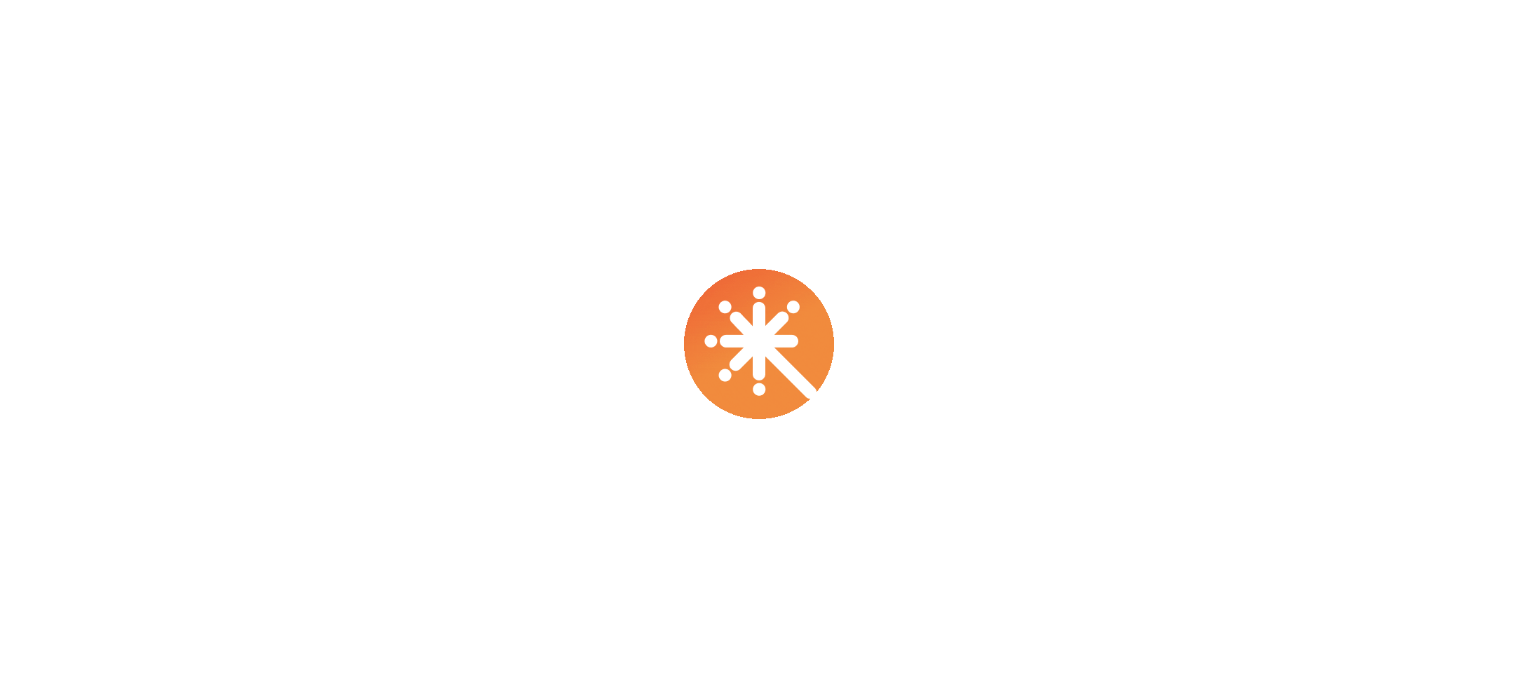 scroll, scrollTop: 0, scrollLeft: 0, axis: both 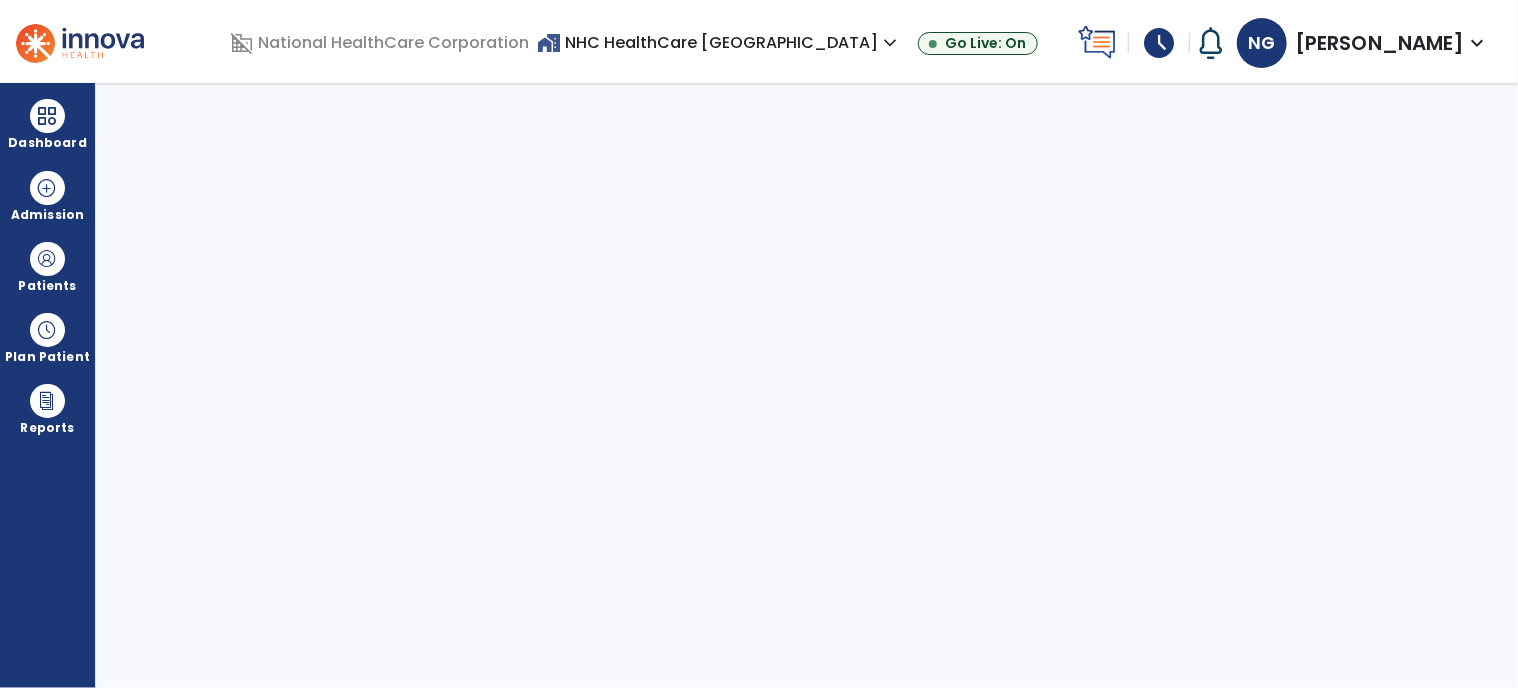 select on "****" 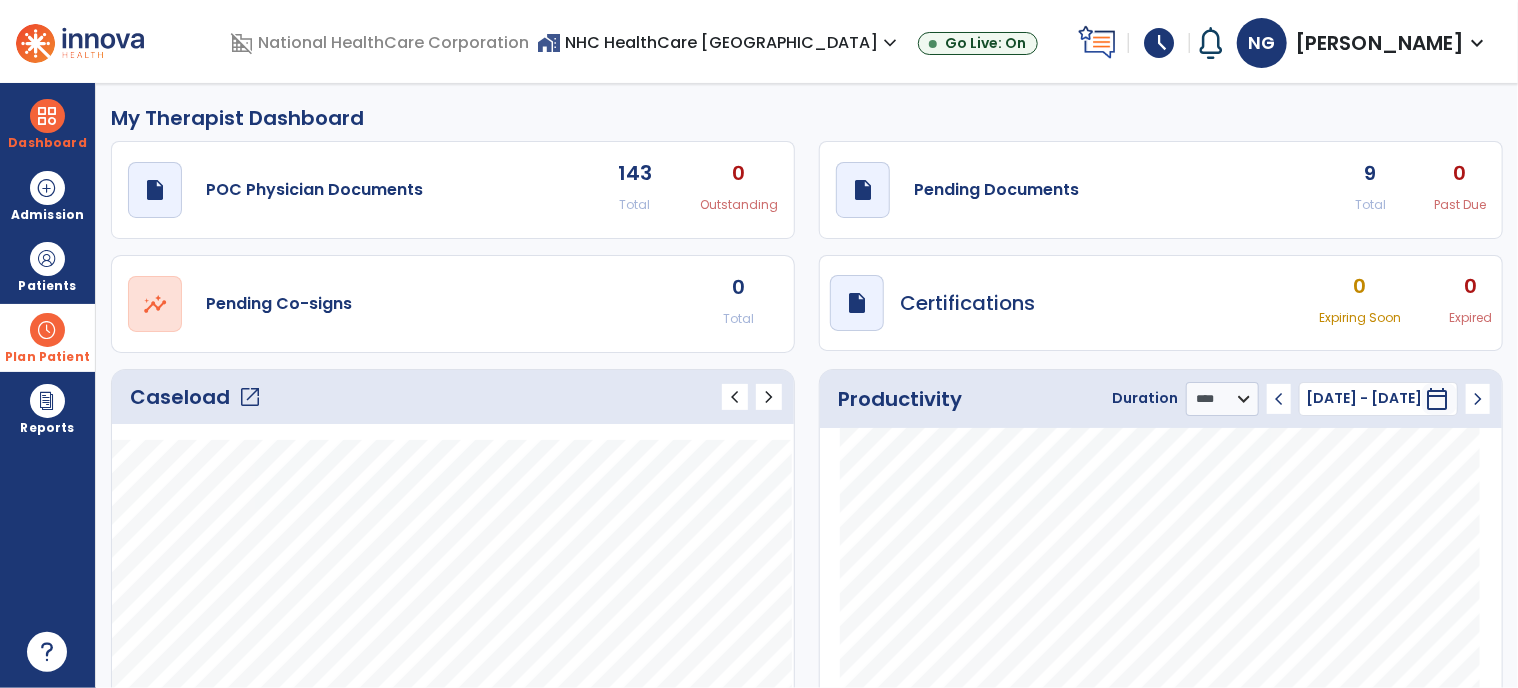 click at bounding box center [47, 330] 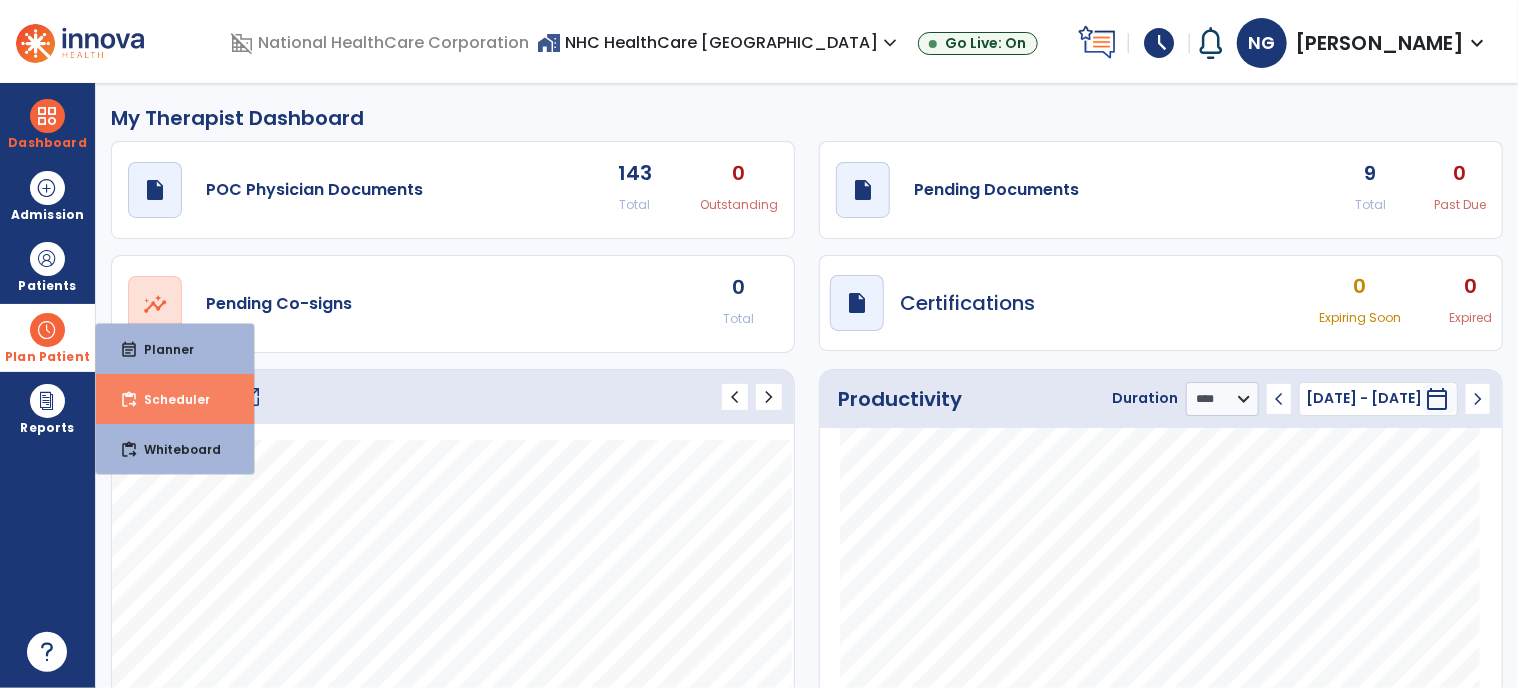 click on "content_paste_go  Scheduler" at bounding box center [175, 399] 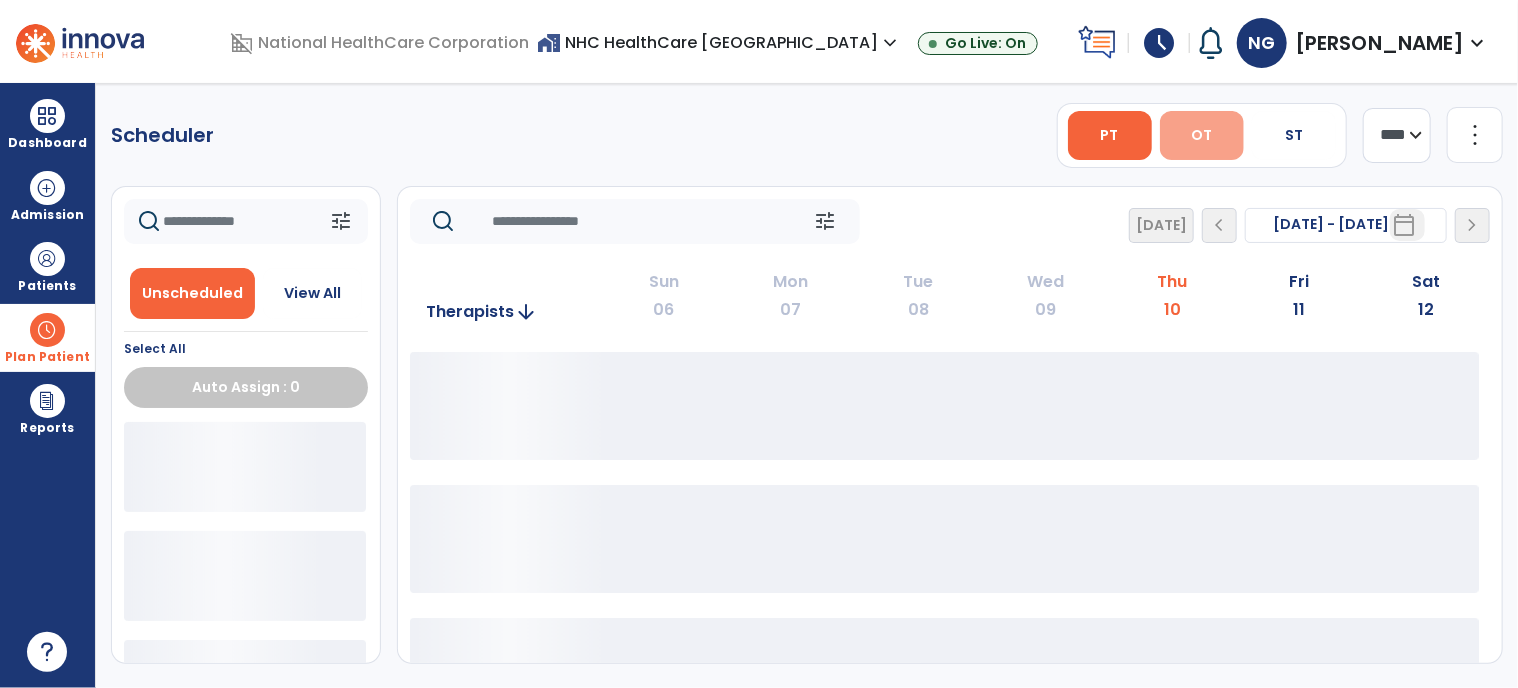 click on "OT" at bounding box center [1201, 135] 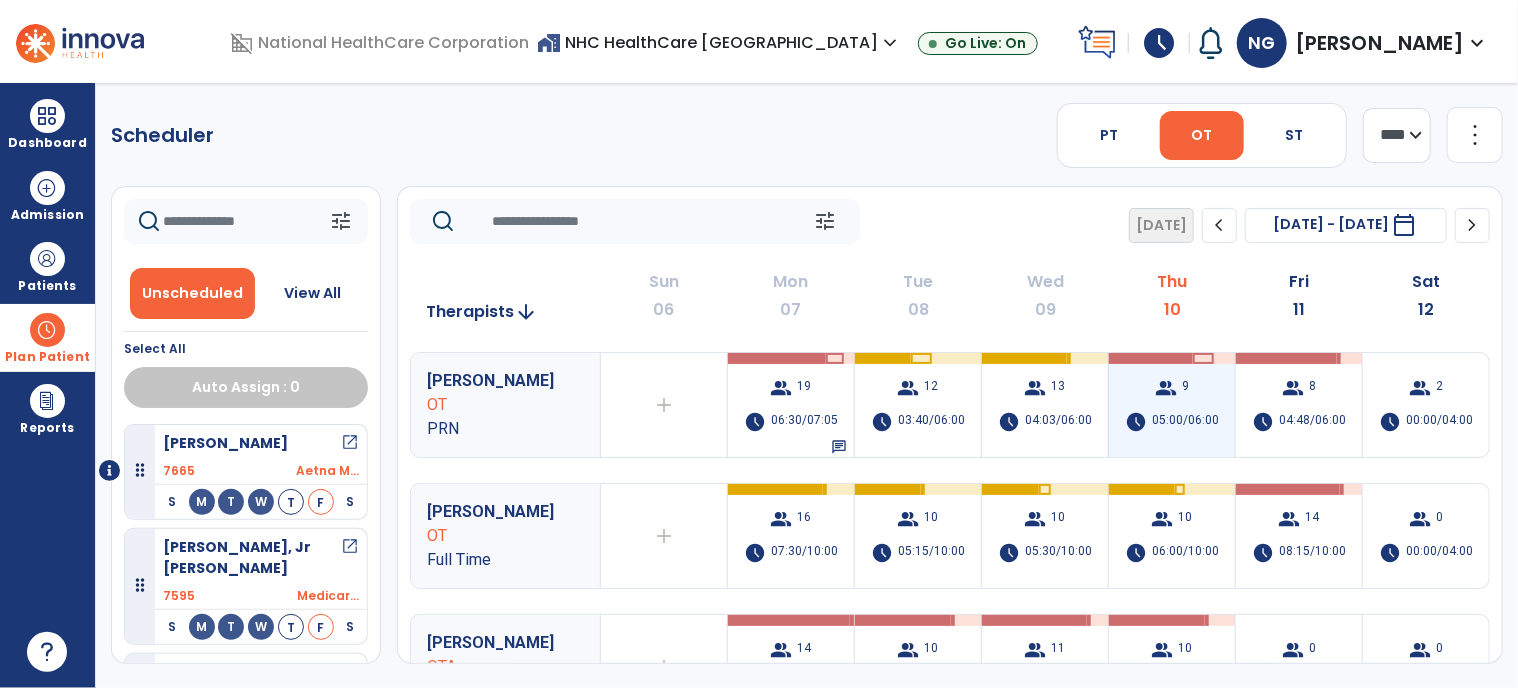click on "05:00/06:00" at bounding box center [1185, 422] 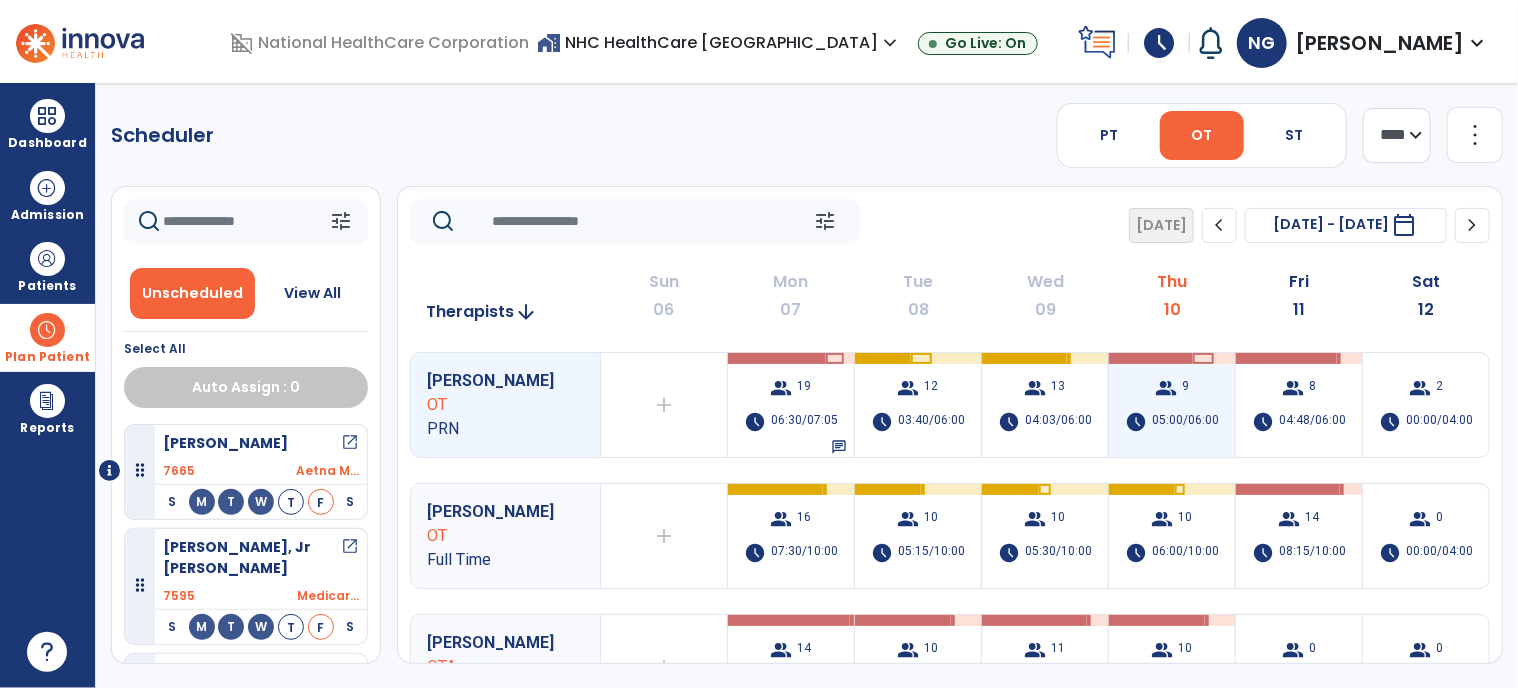 click on "05:00/06:00" at bounding box center (1185, 422) 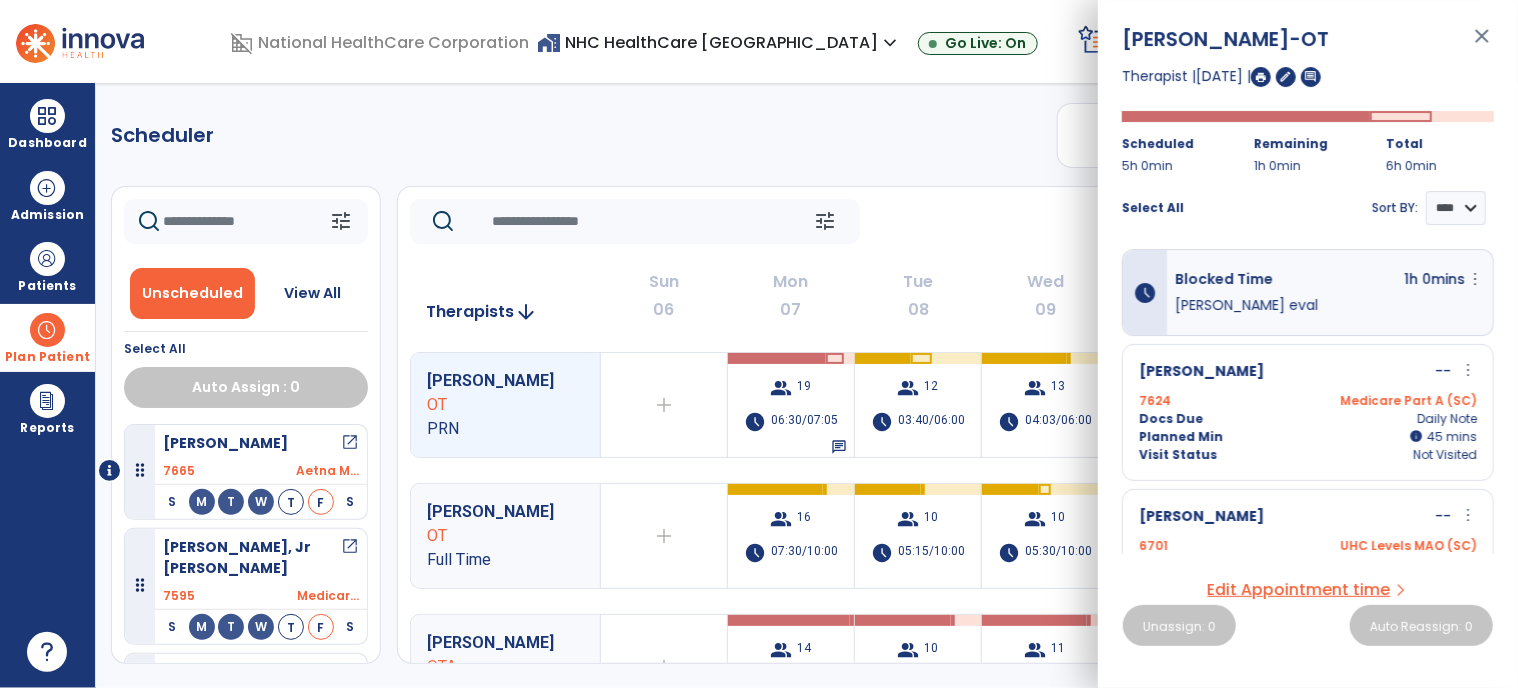 click on "[PERSON_NAME]  -OT close  Therapist |   [DATE] |   edit   comment  Scheduled 5h 0min Remaining  1h 0min  Total 6h 0min  Select All   Sort BY:  **** ****  schedule  Blocked Time  1h 0mins   more_vert   Edit   Delete   [PERSON_NAME] [PERSON_NAME]   --  more_vert  edit   Edit Session   alt_route   Split Minutes  7624 Medicare Part A (SC)  Docs Due Daily Note   Planned Min  info   45 I 45 mins  Visit Status  Not Visited   [PERSON_NAME]   --  more_vert  edit   Edit Session   alt_route   Split Minutes  6701 UHC Levels MAO (SC)  Docs Due Daily Note   Planned Min  info   45 I 45 mins  Visit Status  Not Visited   [PERSON_NAME]   --  more_vert  edit   Edit Session   alt_route   Split Minutes  7650 UHC Levels (SC)  Docs Due Daily Note   Planned Min  info   45 I 45 mins  Visit Status  Not Visited   [PERSON_NAME], Jr [PERSON_NAME]   --  more_vert  edit   Edit Session   alt_route   Split Minutes  7662 Medicare Part A (SC)  Docs Due Daily Note   Planned Min  info   35 I 35 mins  Visit Status  Not Visited   --  more_vert" at bounding box center [1308, 344] 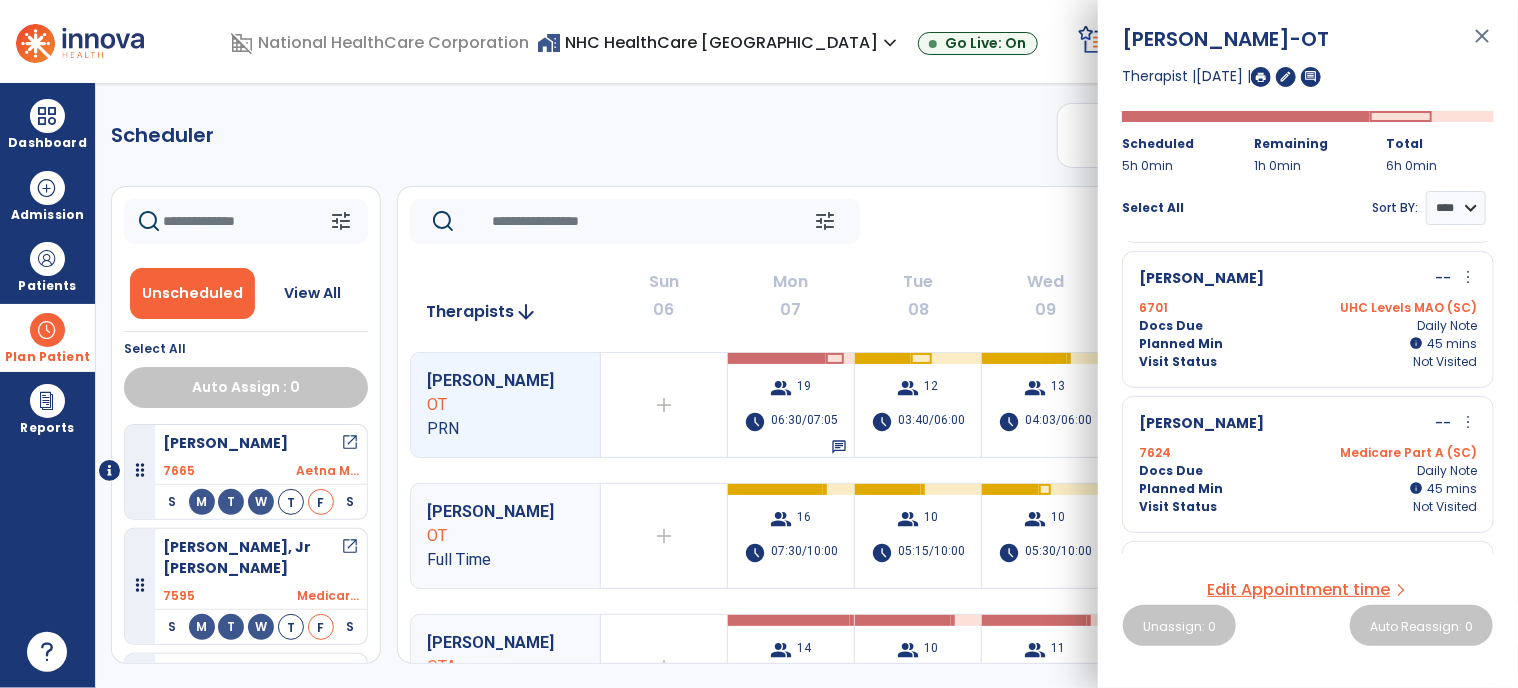 scroll, scrollTop: 244, scrollLeft: 0, axis: vertical 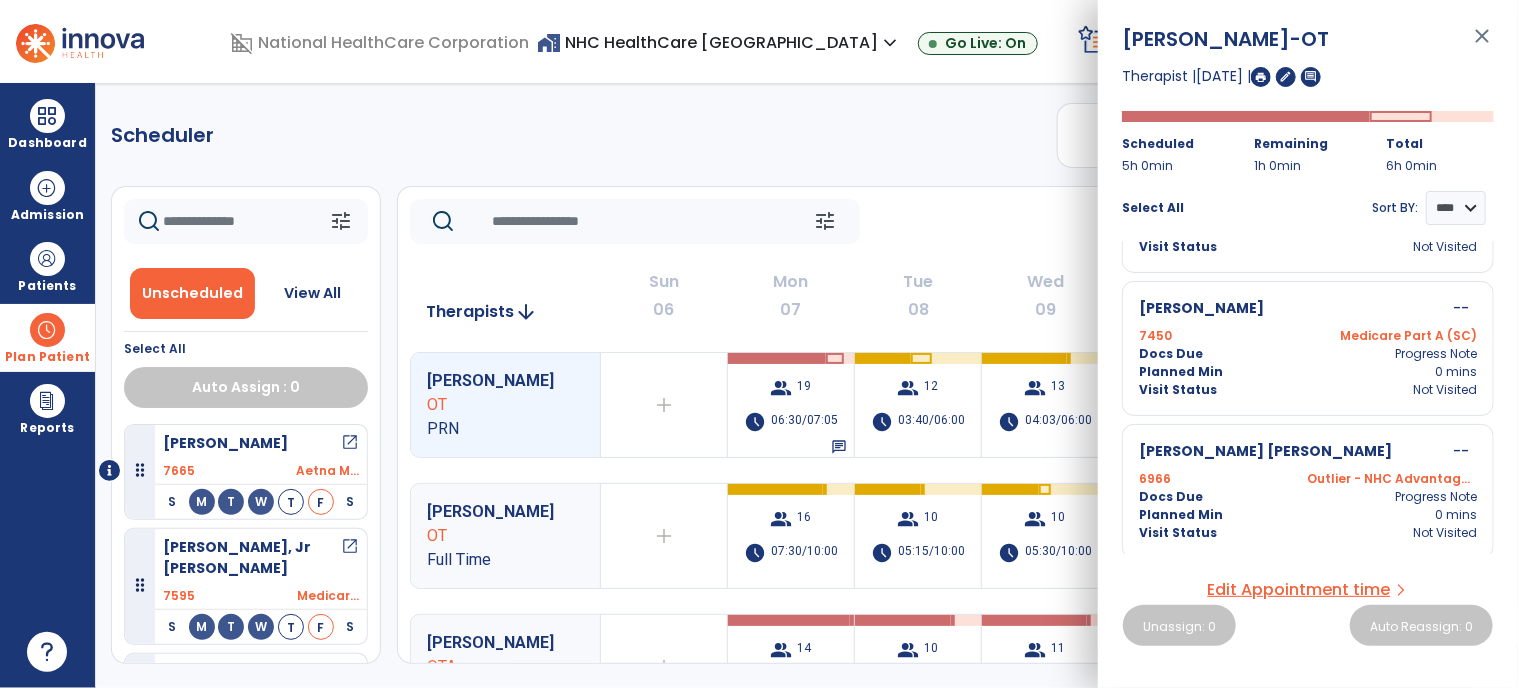 click on "close" at bounding box center (1482, 45) 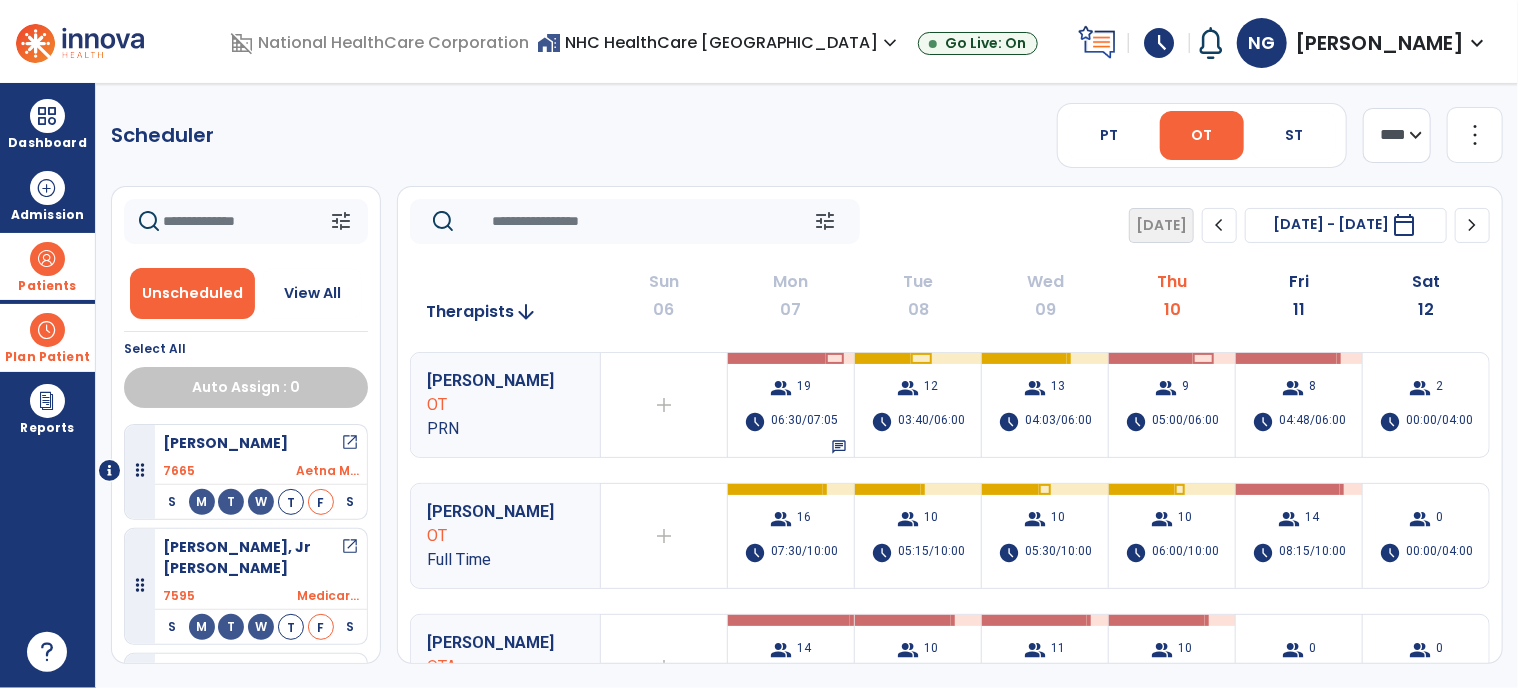 click on "Patients" at bounding box center (47, 266) 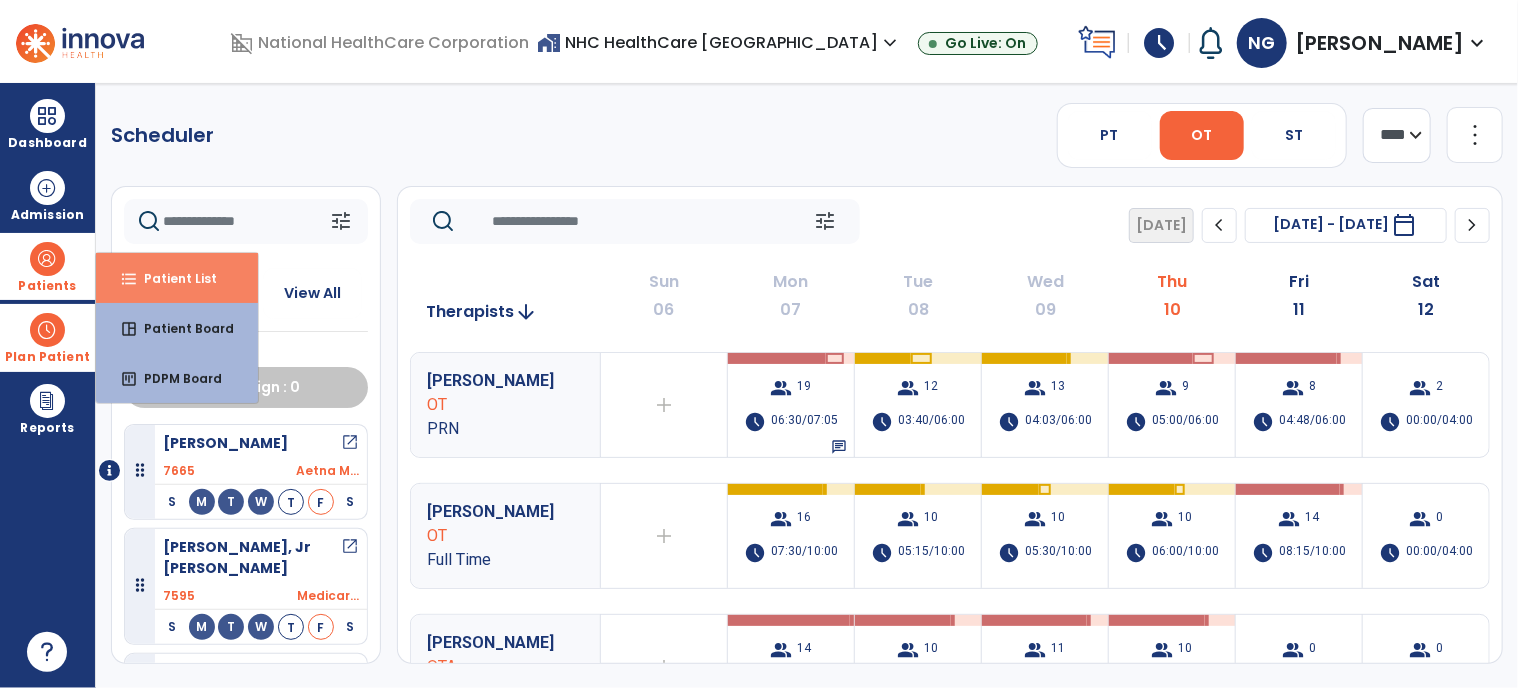 click on "Patient List" at bounding box center [172, 278] 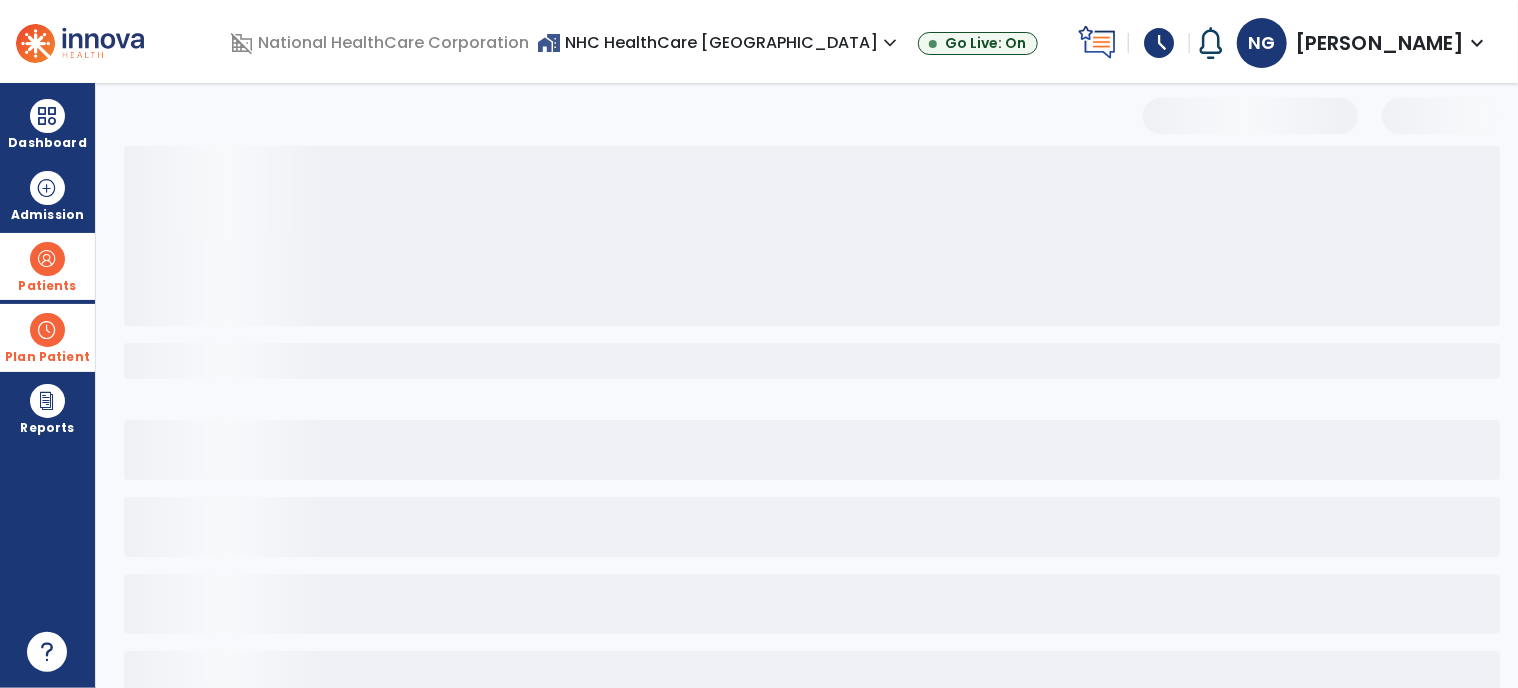 select on "***" 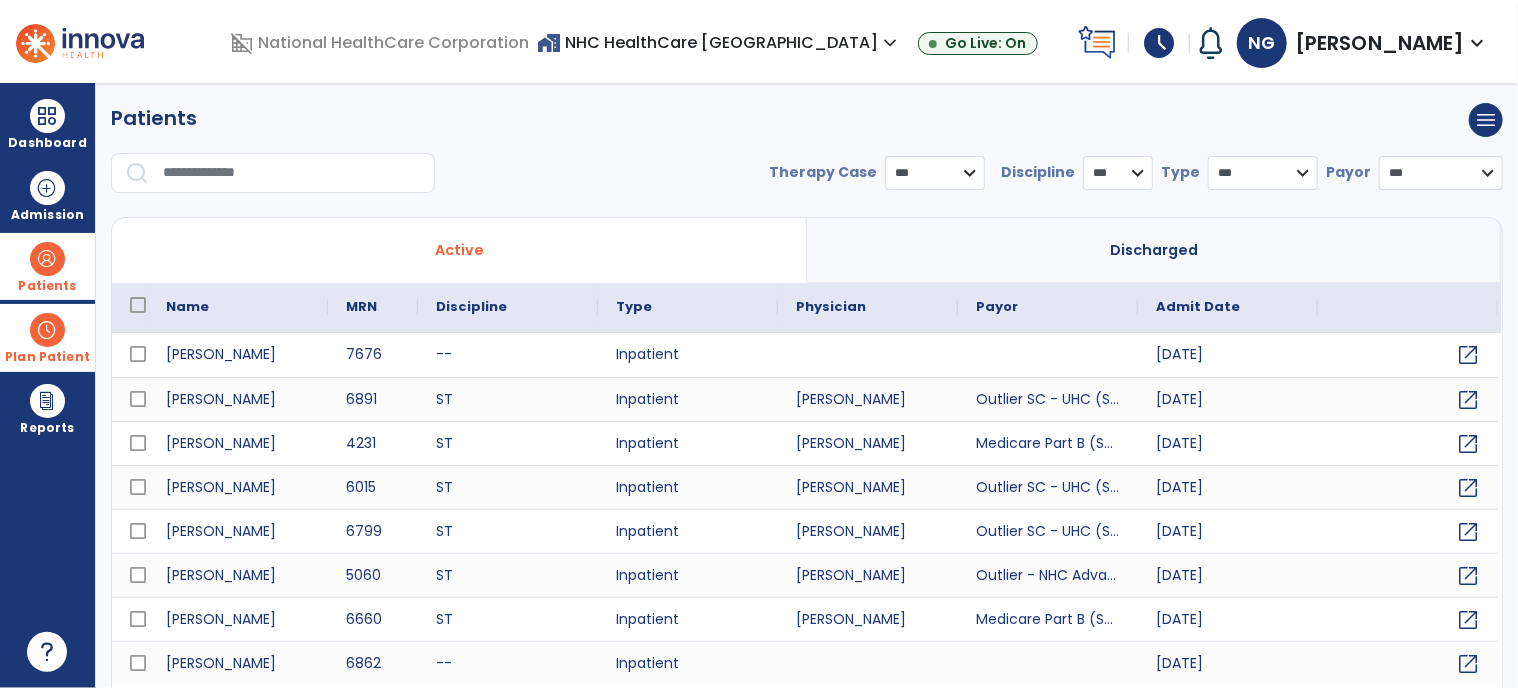 click at bounding box center [292, 173] 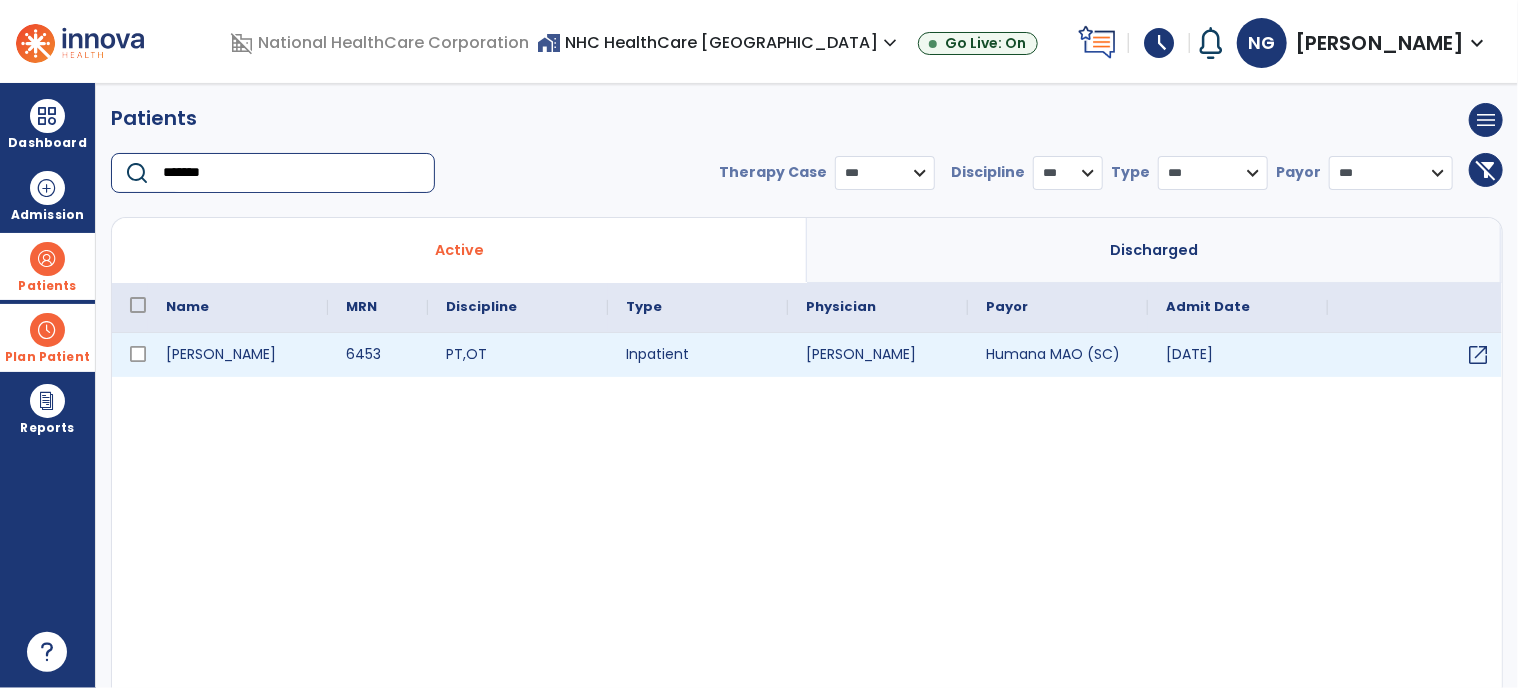 type on "*******" 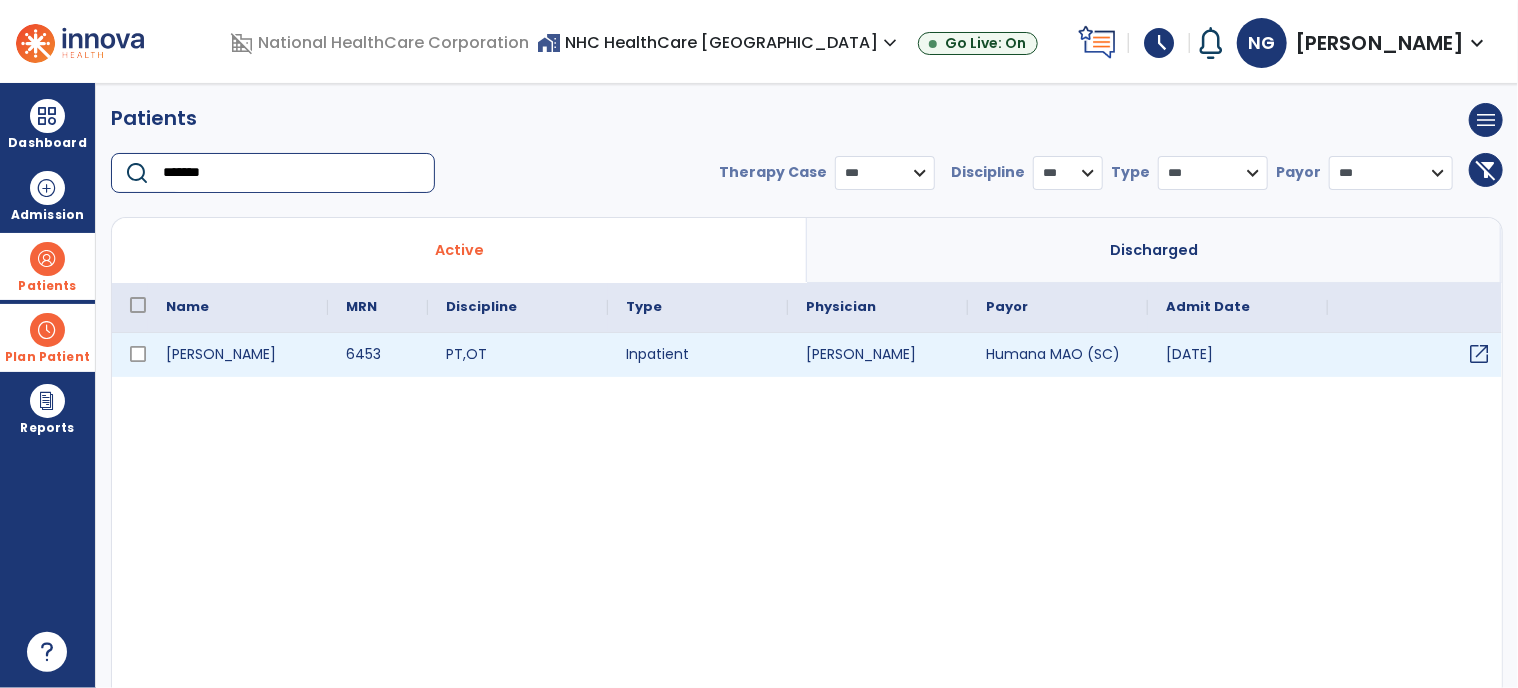 click on "open_in_new" at bounding box center (1479, 354) 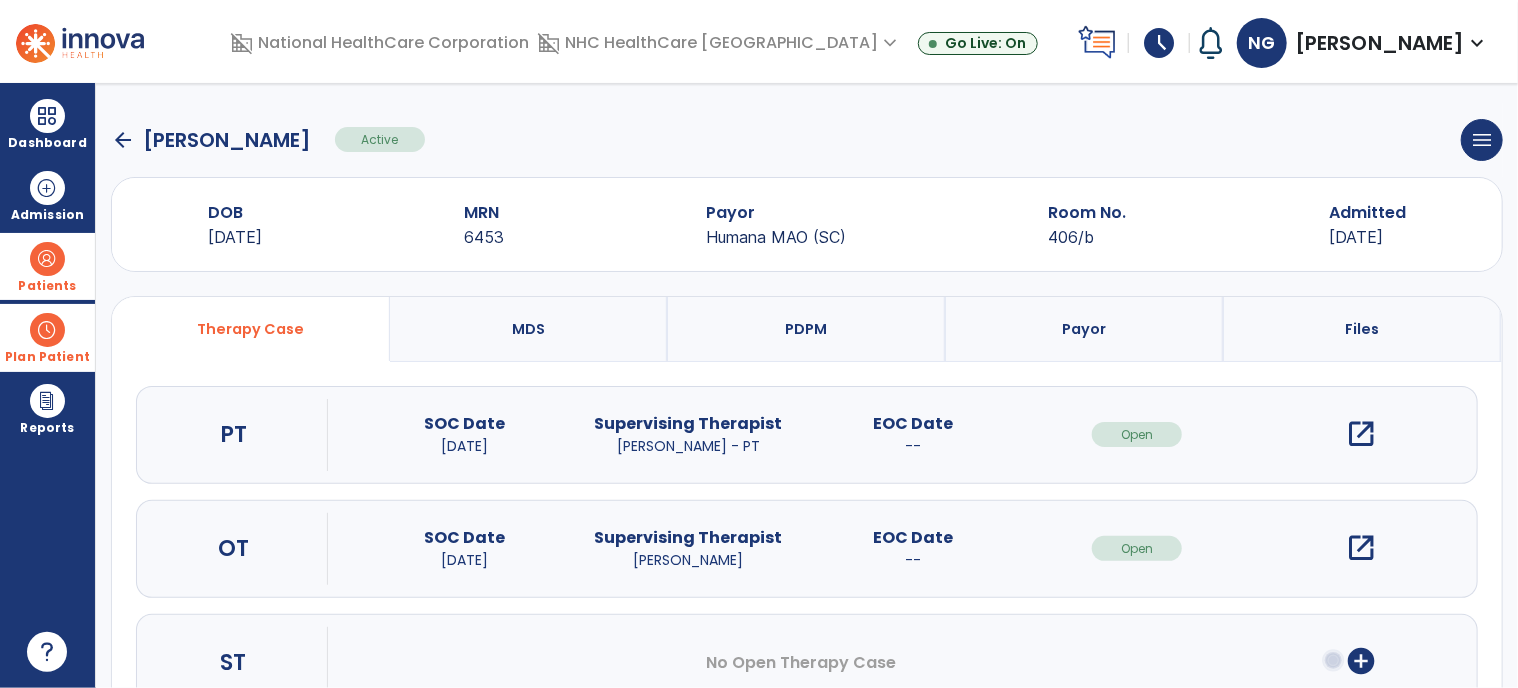click on "open_in_new" at bounding box center [1362, 548] 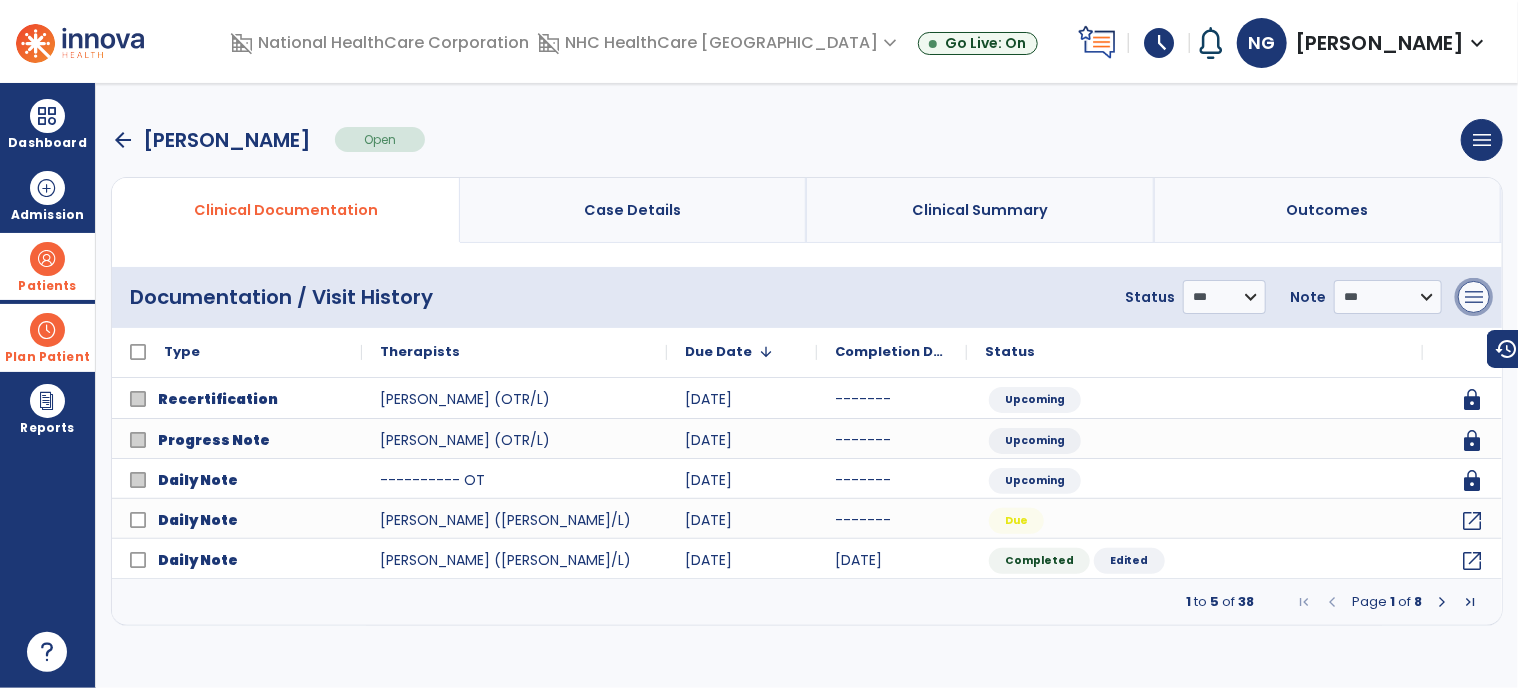 click on "menu" at bounding box center (1474, 297) 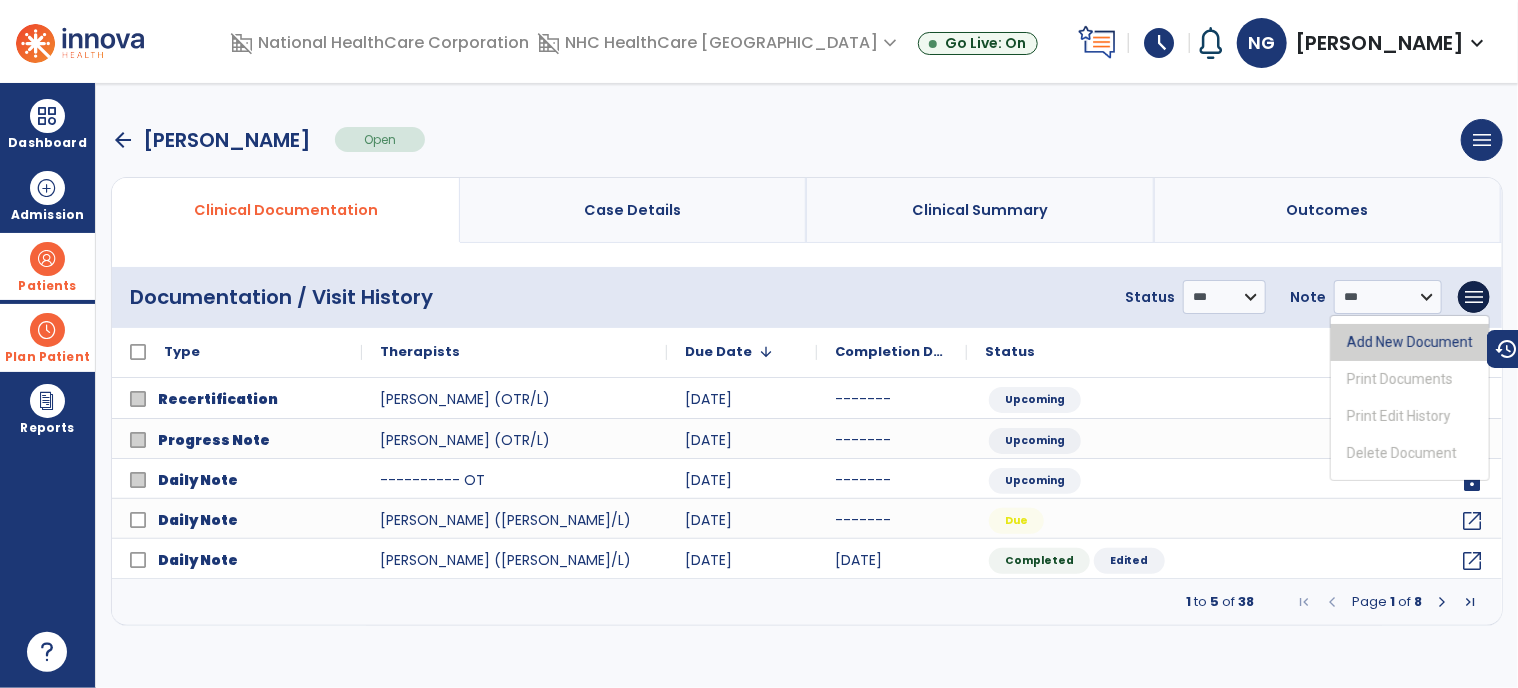 click on "Add New Document" at bounding box center (1410, 342) 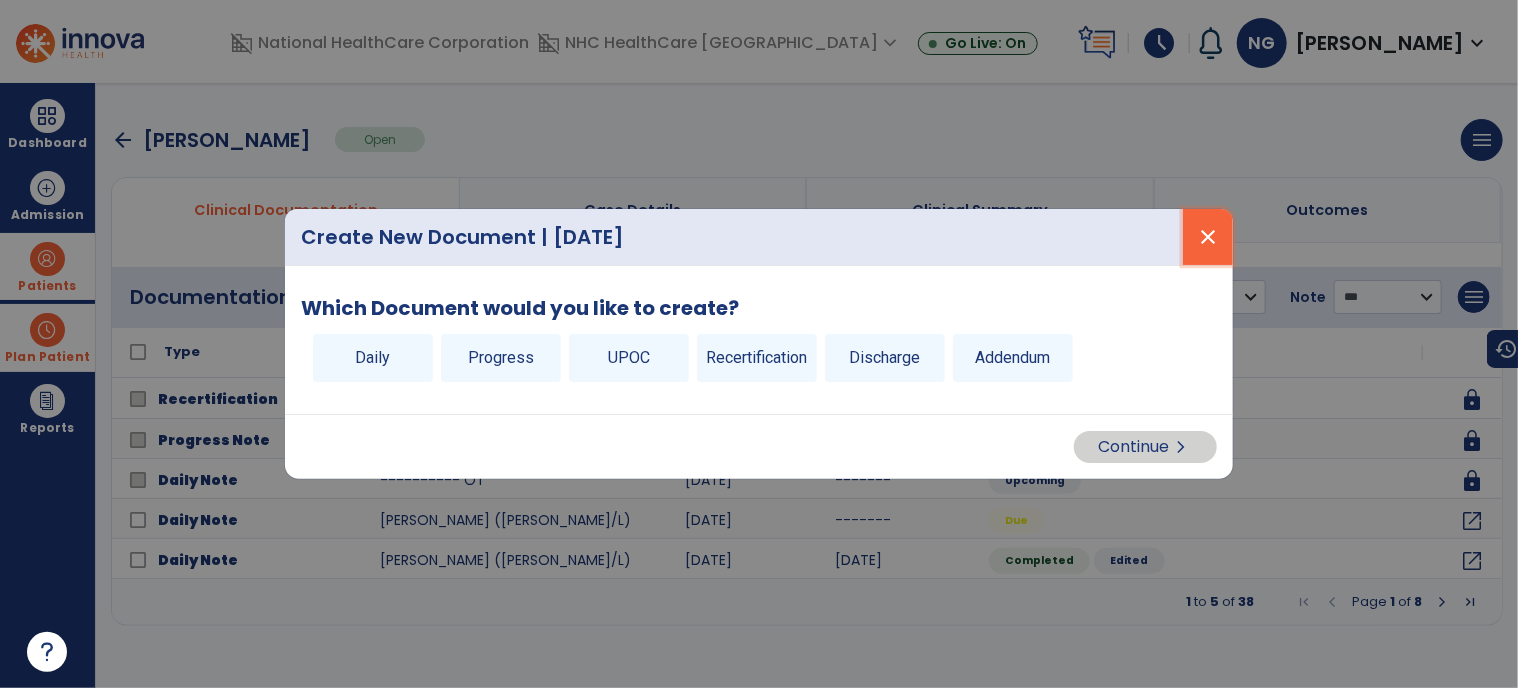 click on "close" at bounding box center (1208, 237) 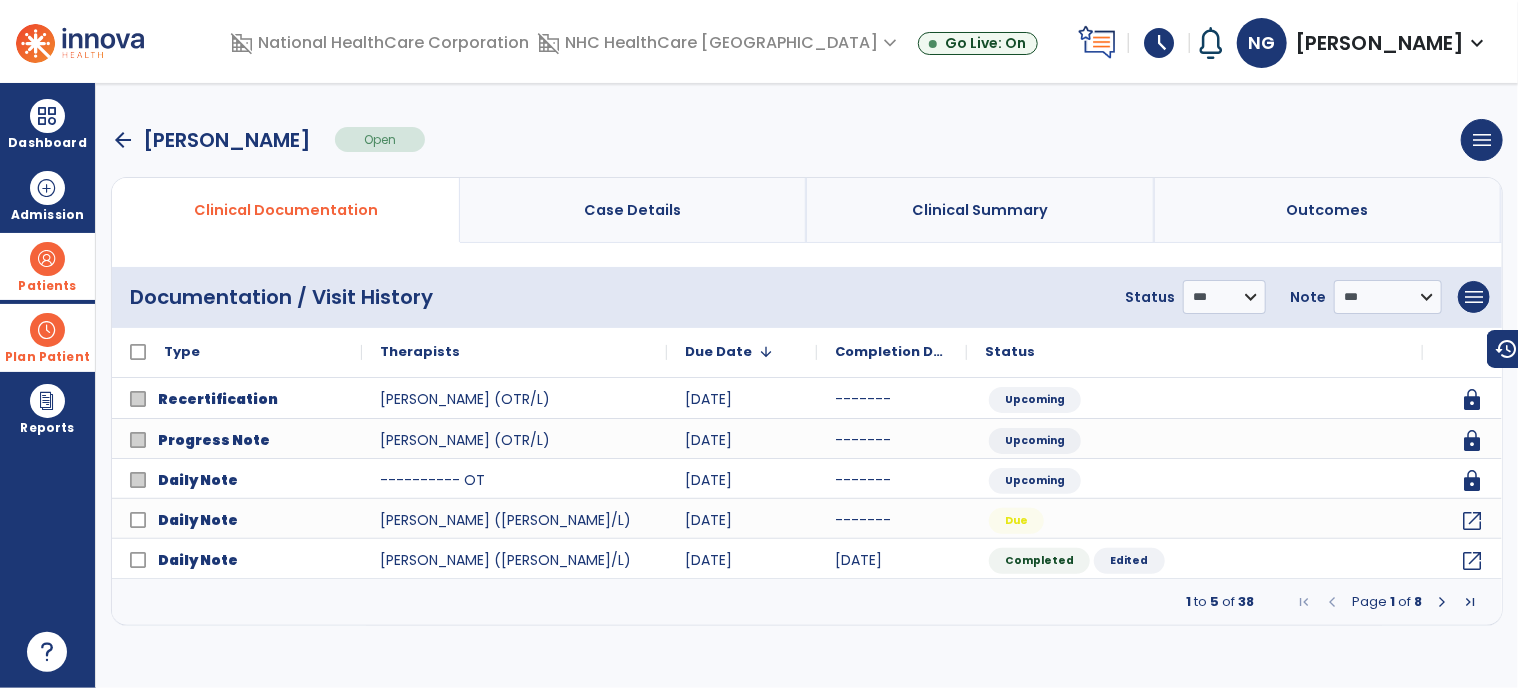 click on "arrow_back" at bounding box center [123, 140] 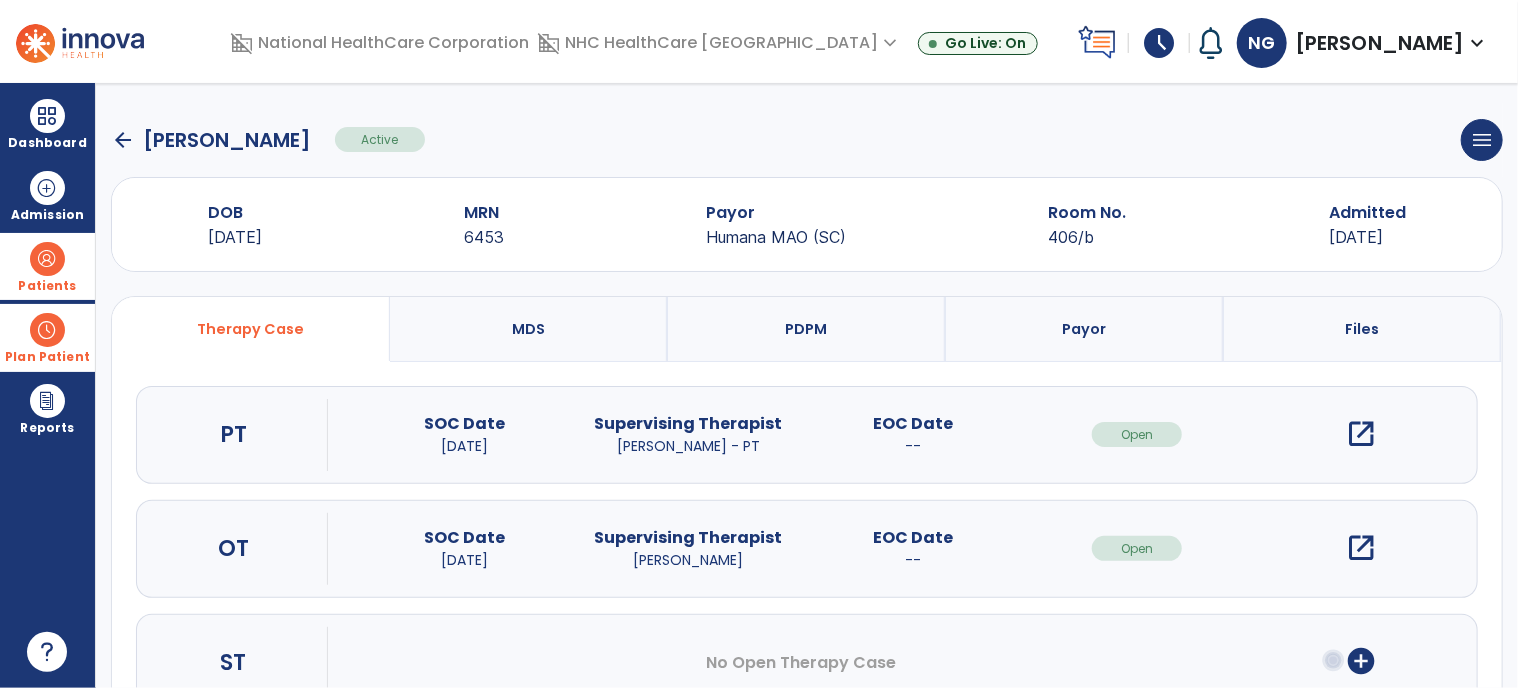click on "arrow_back" 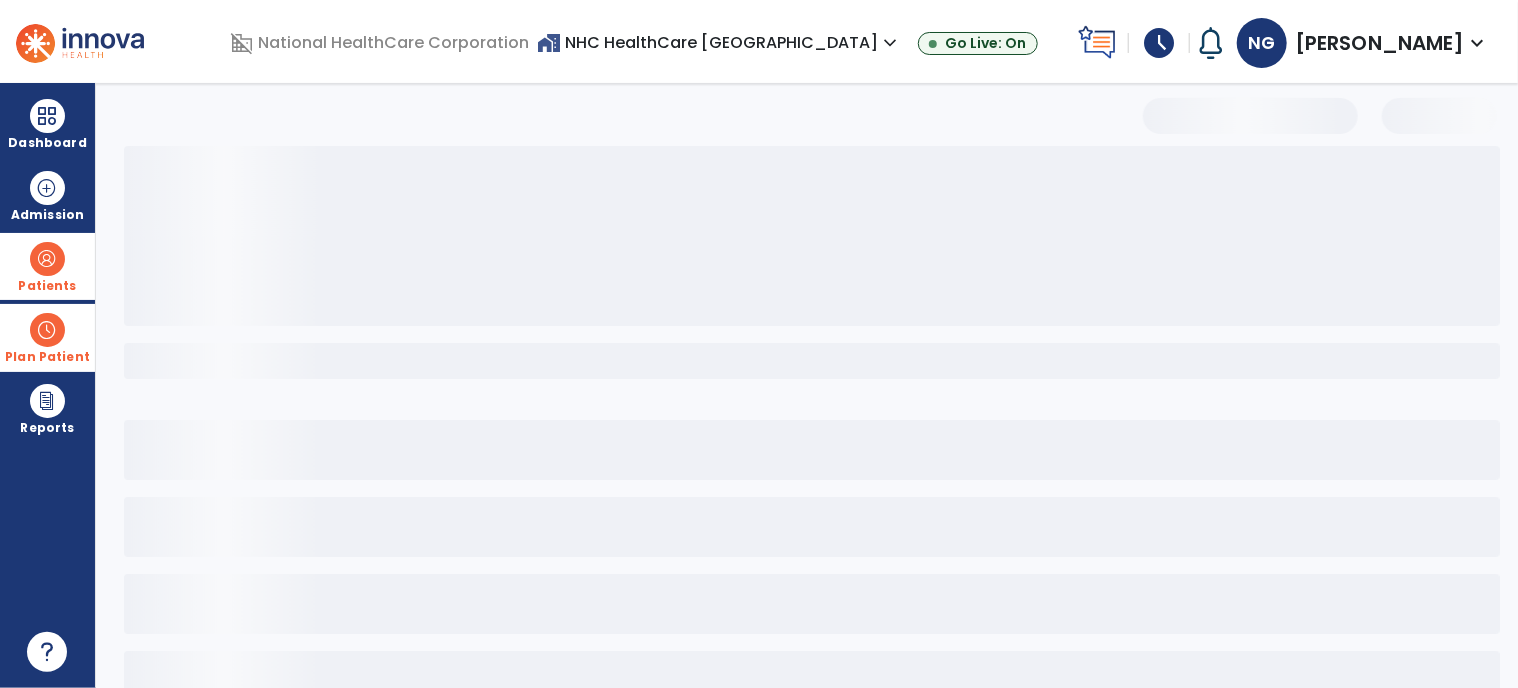 select on "***" 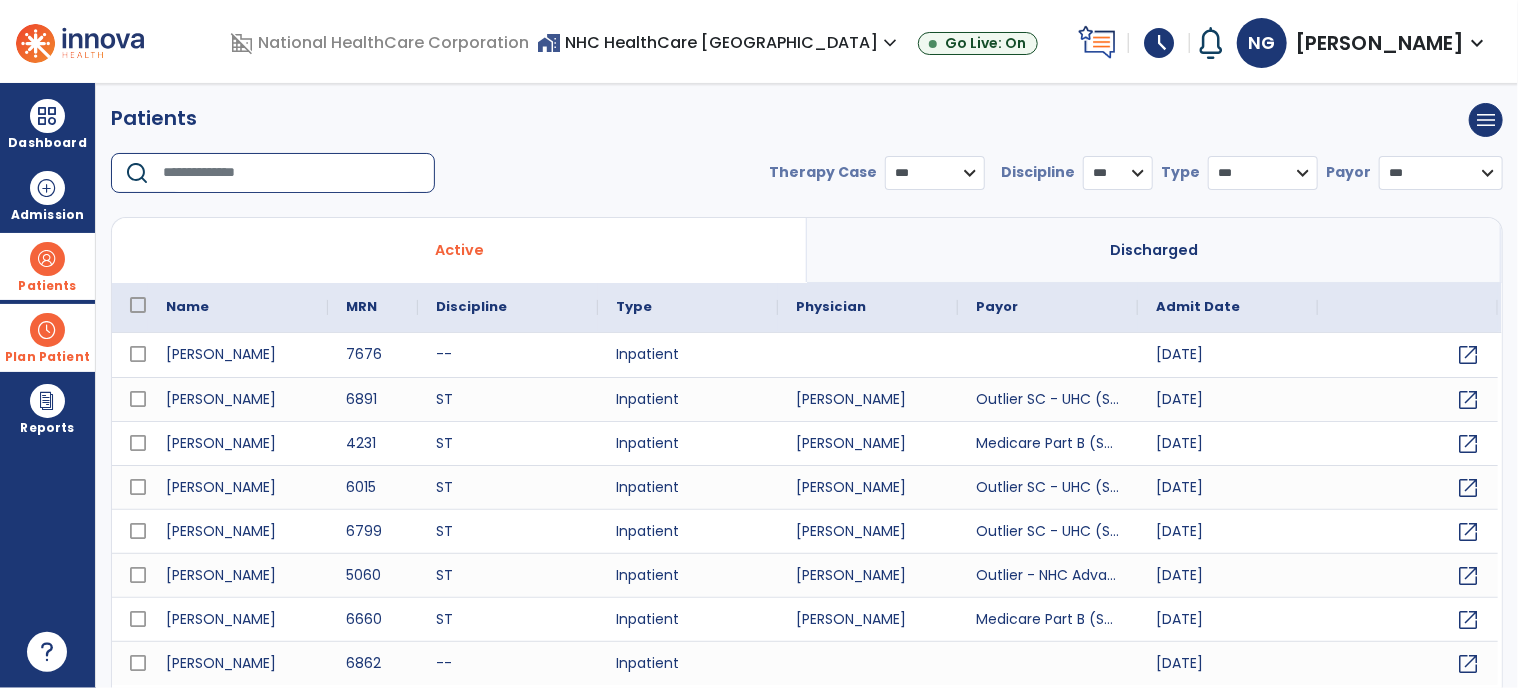 click at bounding box center [292, 173] 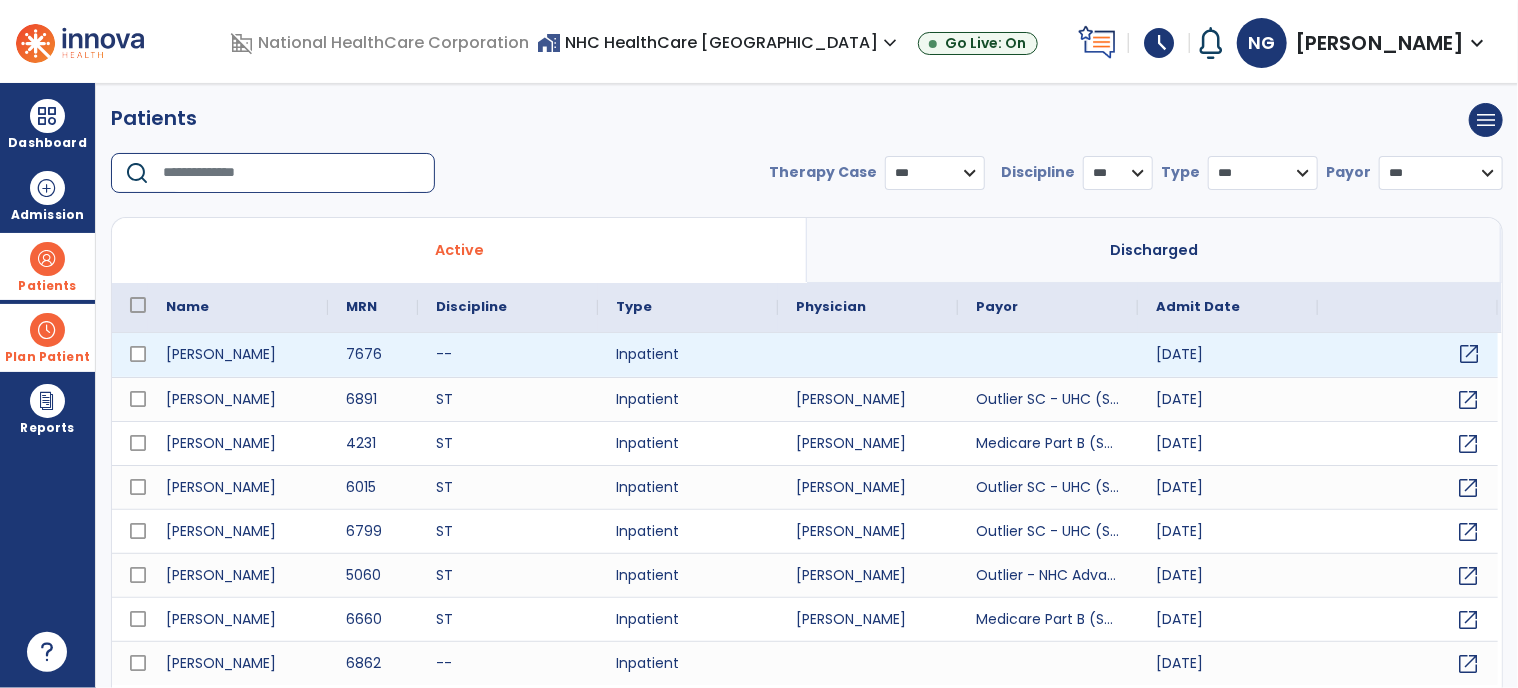 click on "open_in_new" at bounding box center (1469, 354) 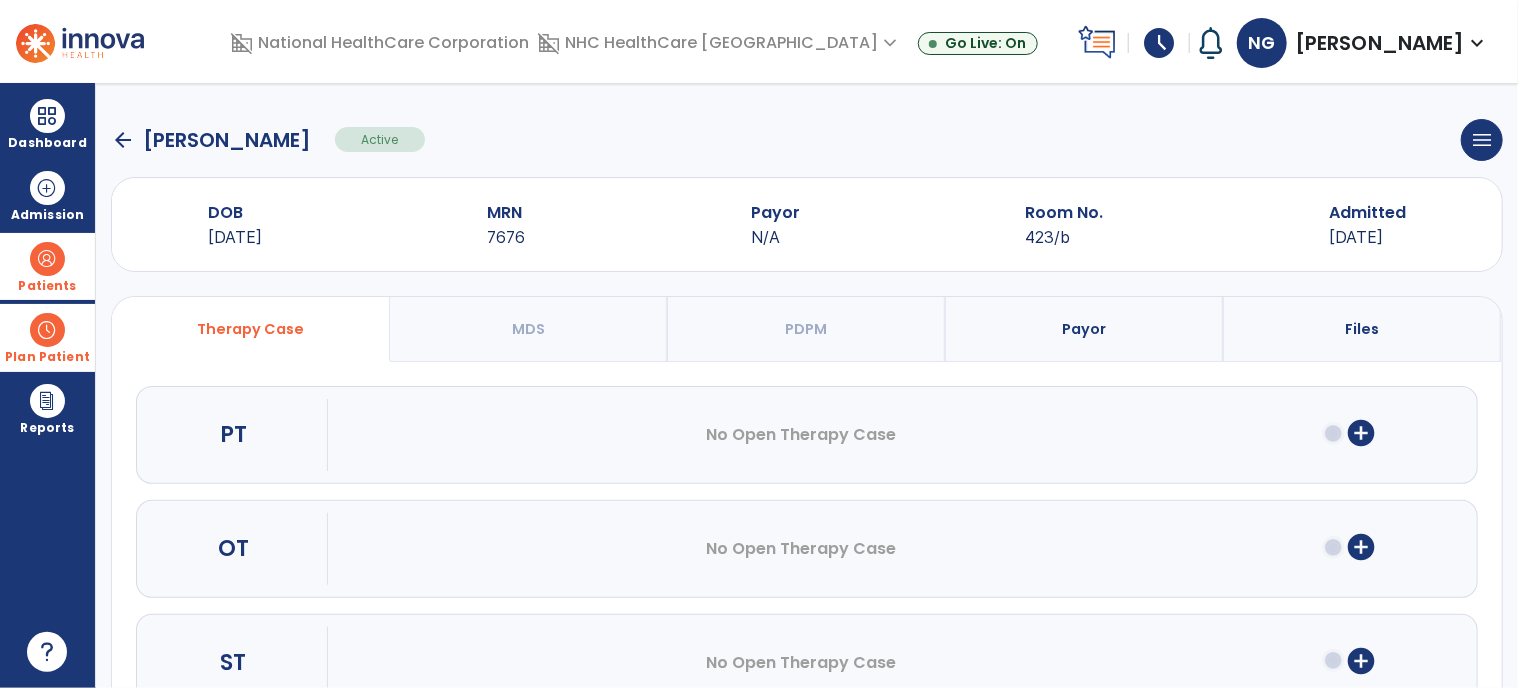 click on "add_circle" at bounding box center (1362, 547) 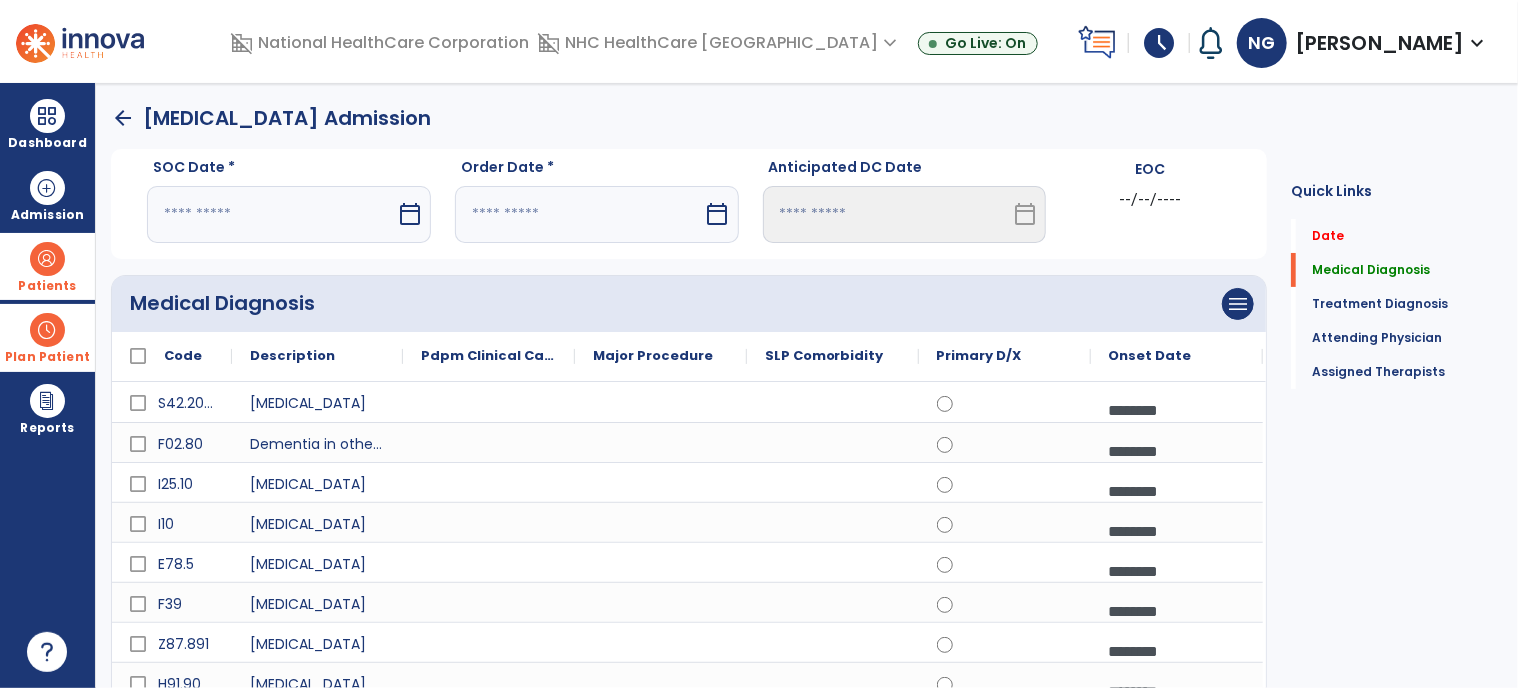 click on "calendar_today" at bounding box center [410, 214] 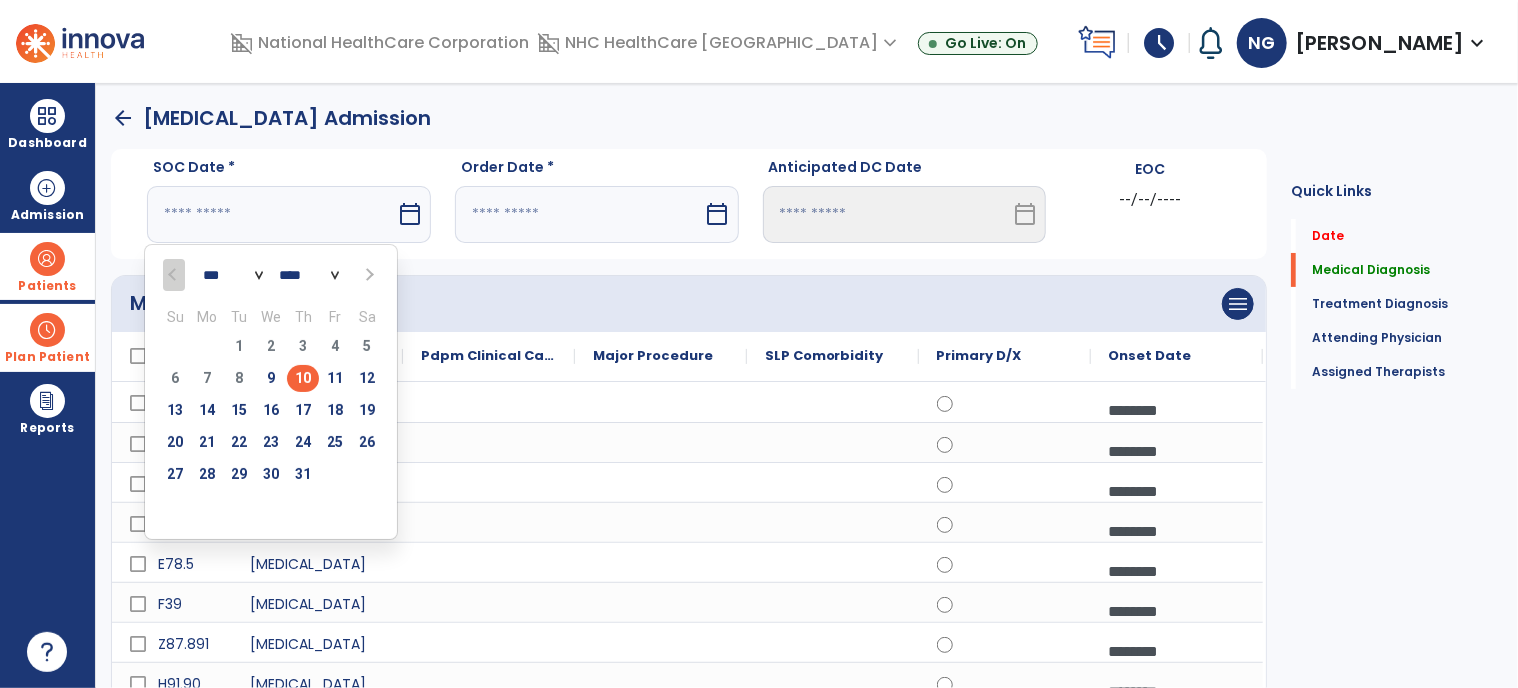 click on "10" at bounding box center (303, 378) 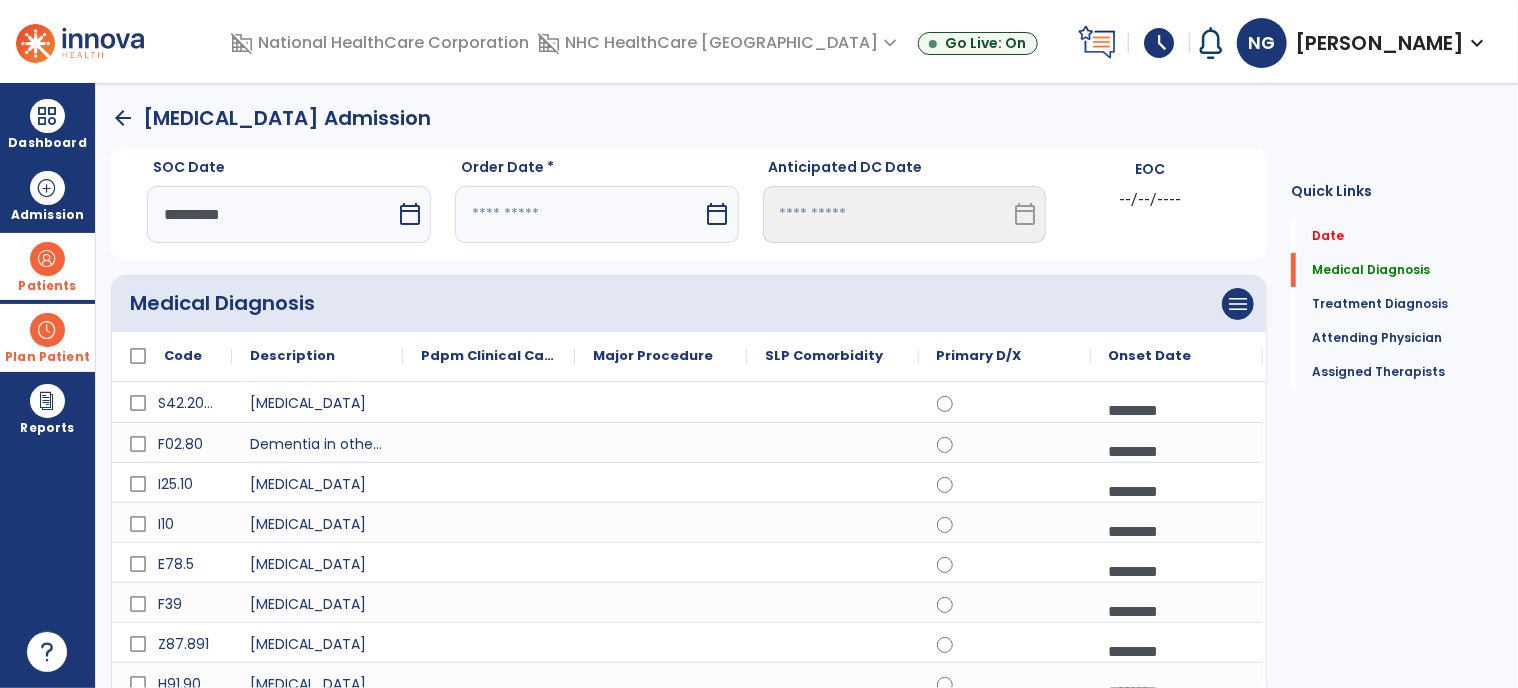 click on "calendar_today" at bounding box center [718, 214] 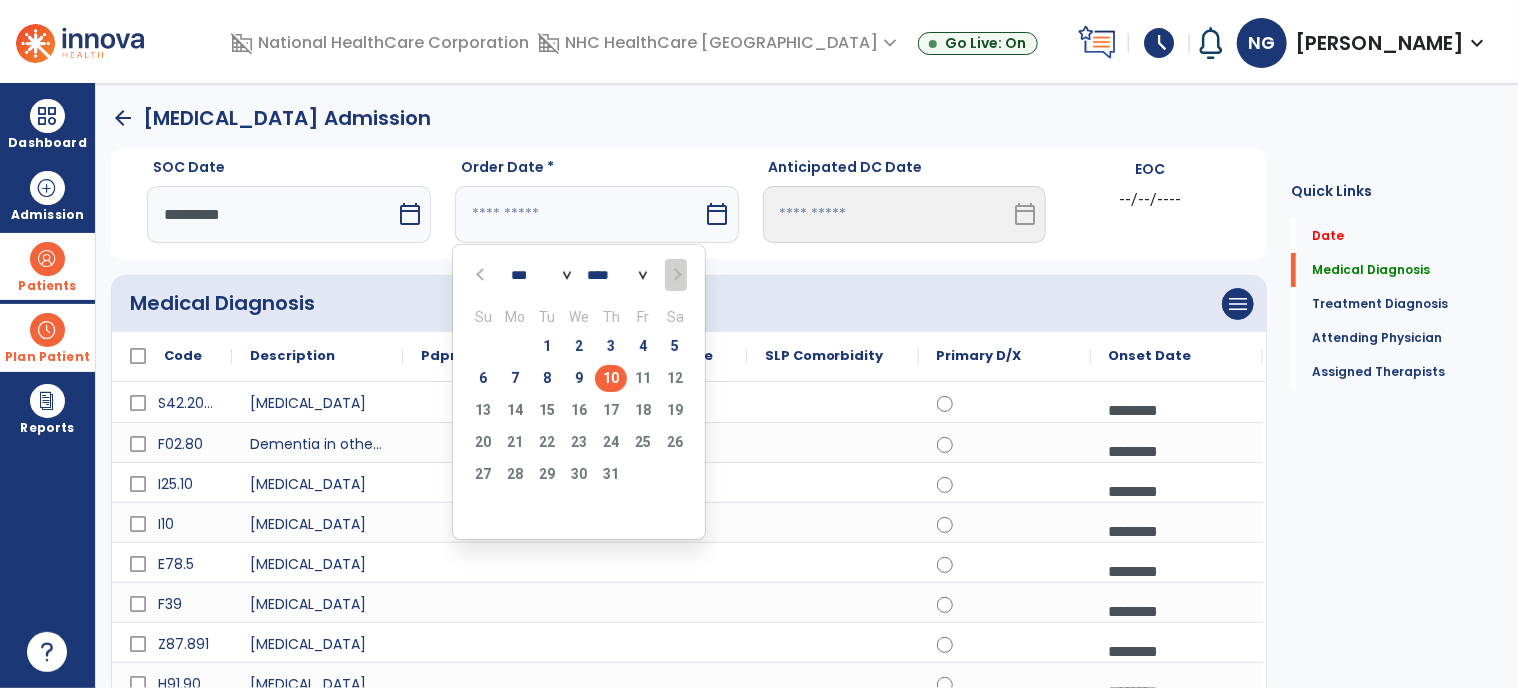 click on "10" at bounding box center (611, 378) 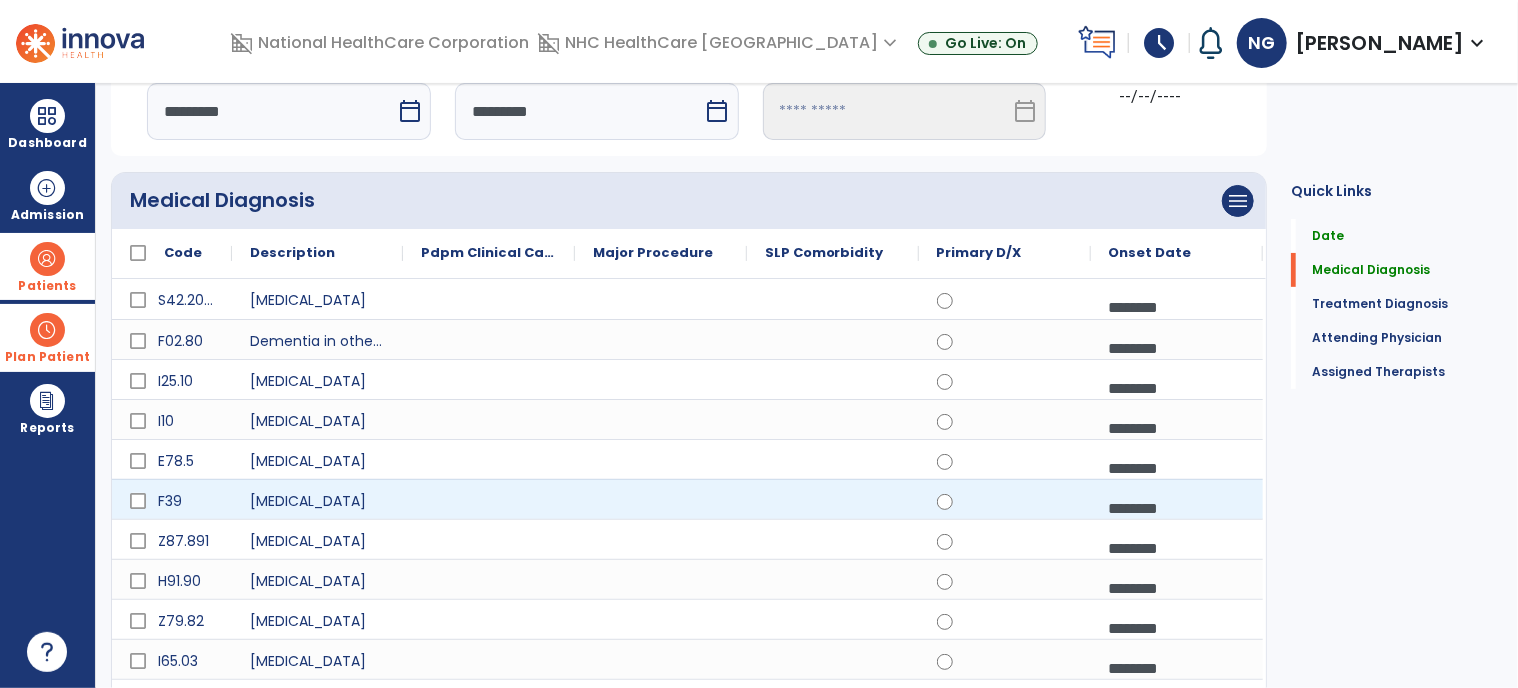 scroll, scrollTop: 100, scrollLeft: 0, axis: vertical 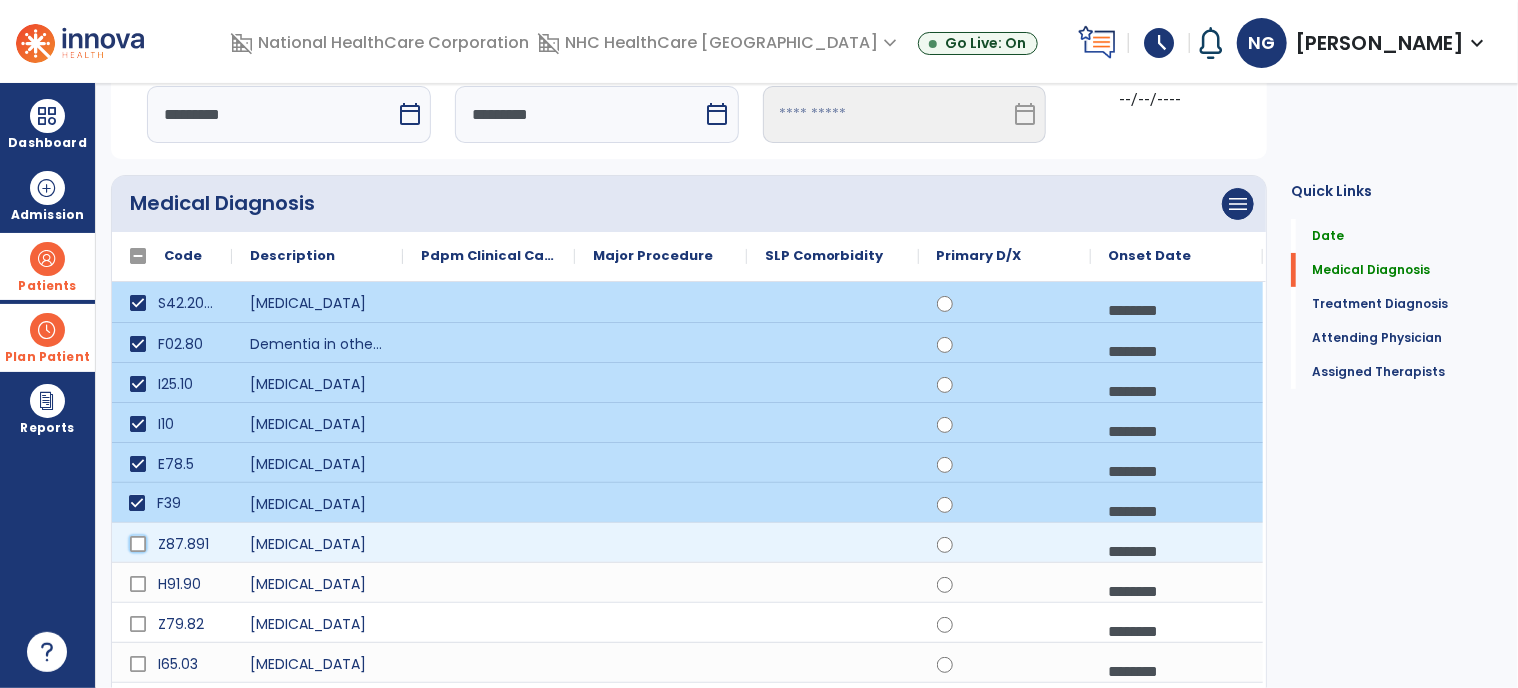 click on "Z87.891" 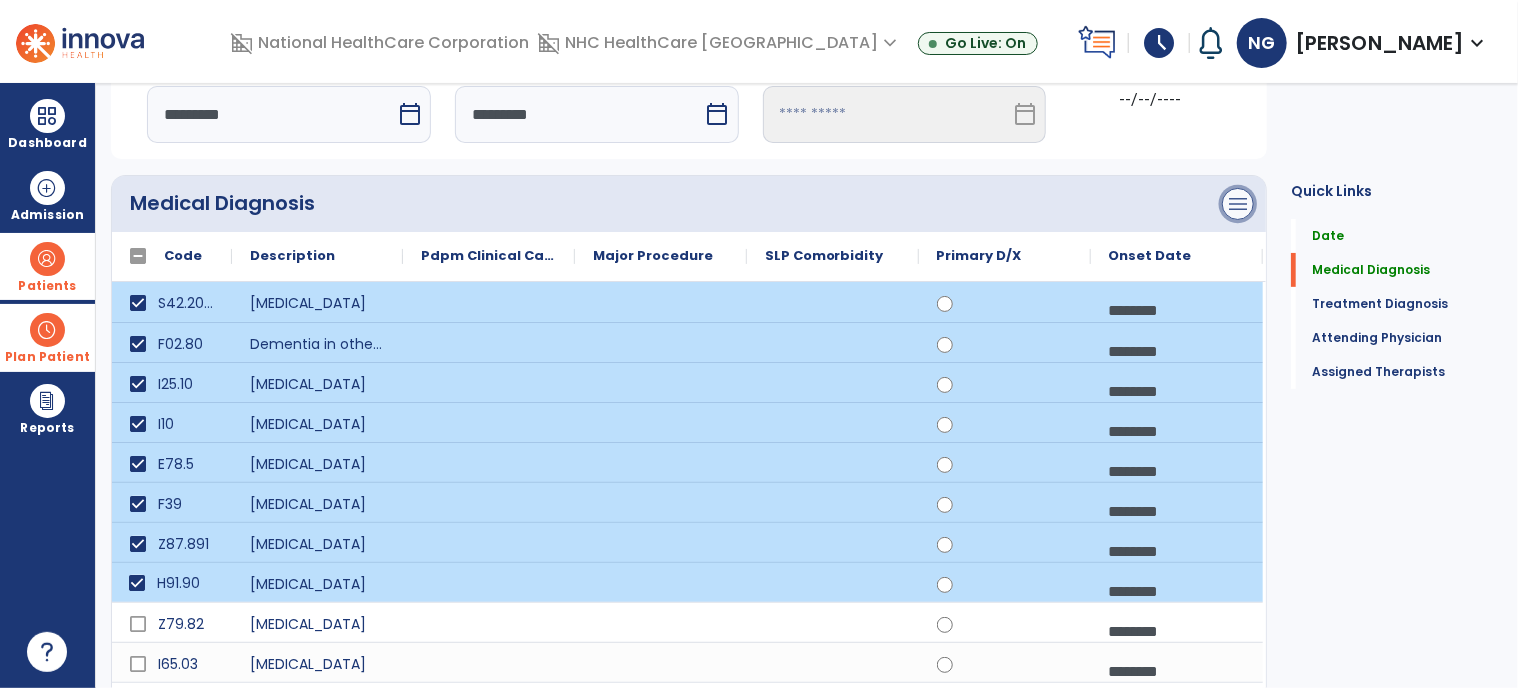 click on "menu" at bounding box center (1238, 204) 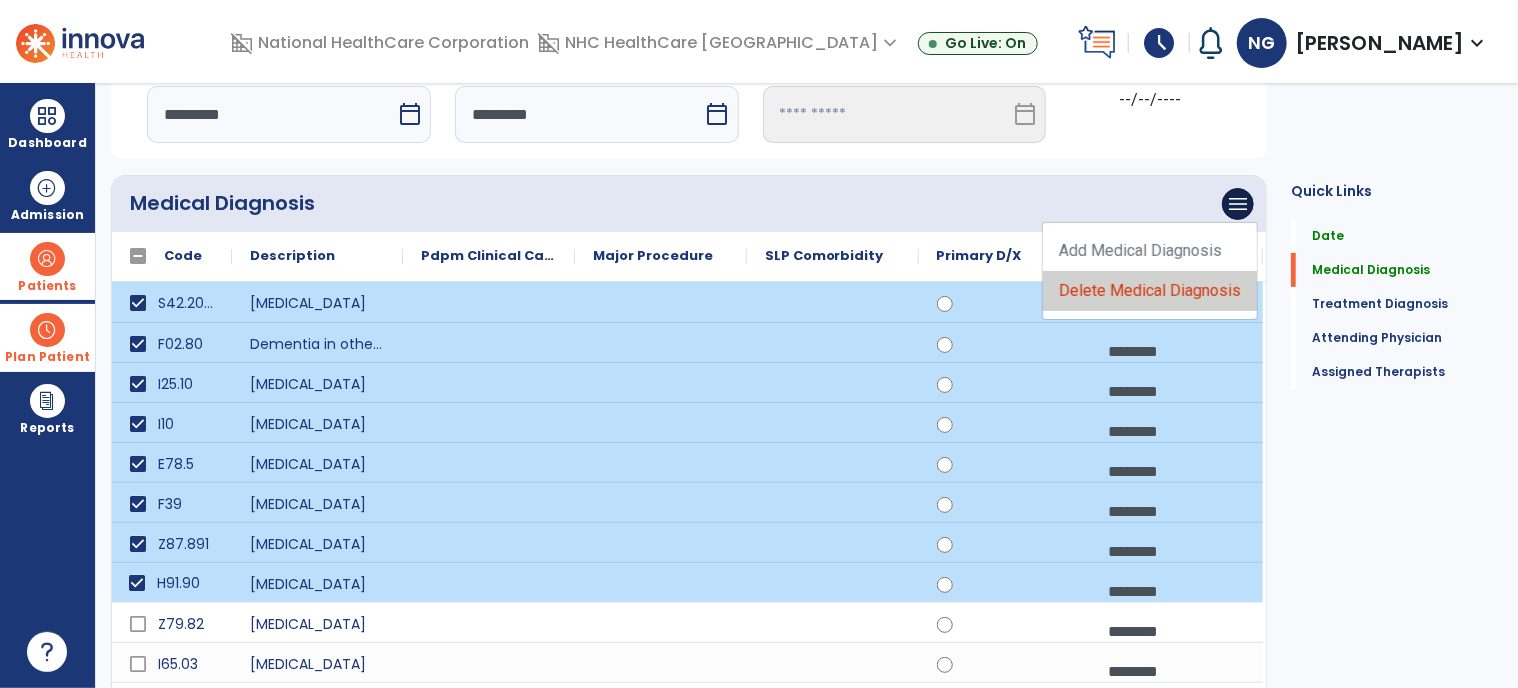 click on "Delete Medical Diagnosis" 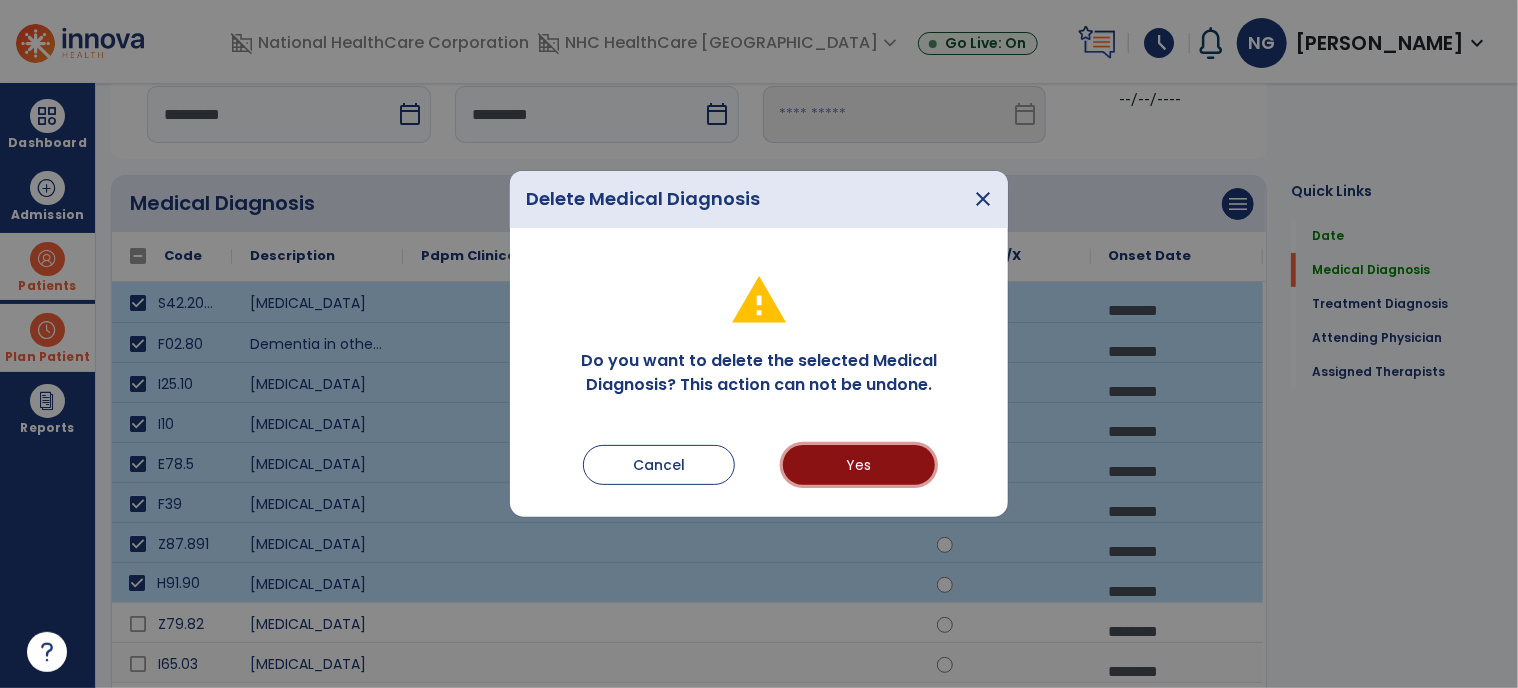 click on "Yes" at bounding box center (859, 465) 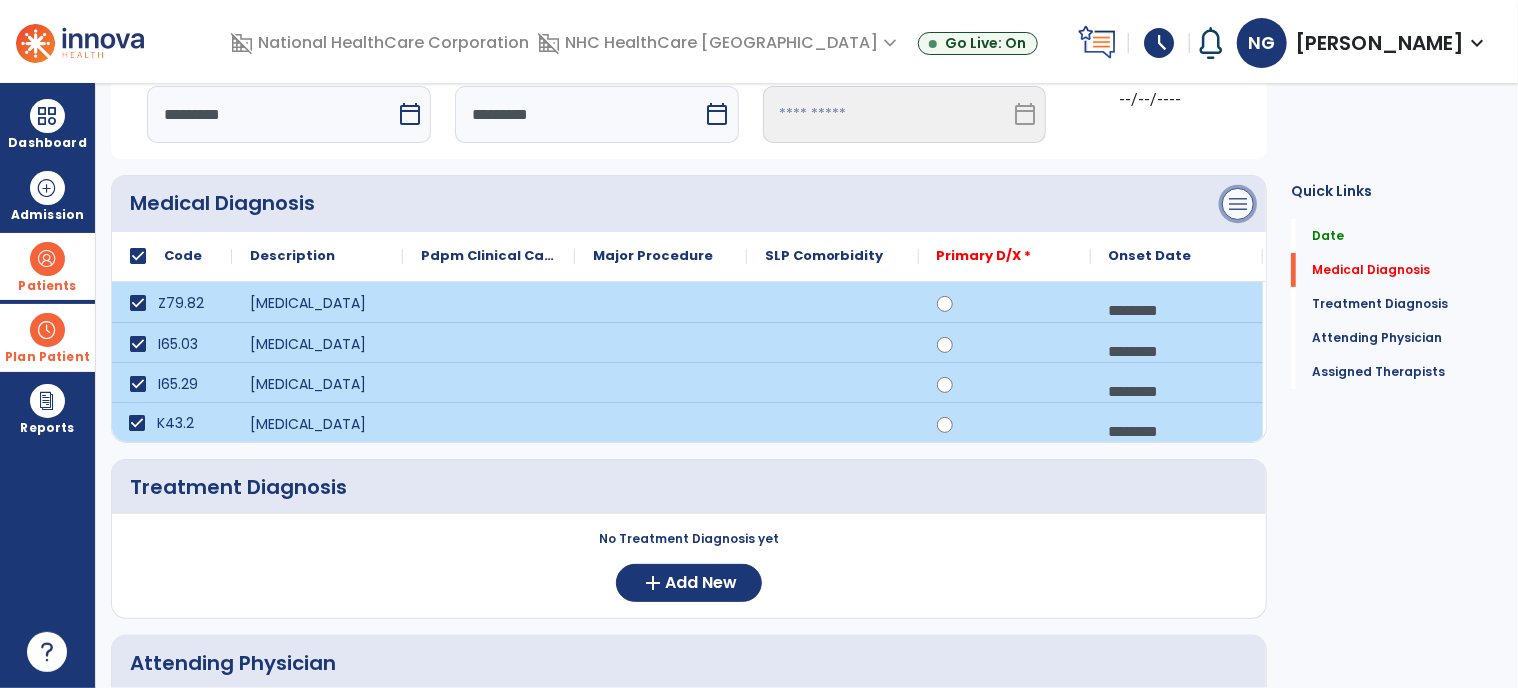 click on "menu" at bounding box center (1238, 204) 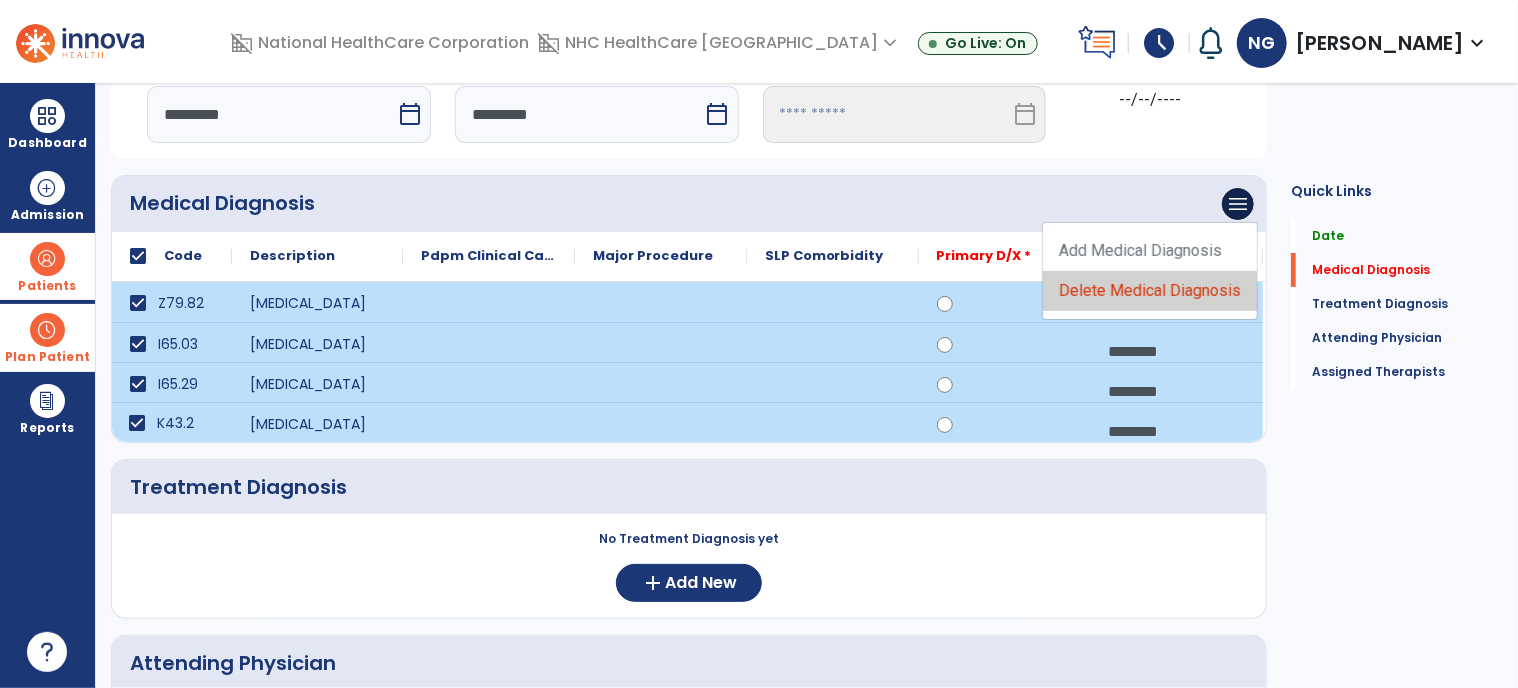 click on "Delete Medical Diagnosis" 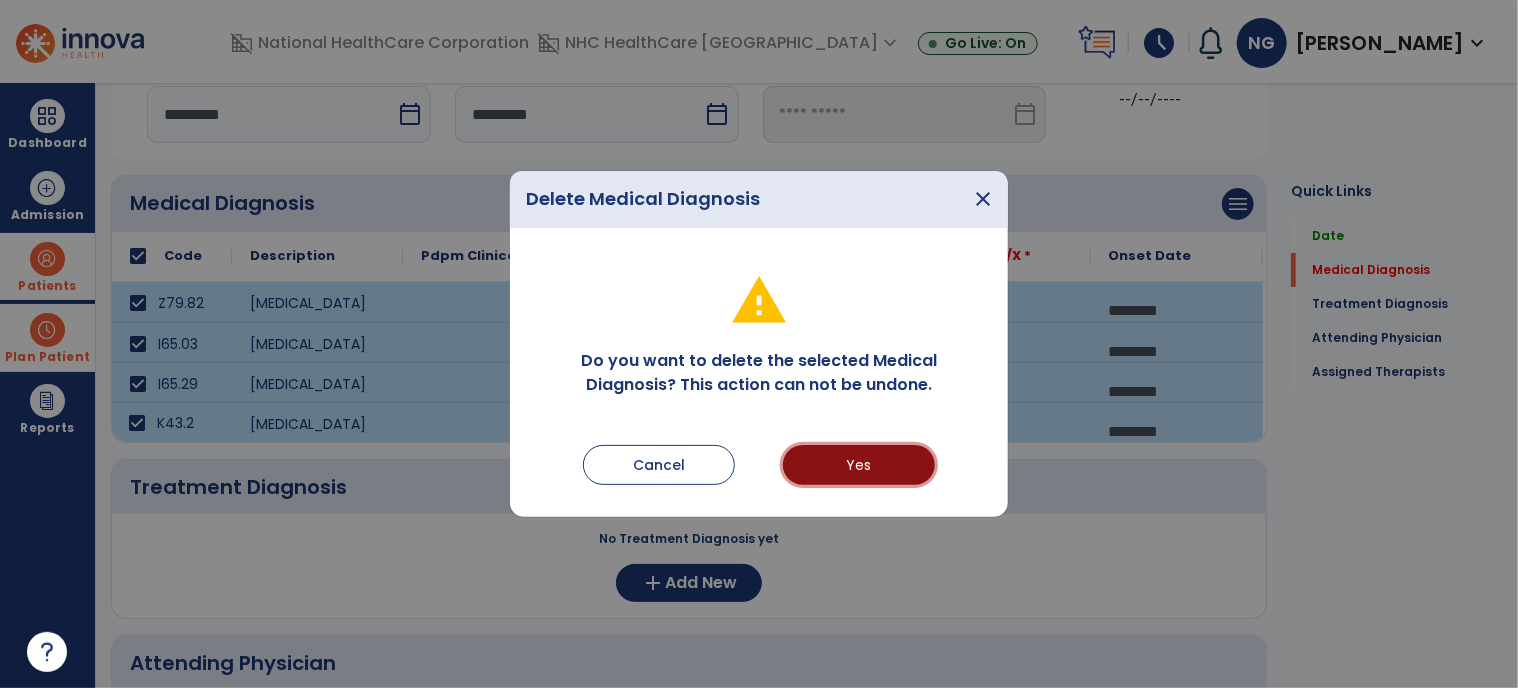 click on "Yes" at bounding box center [859, 465] 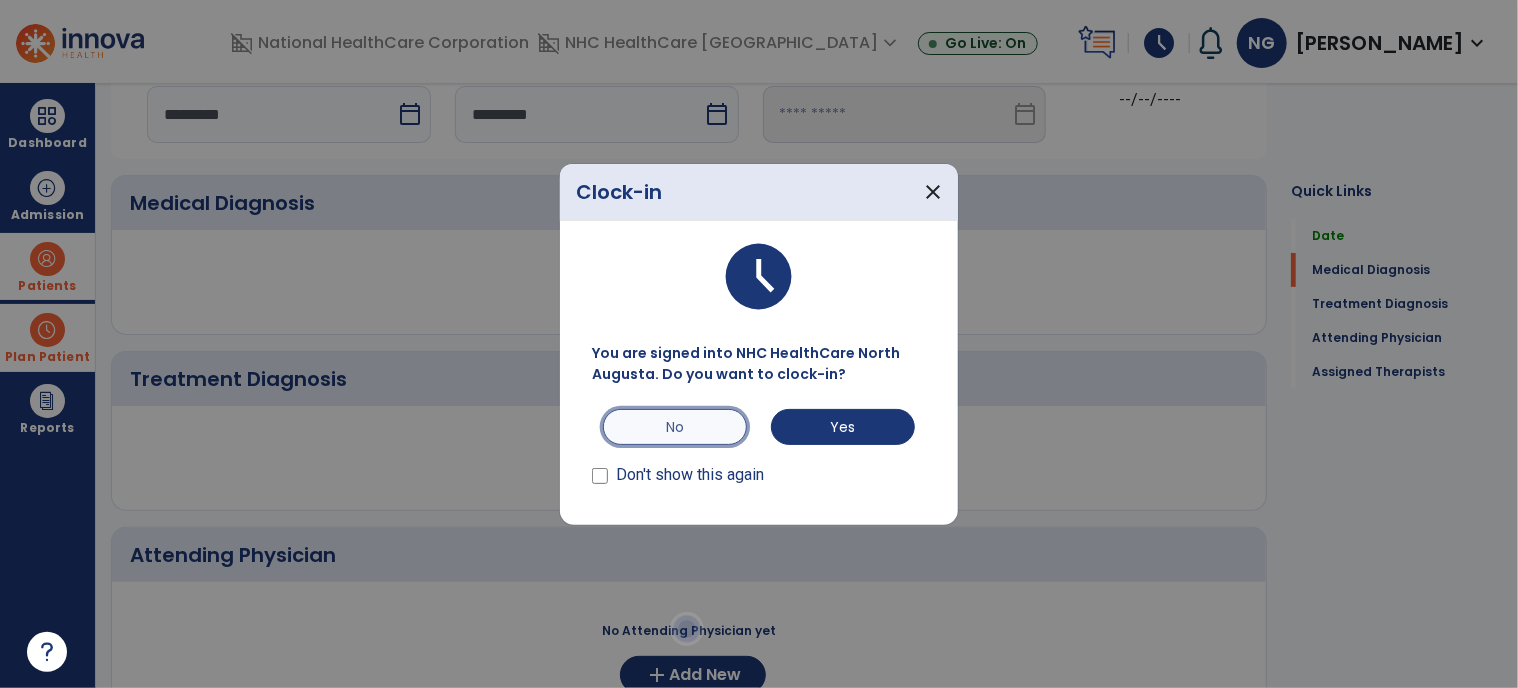 click on "No" at bounding box center (675, 427) 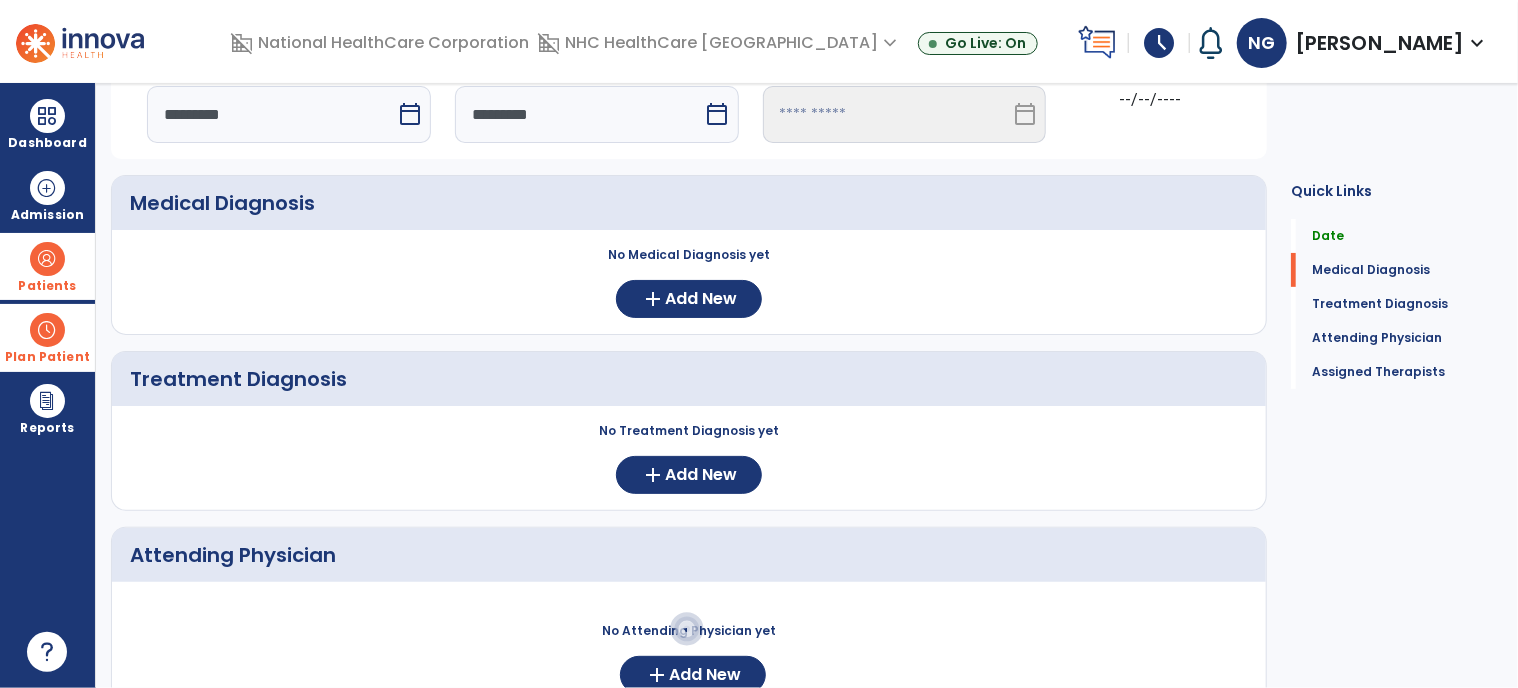 click on "schedule" at bounding box center (1159, 43) 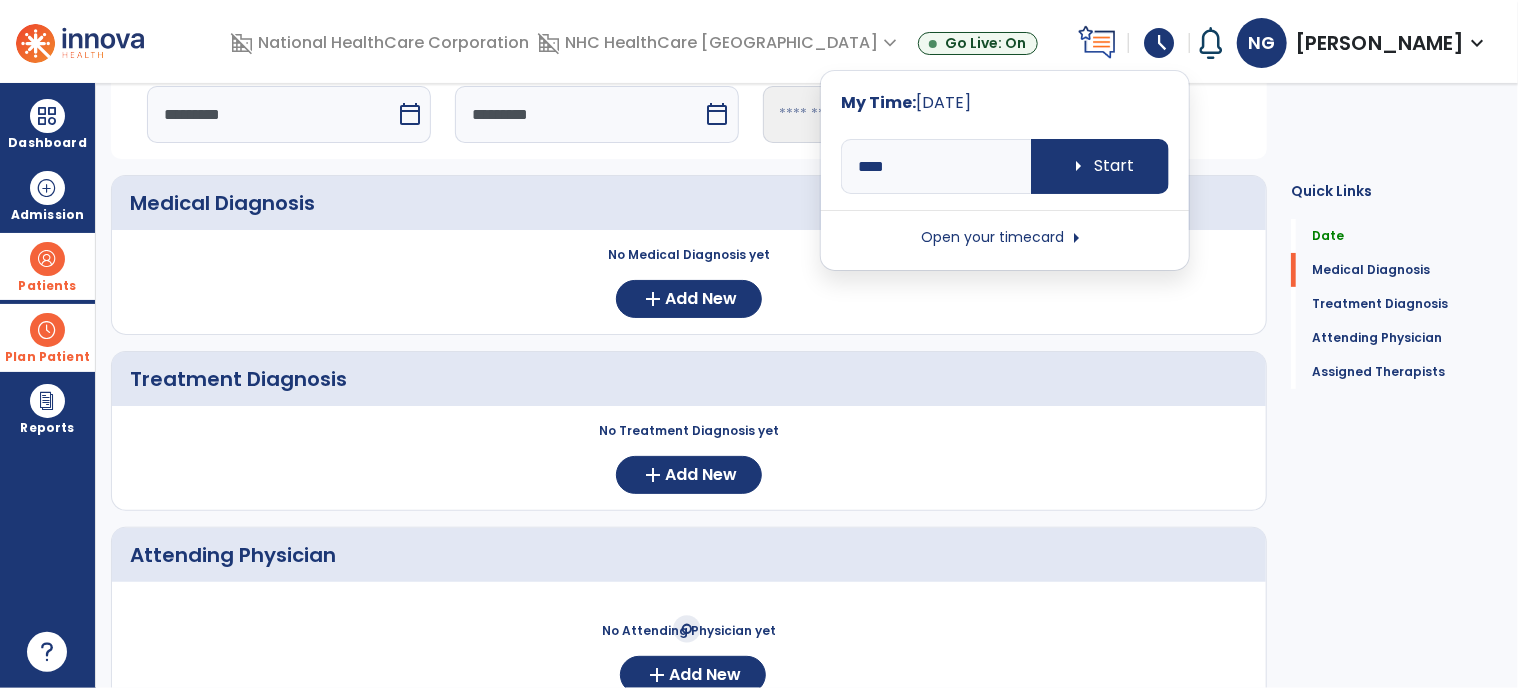 click on "Open your timecard  arrow_right" at bounding box center (1005, 238) 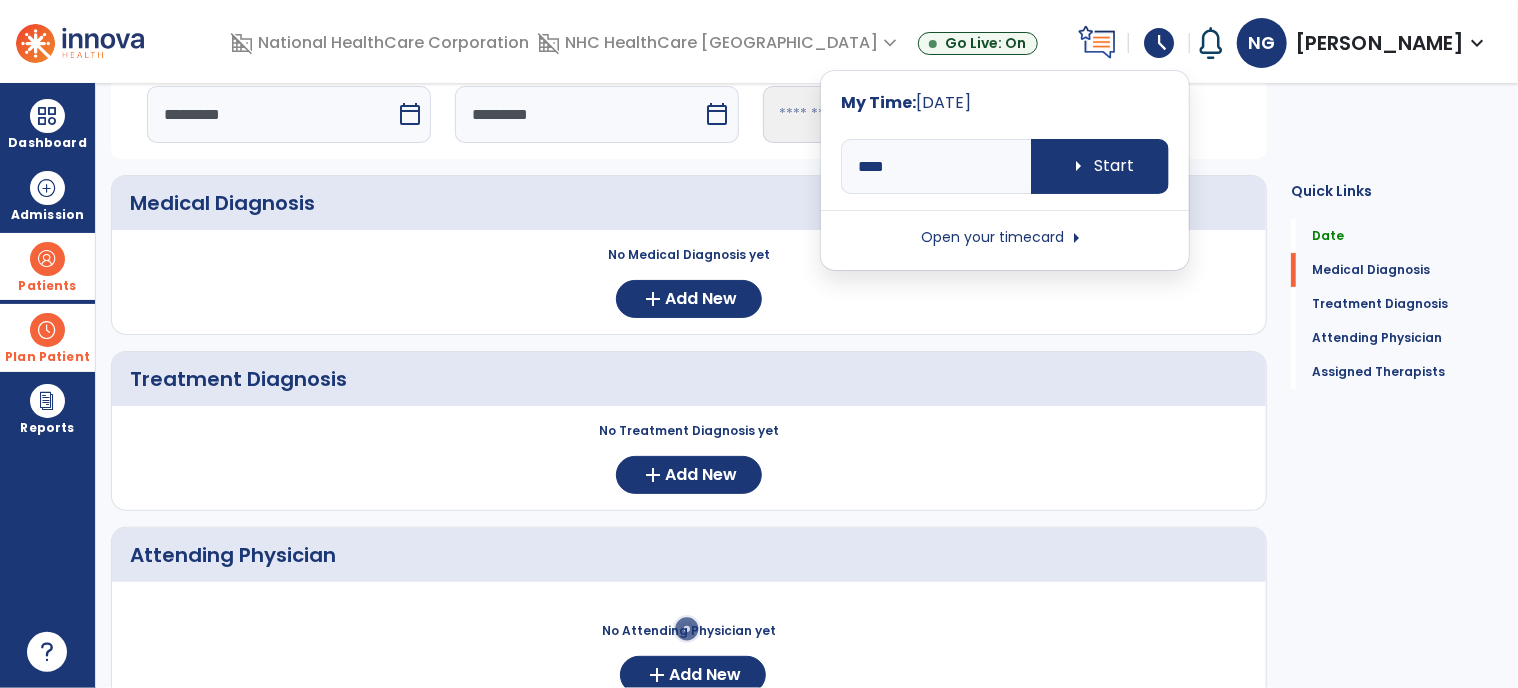 scroll, scrollTop: 0, scrollLeft: 0, axis: both 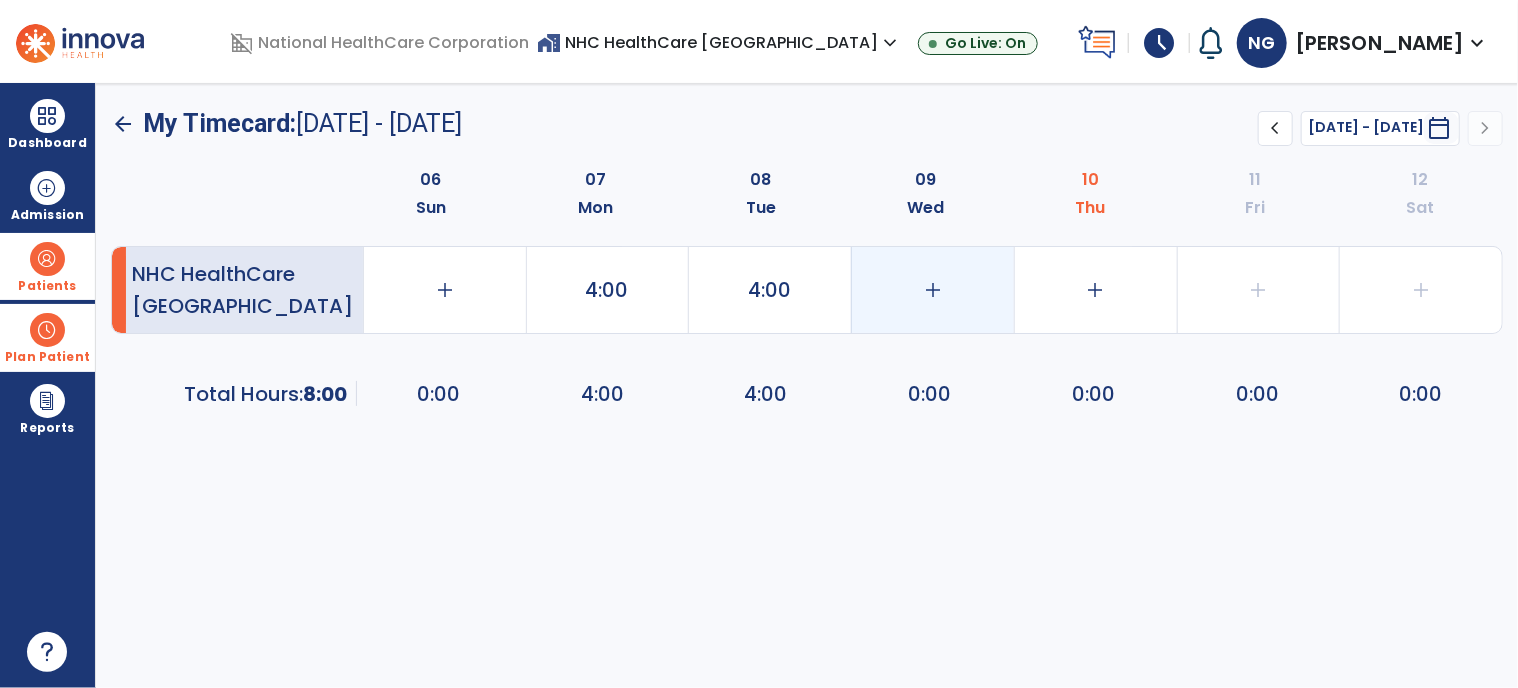 click on "add" 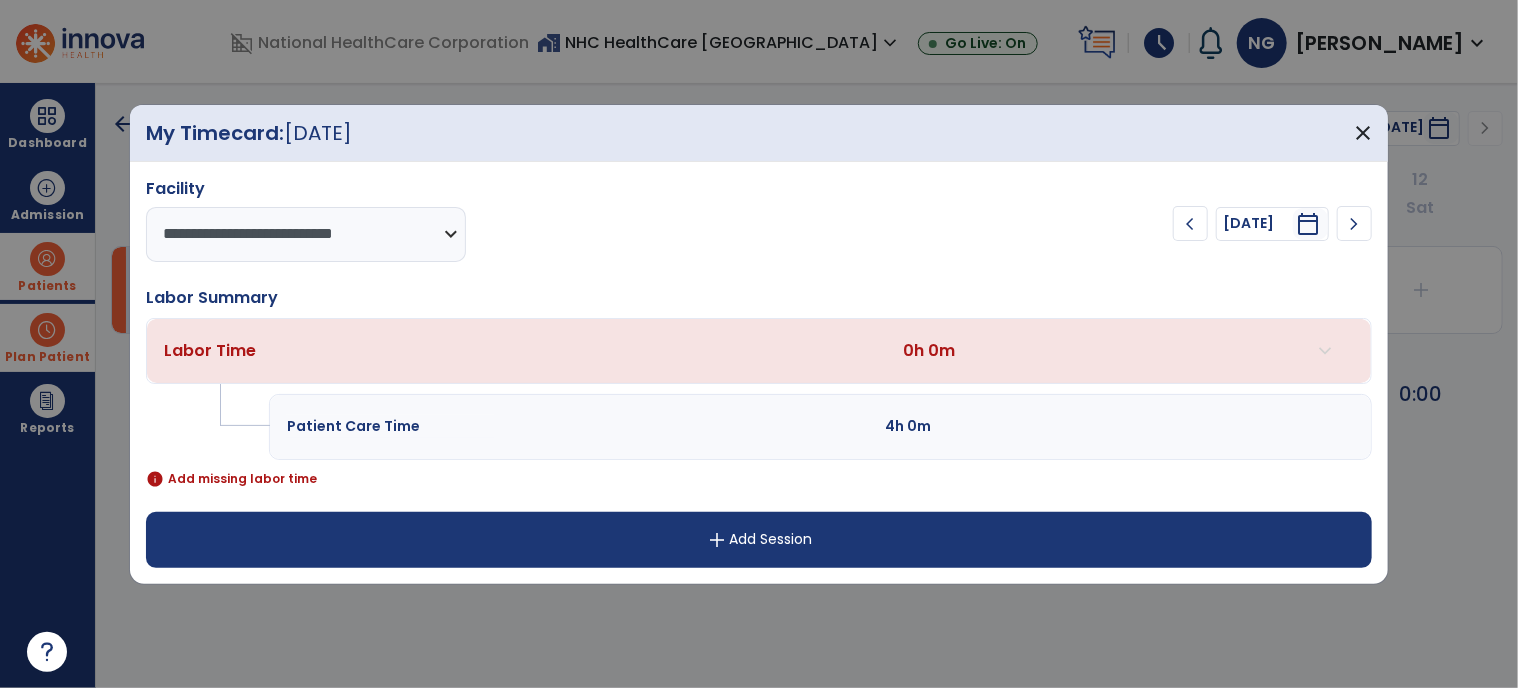 click on "add  Add Session" at bounding box center [759, 540] 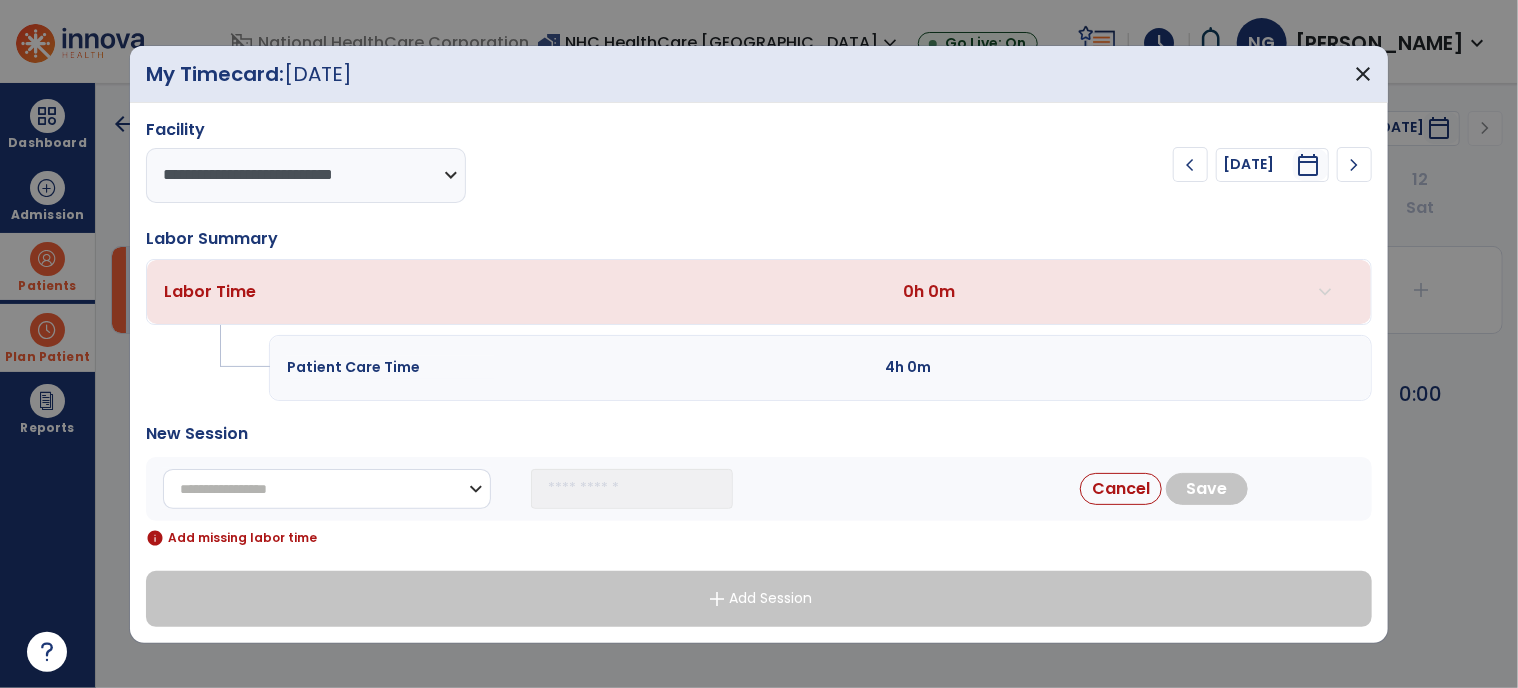 click on "**********" at bounding box center (327, 489) 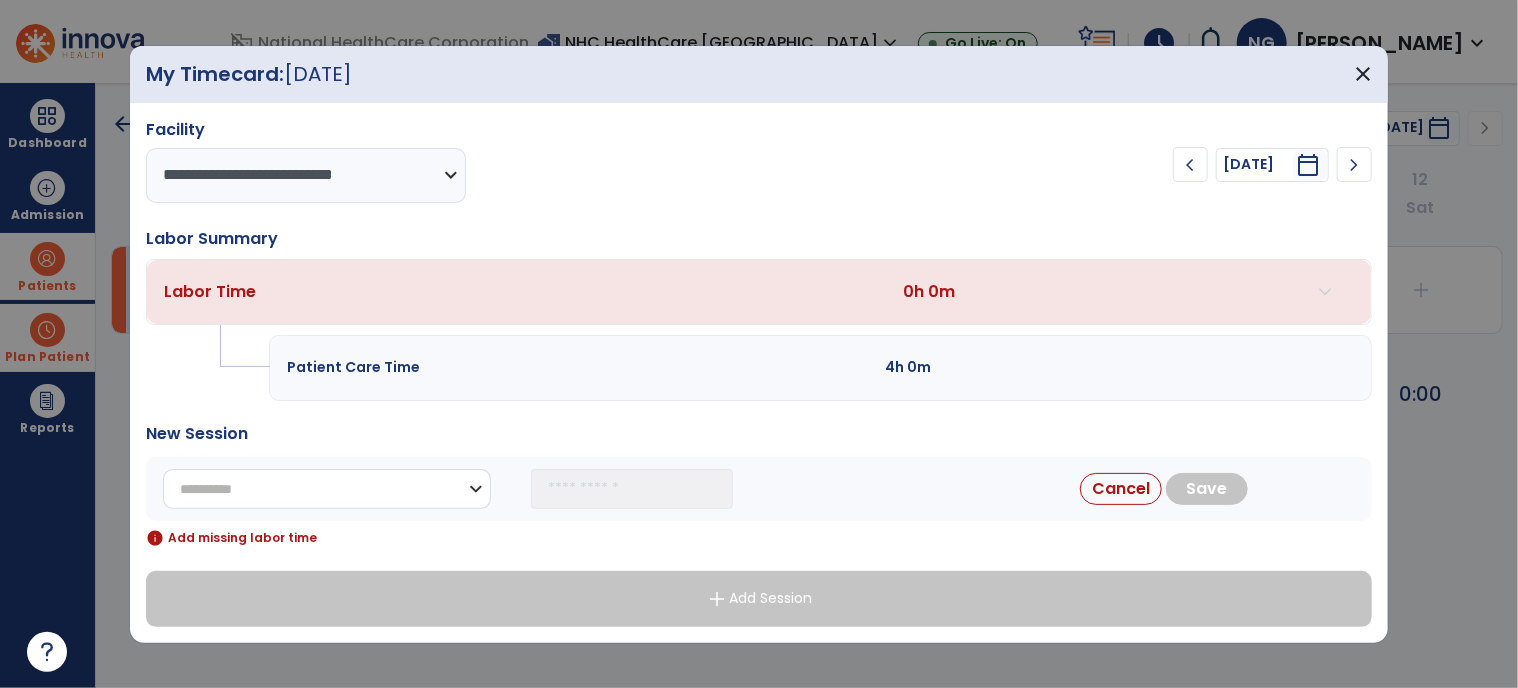 click on "**********" at bounding box center (327, 489) 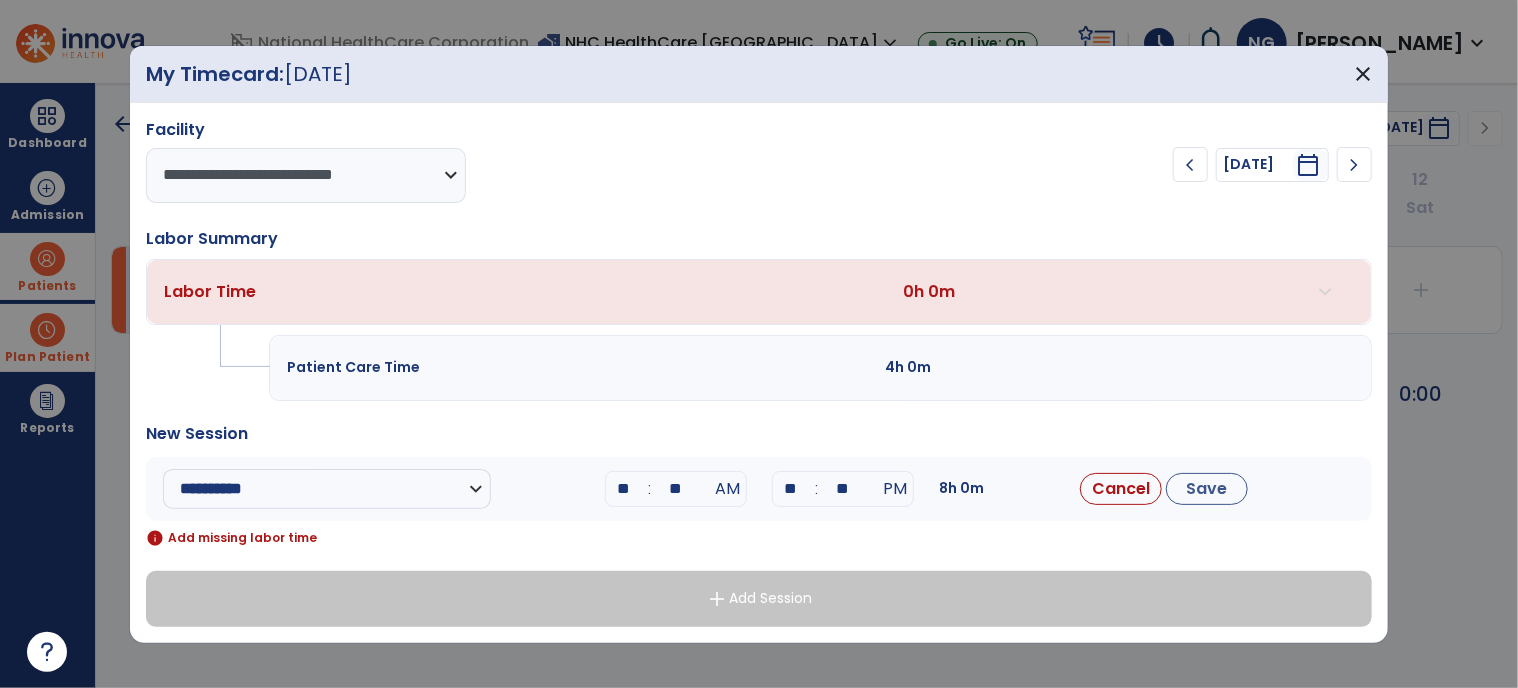 click on ":" at bounding box center (817, 489) 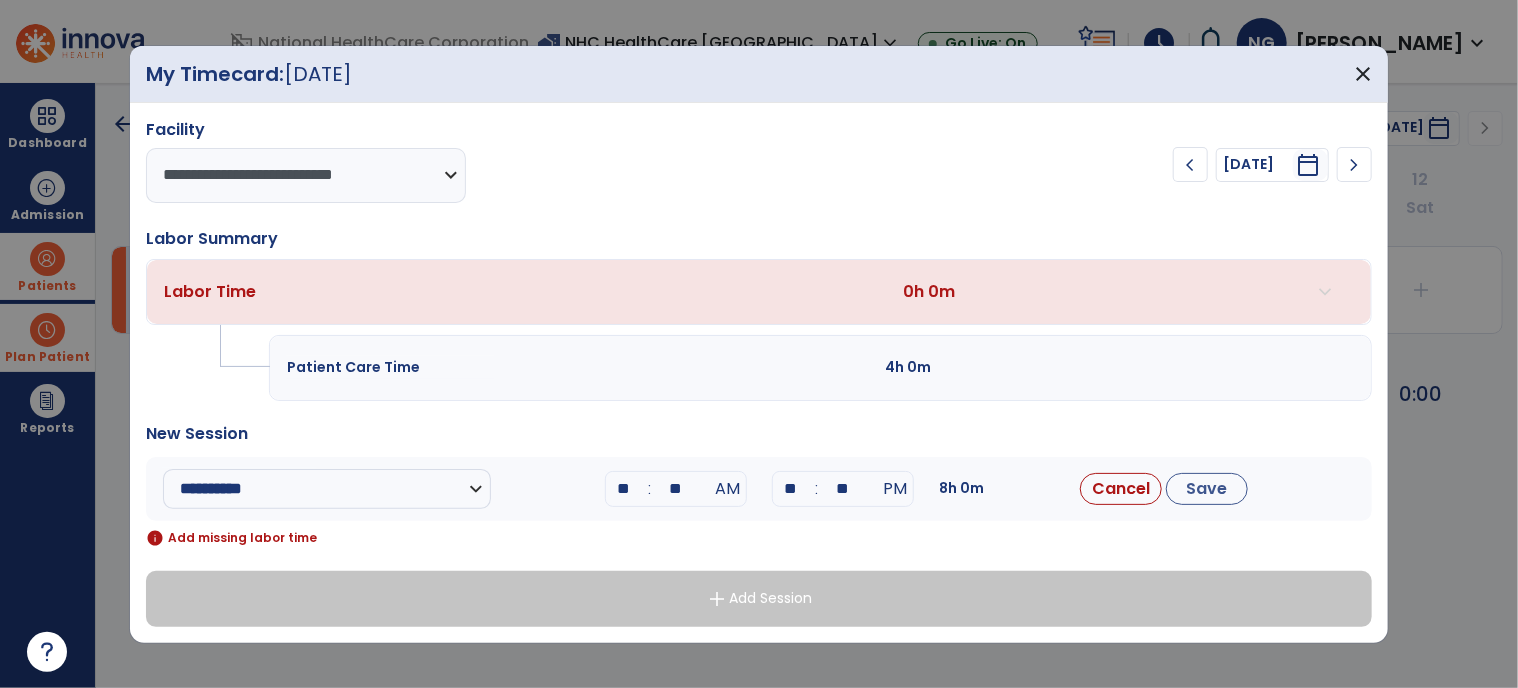 type on "**" 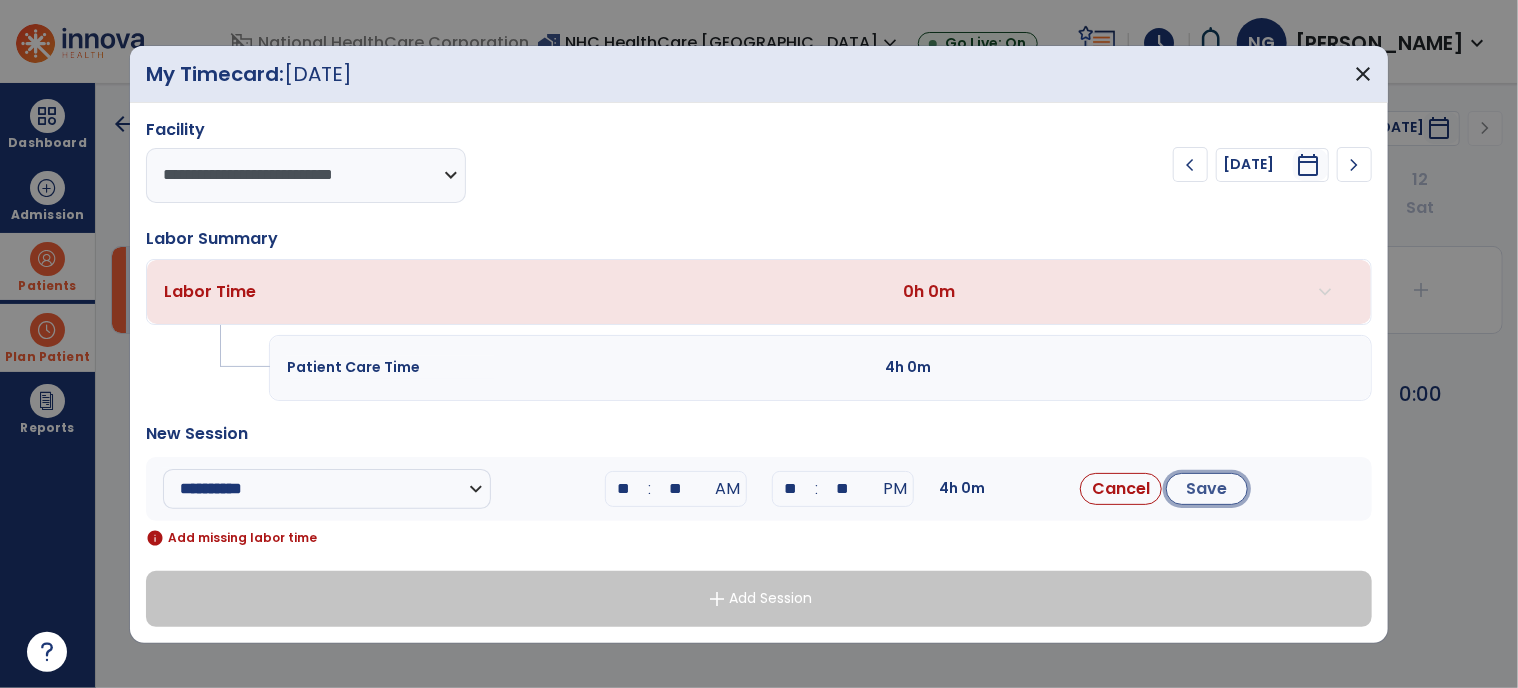 click on "Save" at bounding box center (1207, 489) 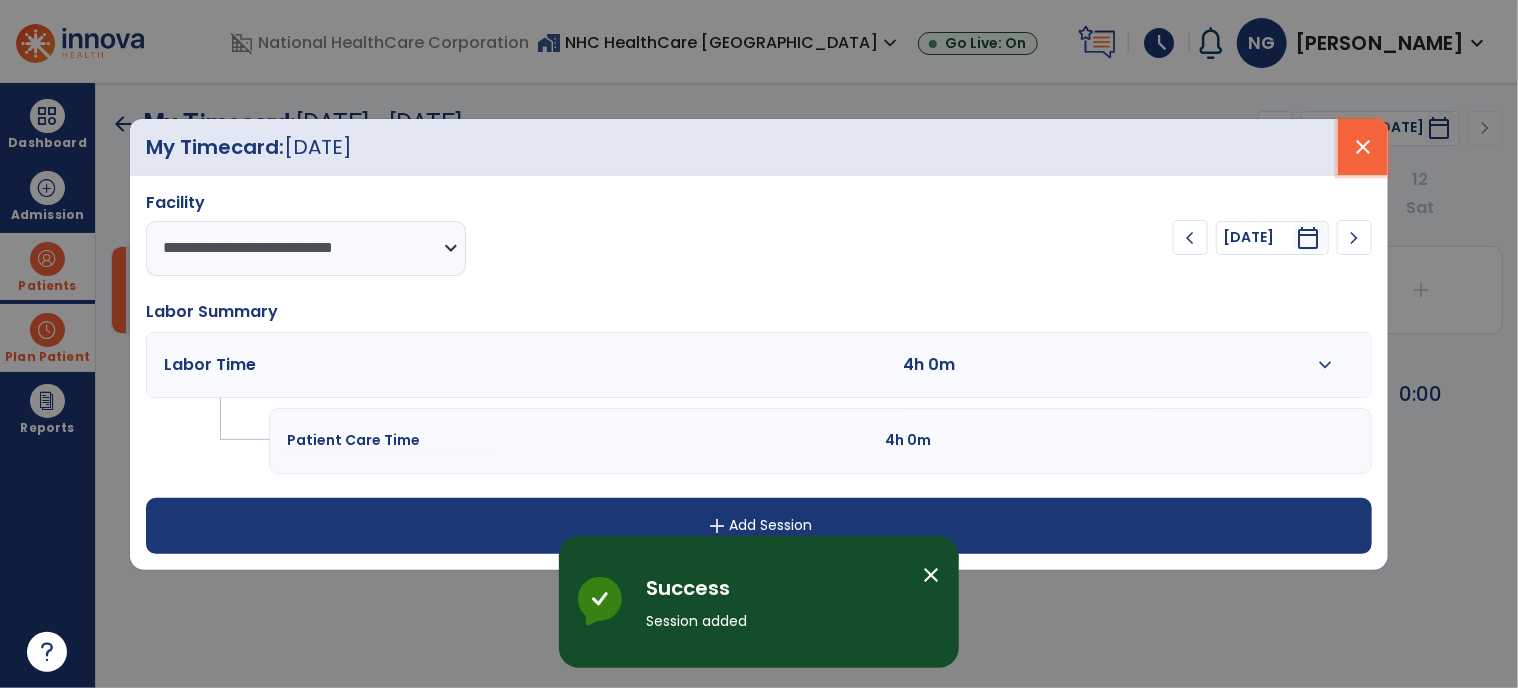 click on "close" at bounding box center (1363, 147) 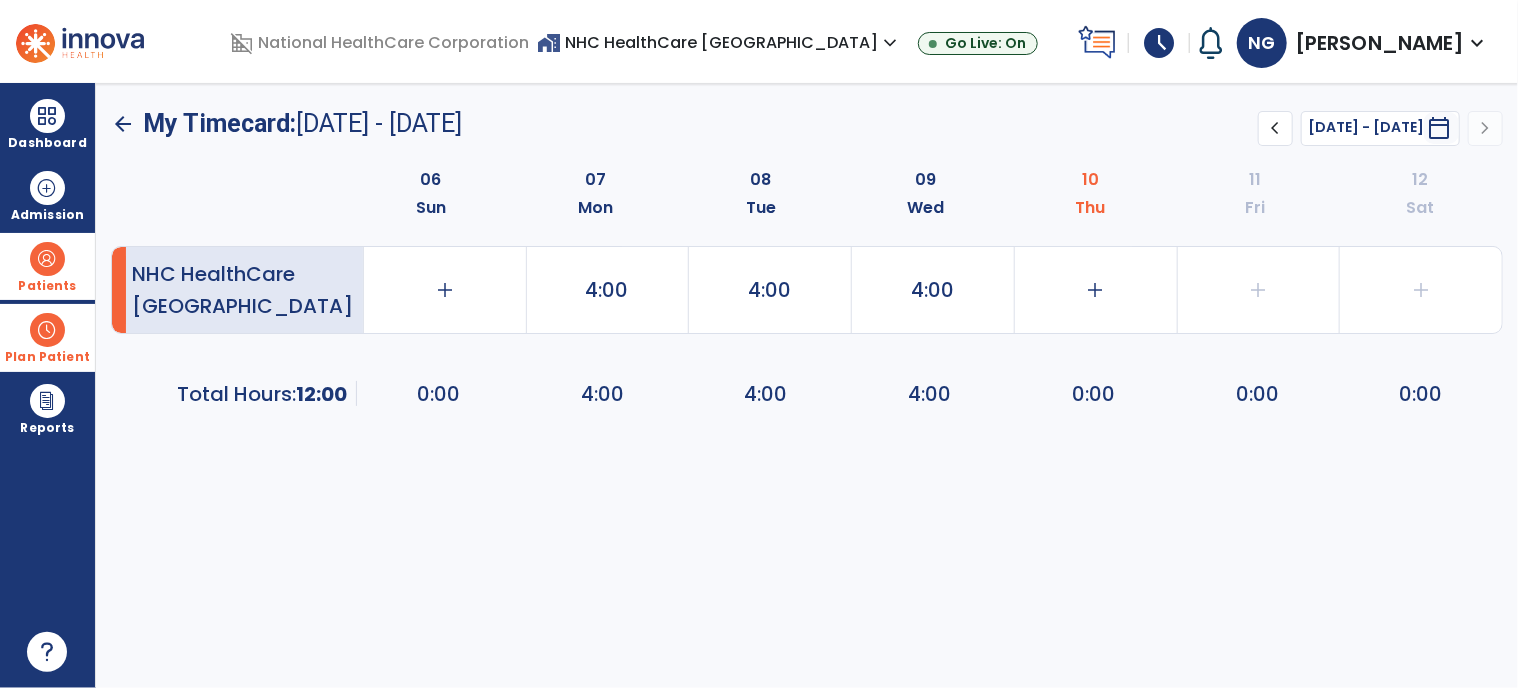 click on "arrow_back" 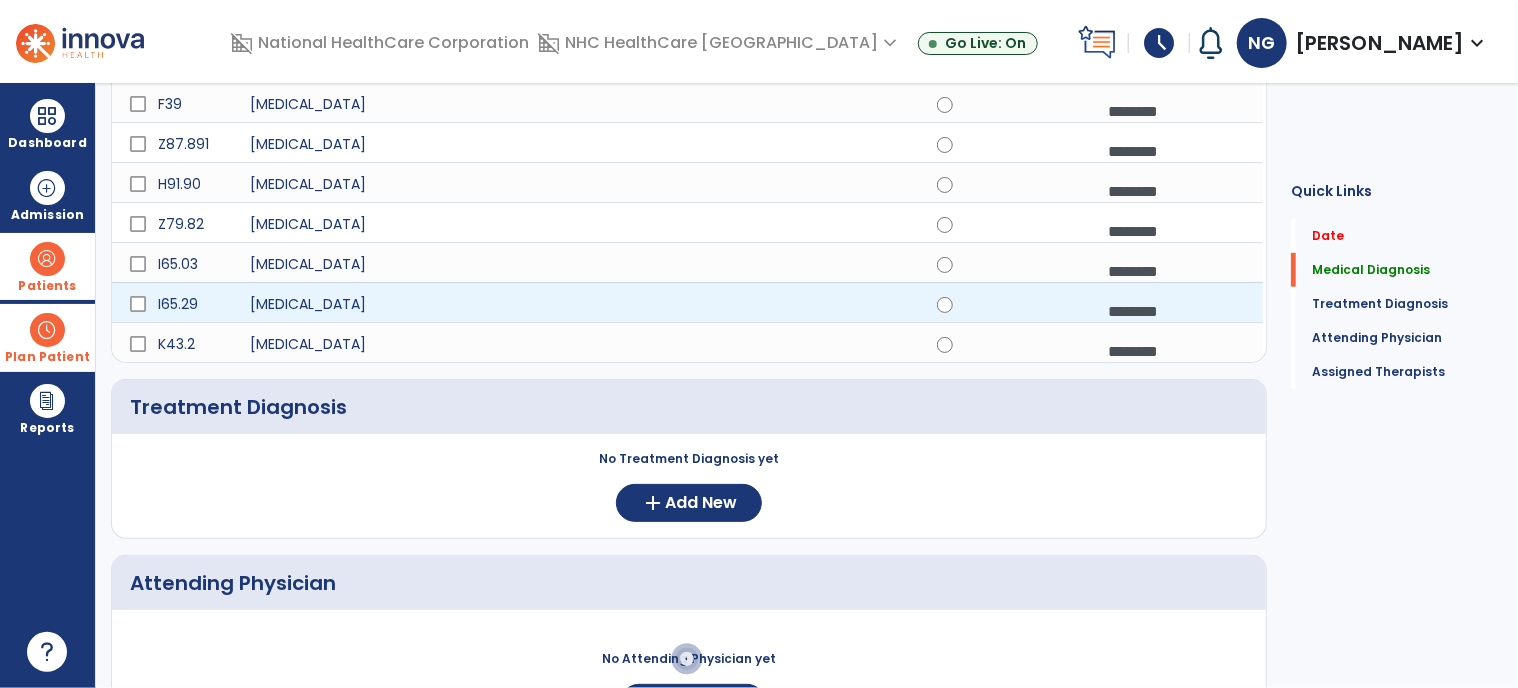 scroll, scrollTop: 0, scrollLeft: 0, axis: both 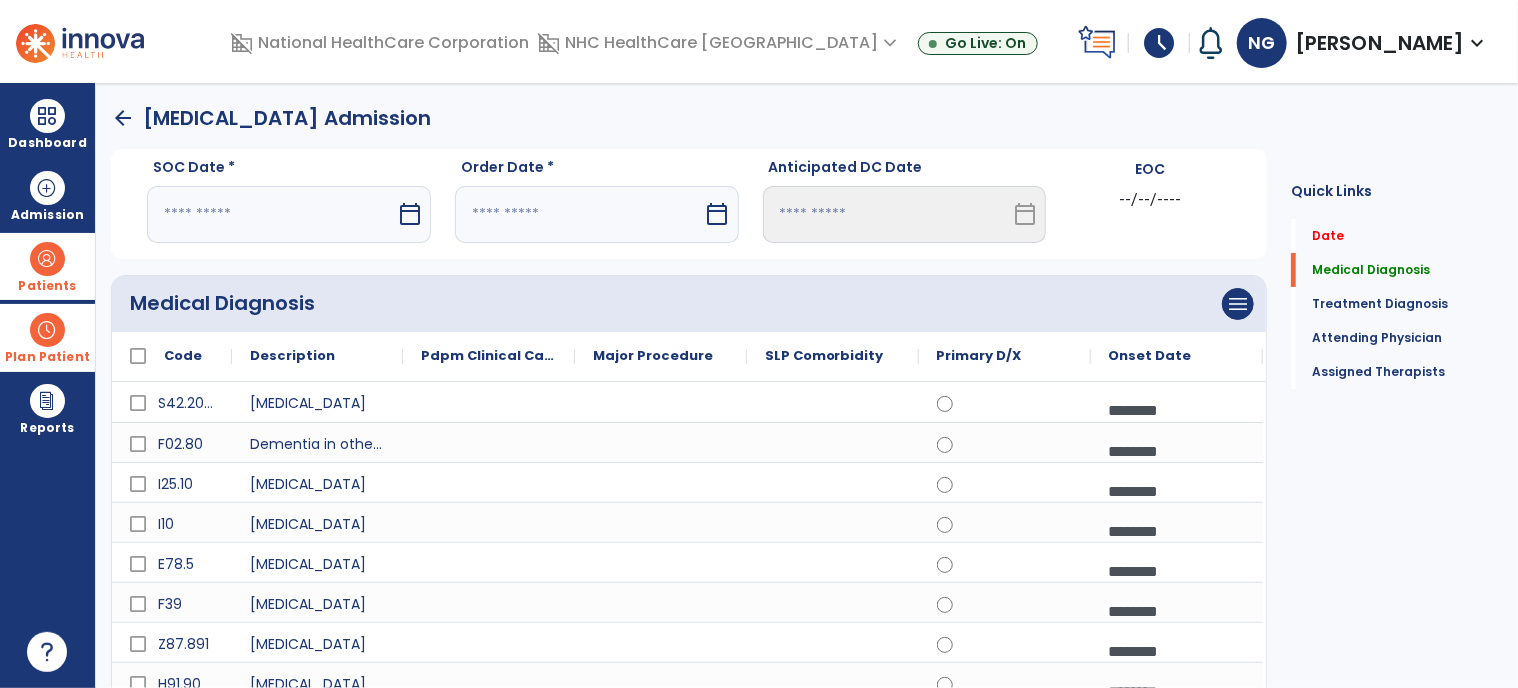 click on "calendar_today" at bounding box center (410, 214) 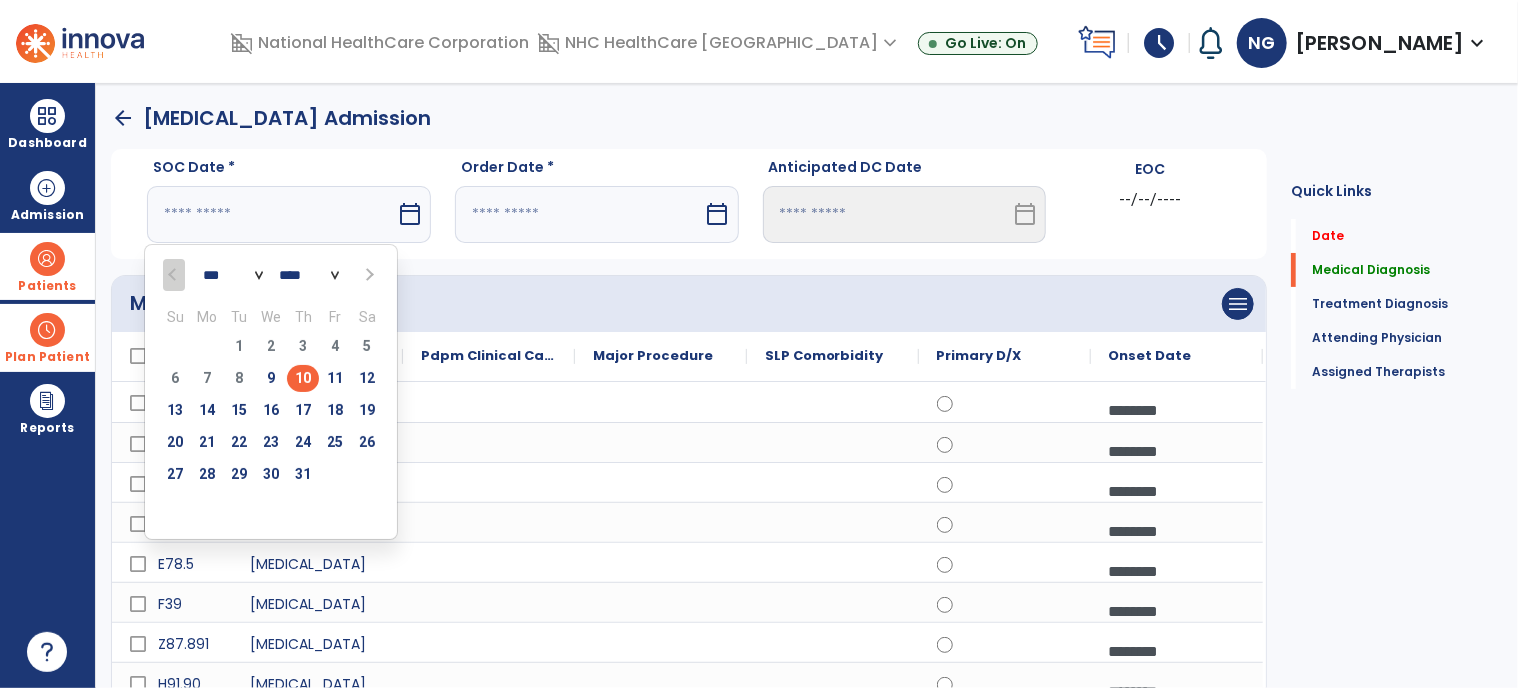 click on "10" at bounding box center (303, 378) 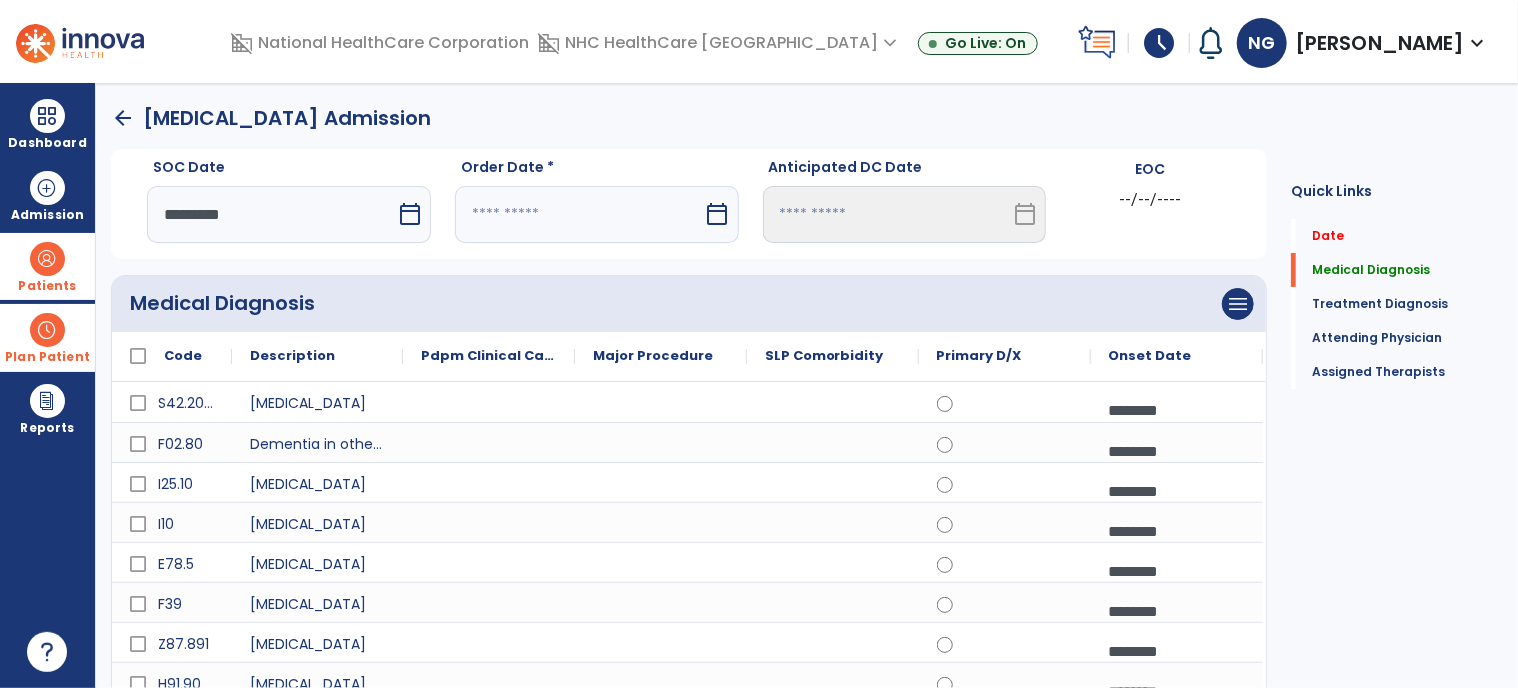 click on "calendar_today" at bounding box center (718, 214) 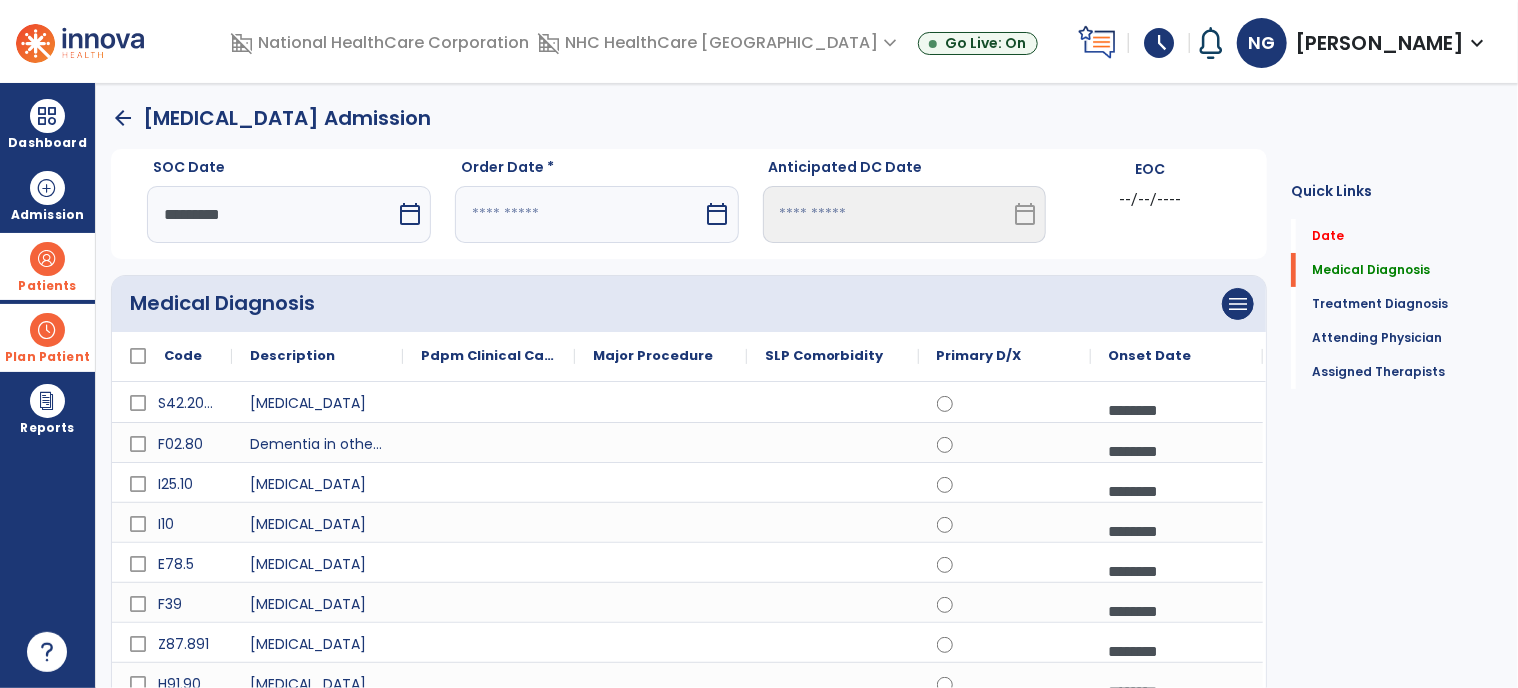 select on "*" 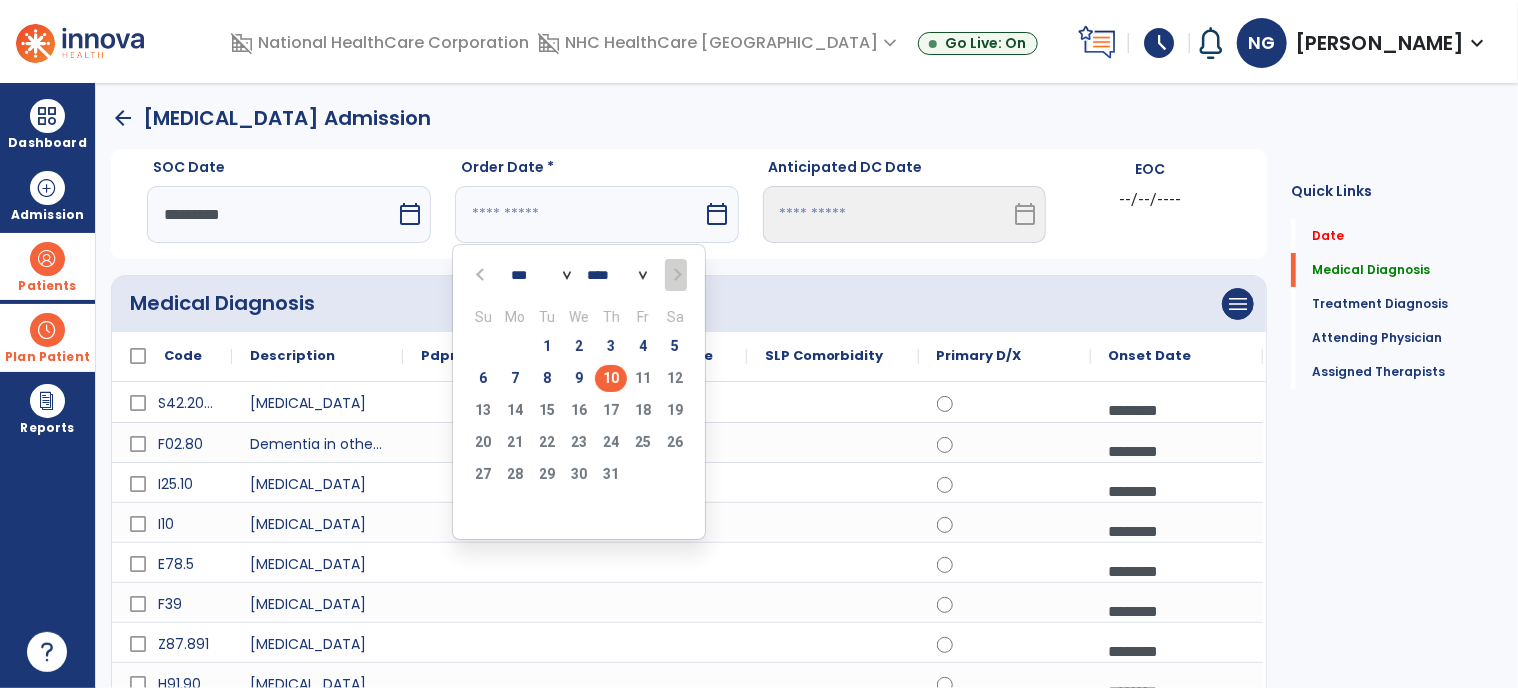 click on "10" at bounding box center (611, 378) 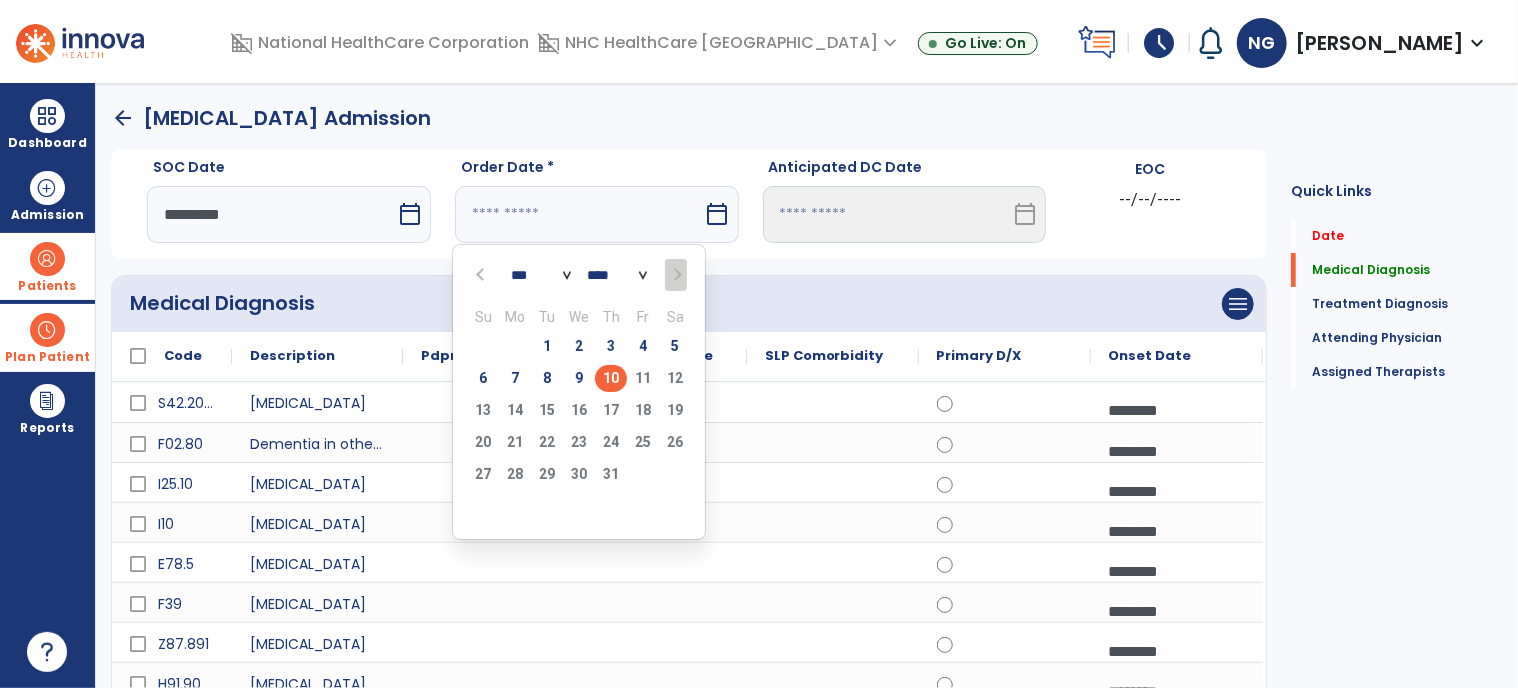 type on "*********" 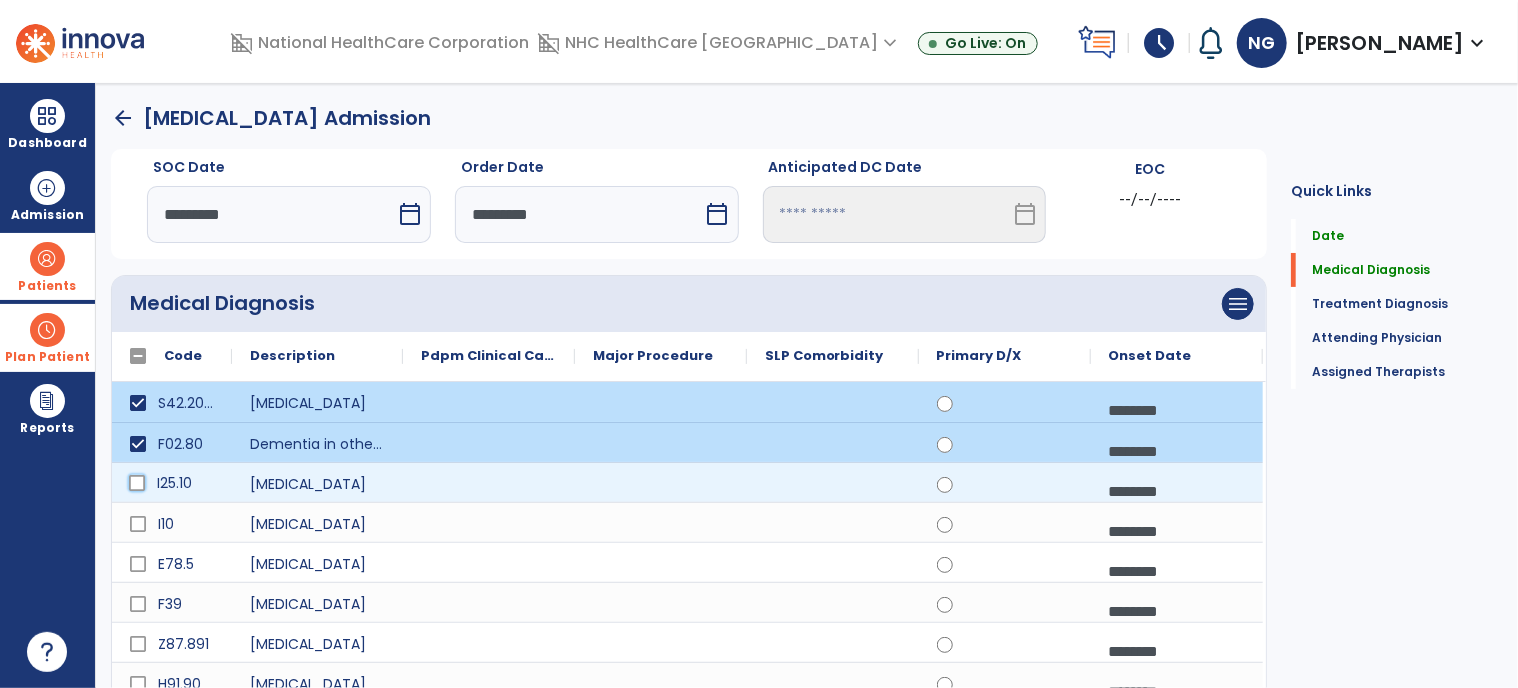 click 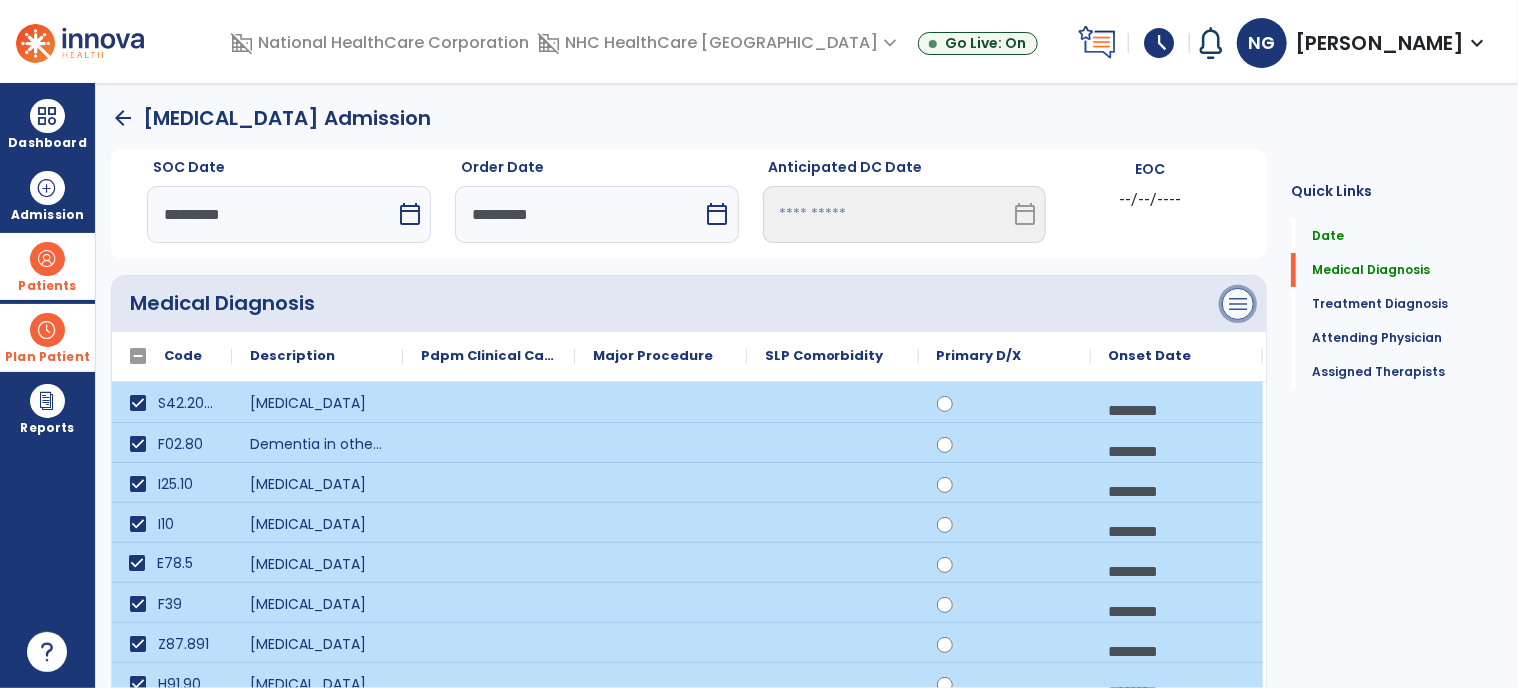 click on "menu" at bounding box center (1238, 304) 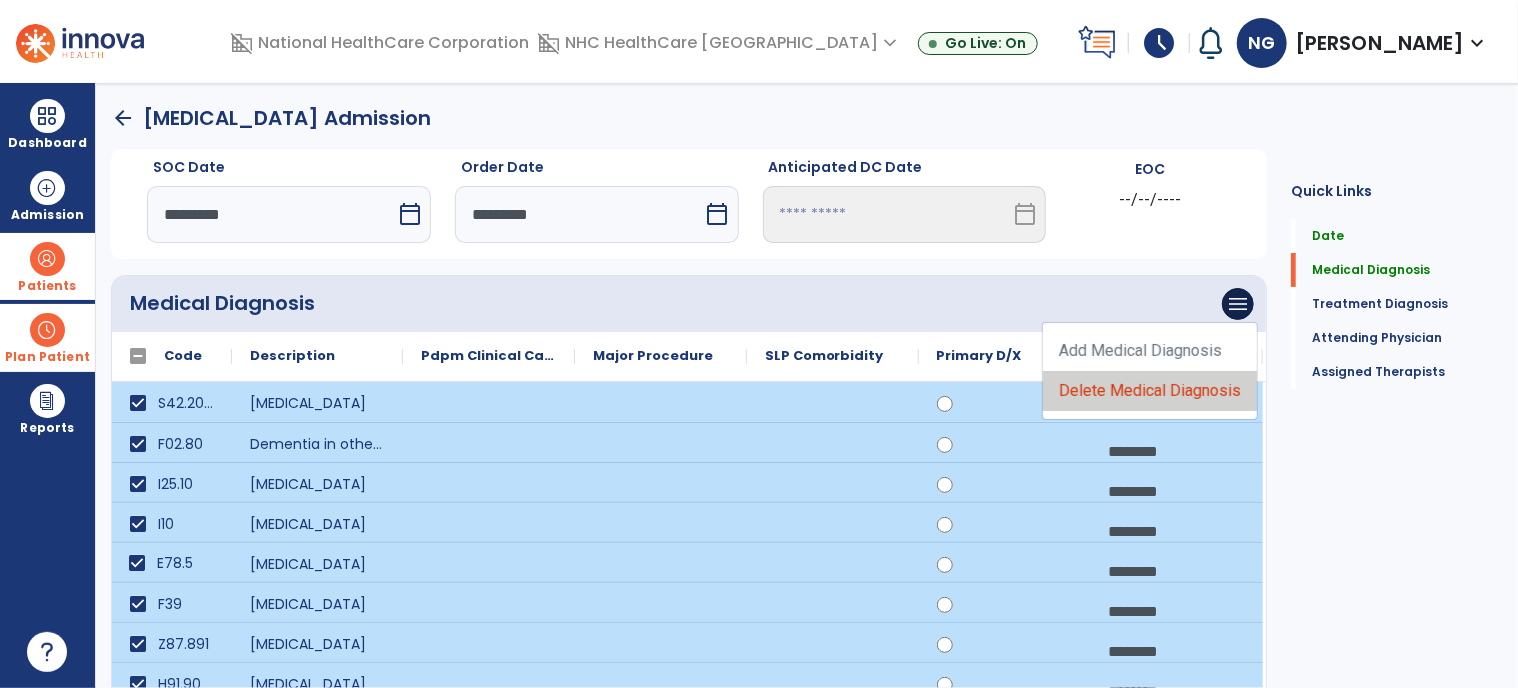 click on "Delete Medical Diagnosis" 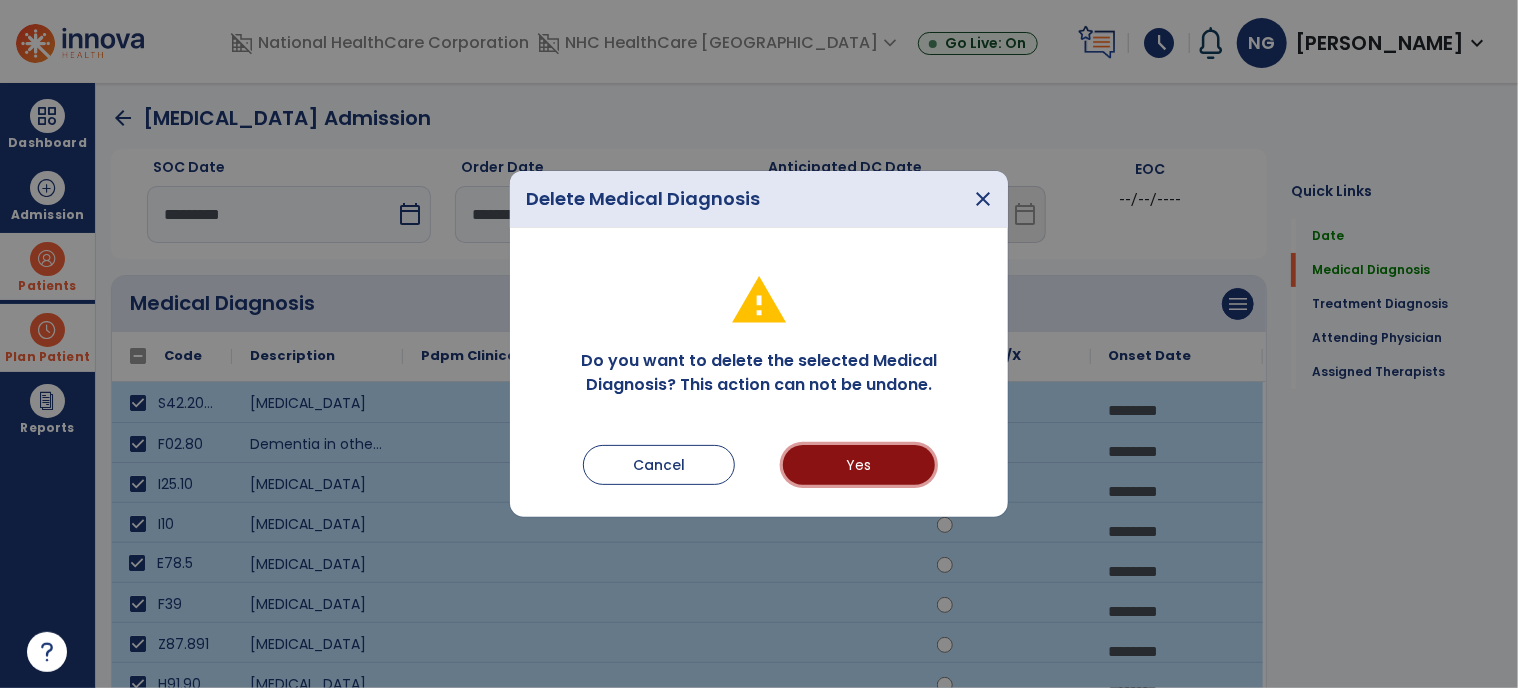 click on "Yes" at bounding box center (859, 465) 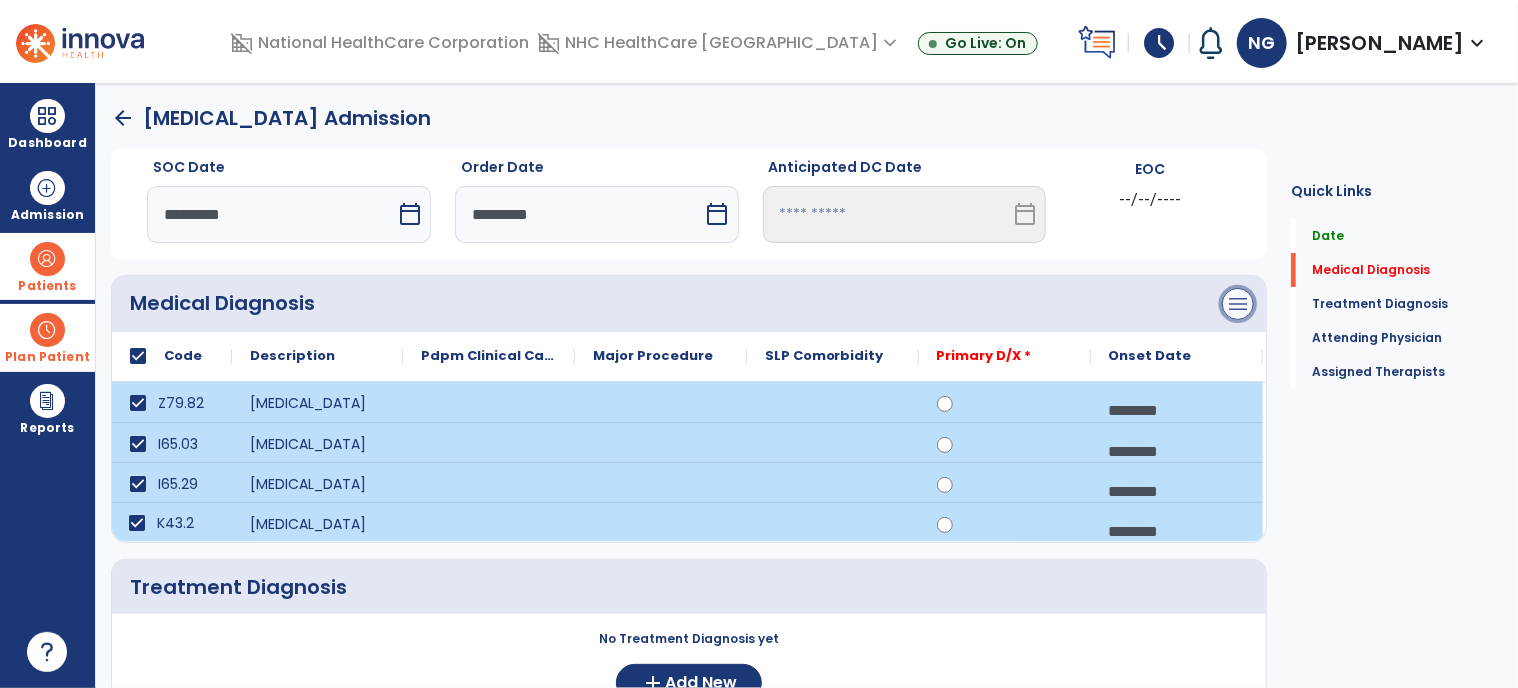 click on "menu" at bounding box center (1238, 304) 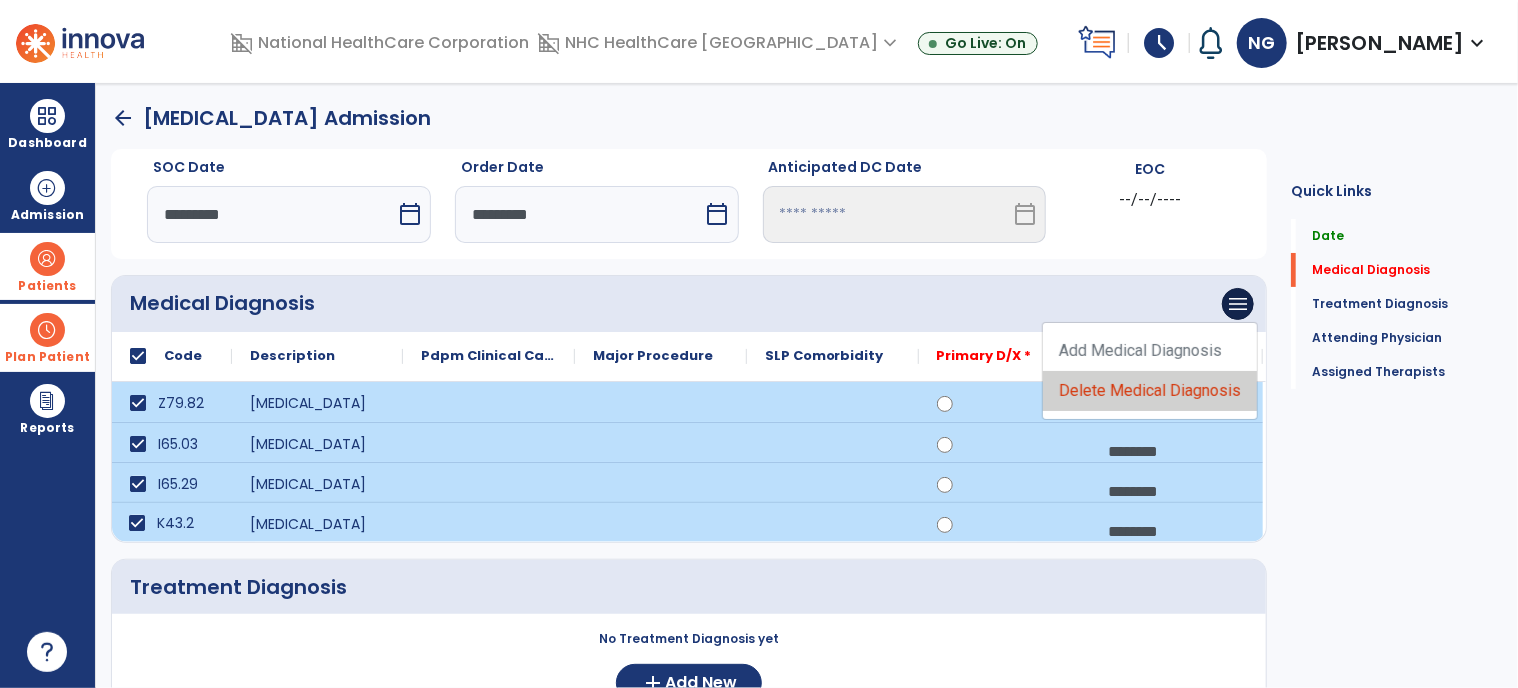 click on "Delete Medical Diagnosis" 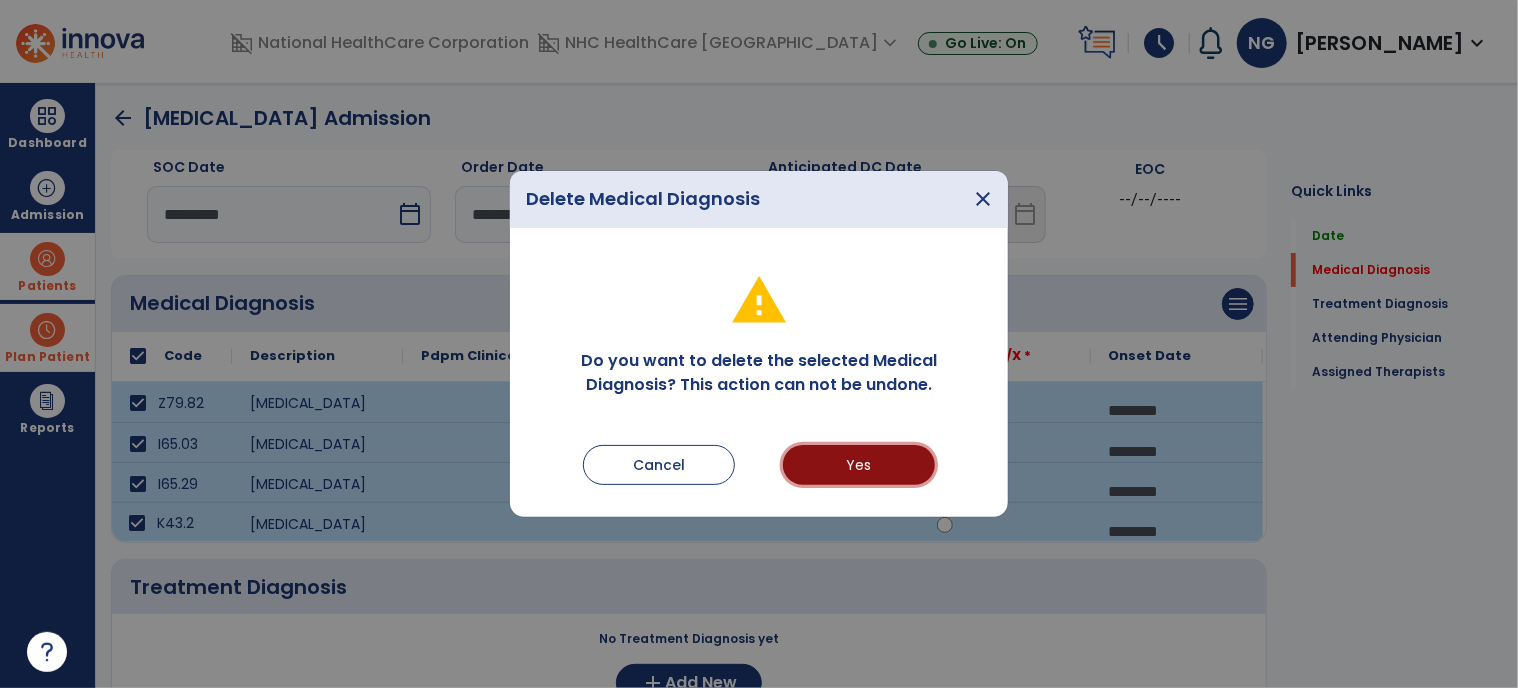 click on "Yes" at bounding box center [859, 465] 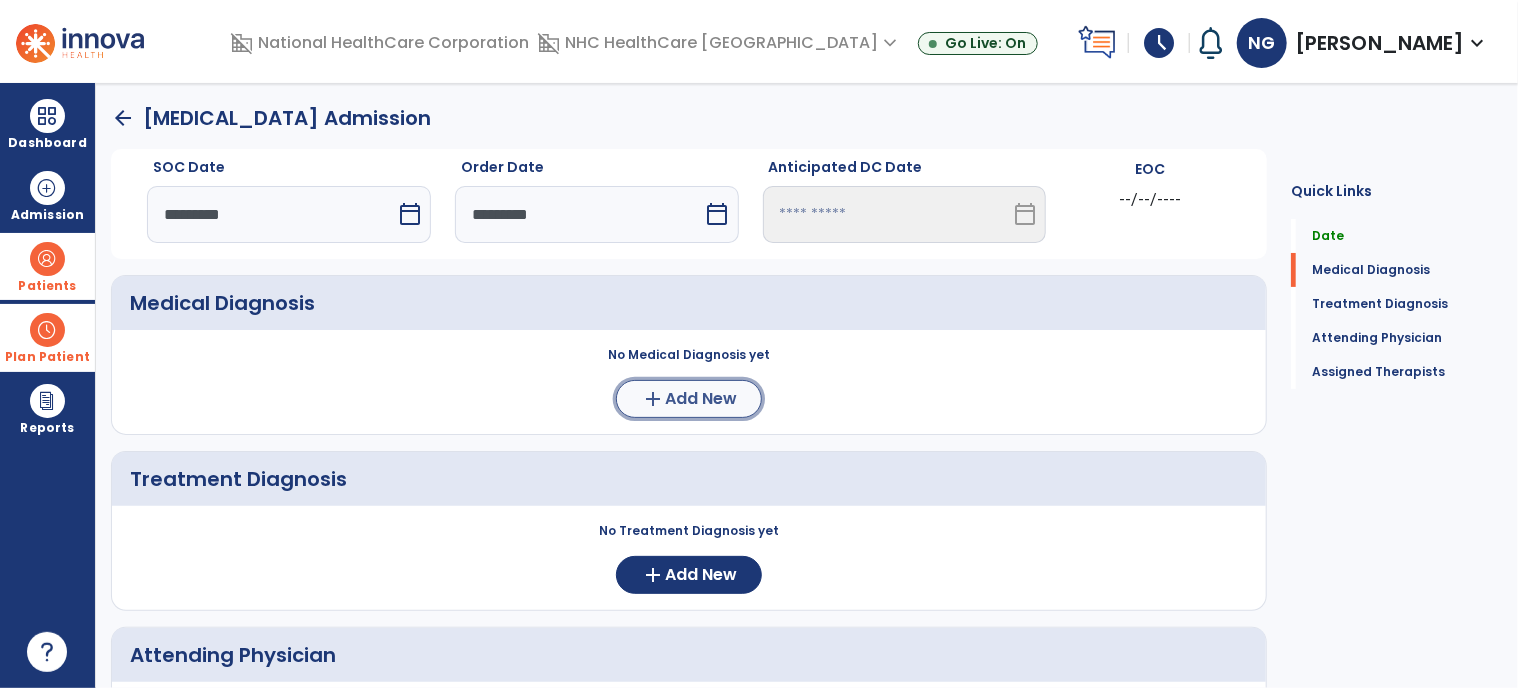 click on "add" 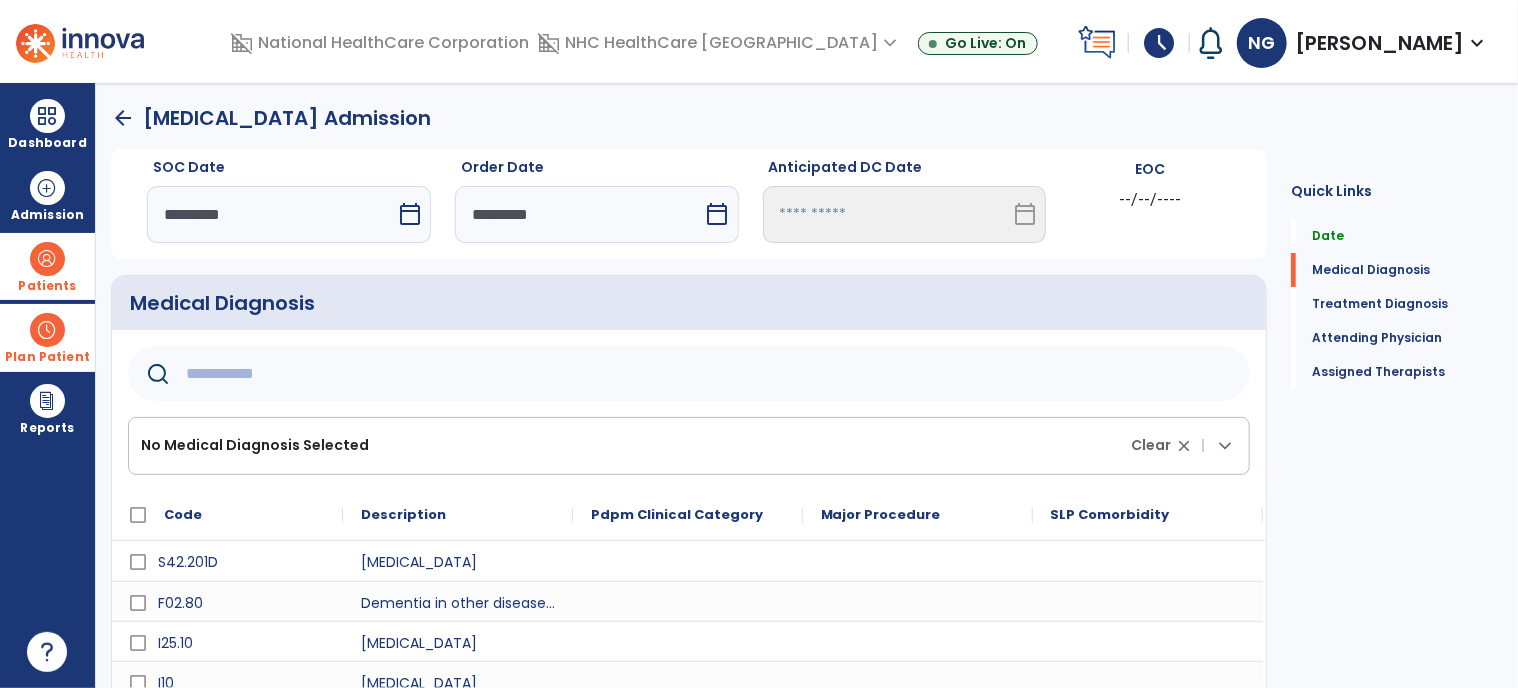 click 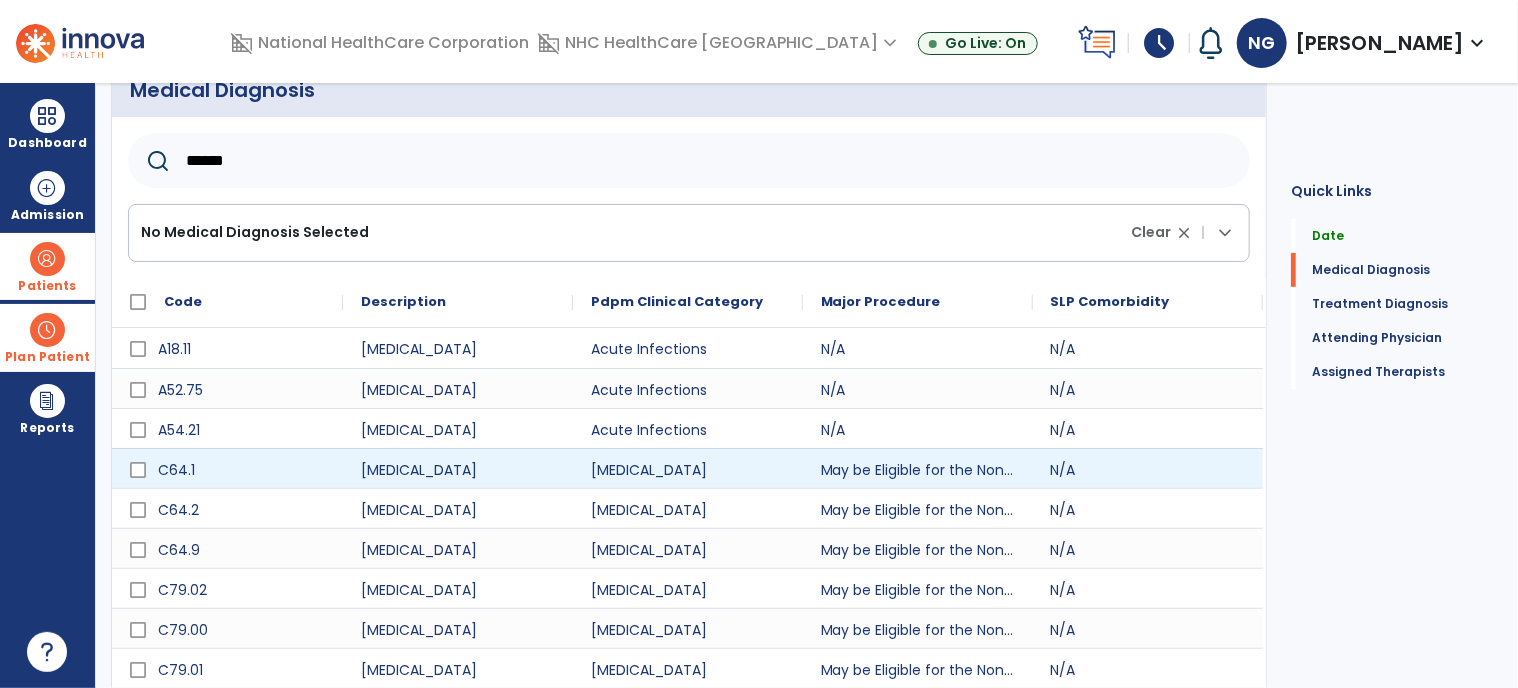 scroll, scrollTop: 297, scrollLeft: 0, axis: vertical 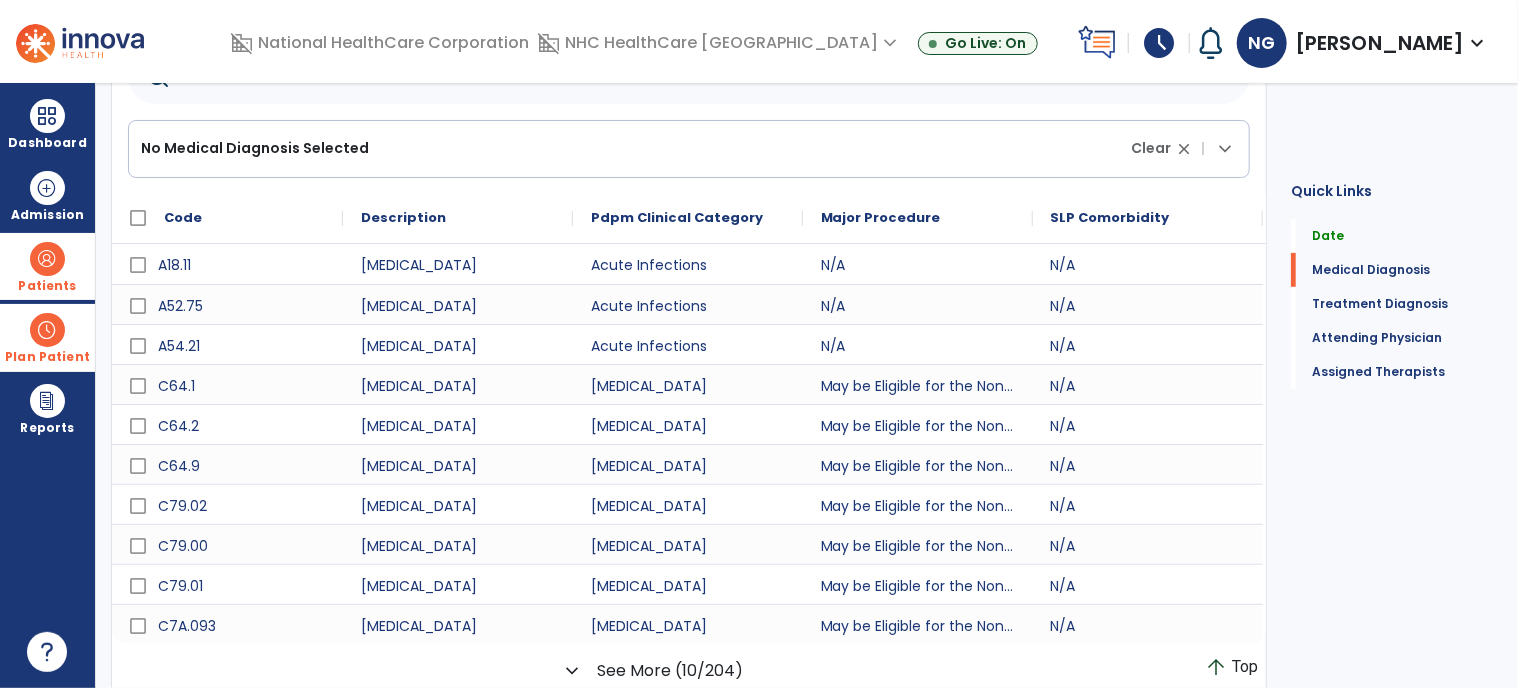 type on "******" 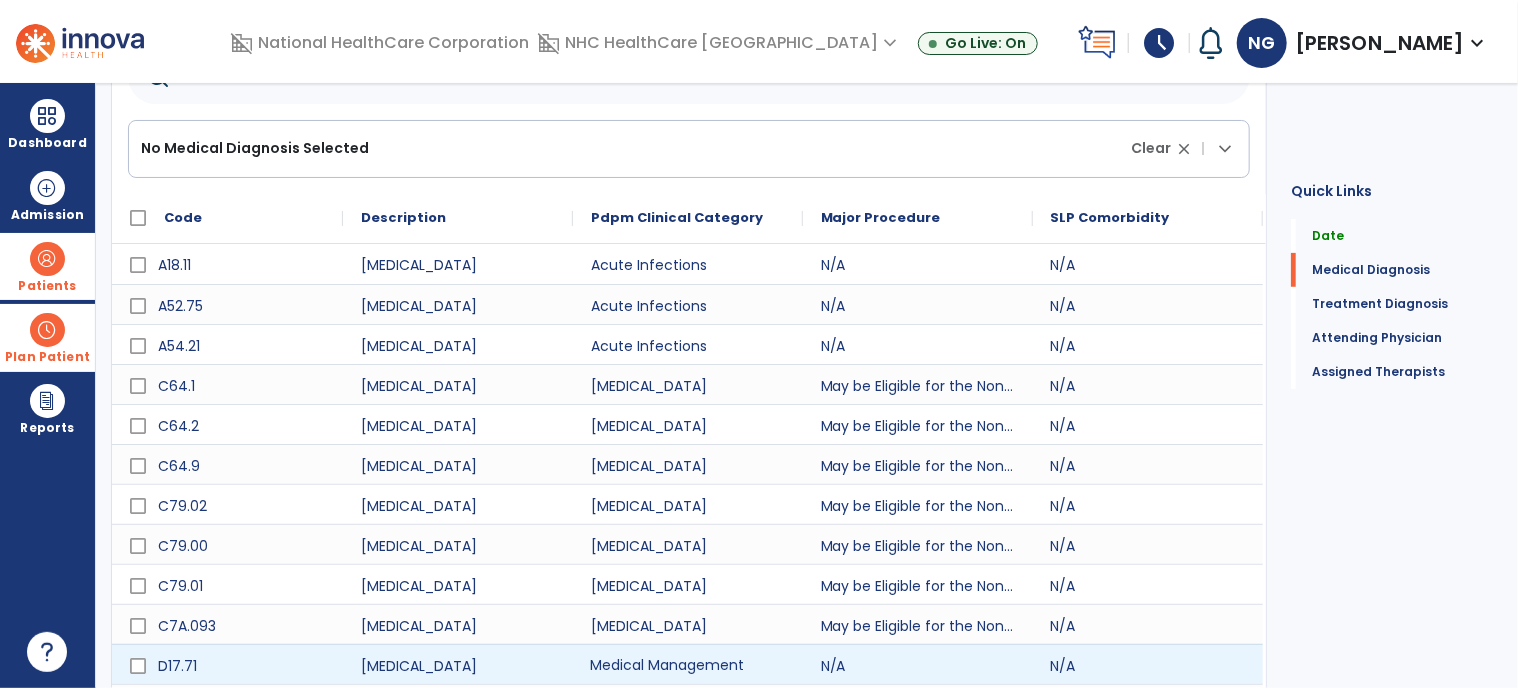 click on "A18.11 [MEDICAL_DATA] Acute Infections N/A N/A
A52.75 [MEDICAL_DATA] Acute Infections N/A N/A
A54.21 [MEDICAL_DATA] Acute Infections N/A N/A
C64.1 [MEDICAL_DATA]  [MEDICAL_DATA] May be Eligible for the Non-Orthopedic Surgery Category N/A
C64.2 [MEDICAL_DATA]  [MEDICAL_DATA] N/A C64.9 N/A" 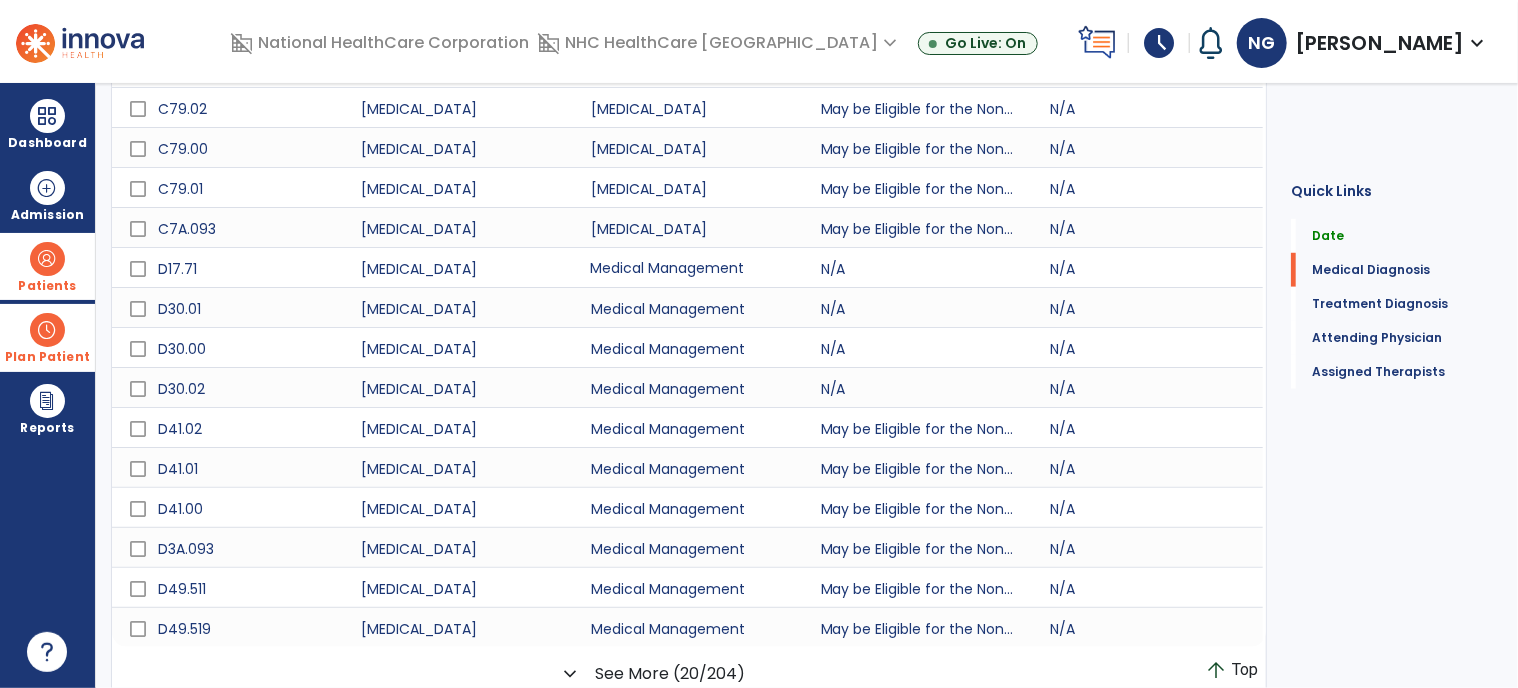 scroll, scrollTop: 697, scrollLeft: 0, axis: vertical 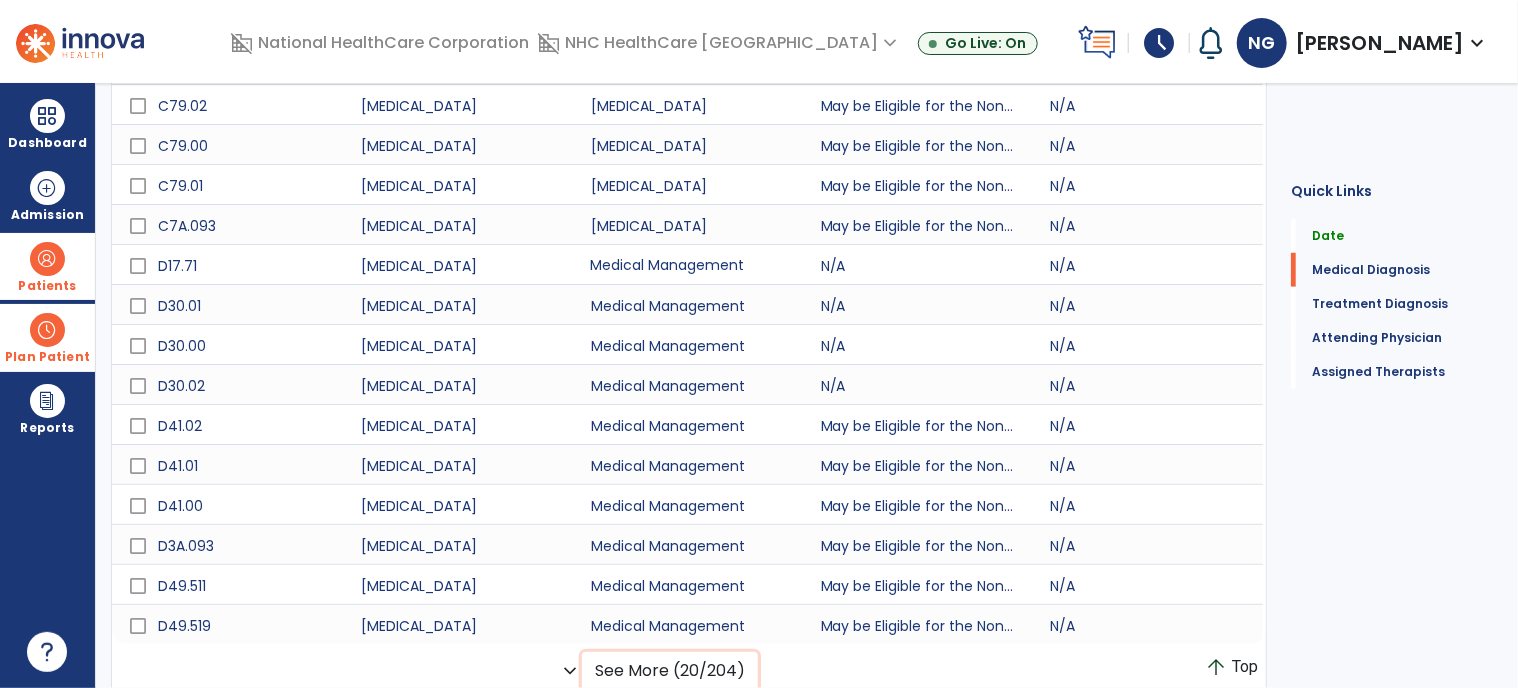 click on "See More (20/204)" 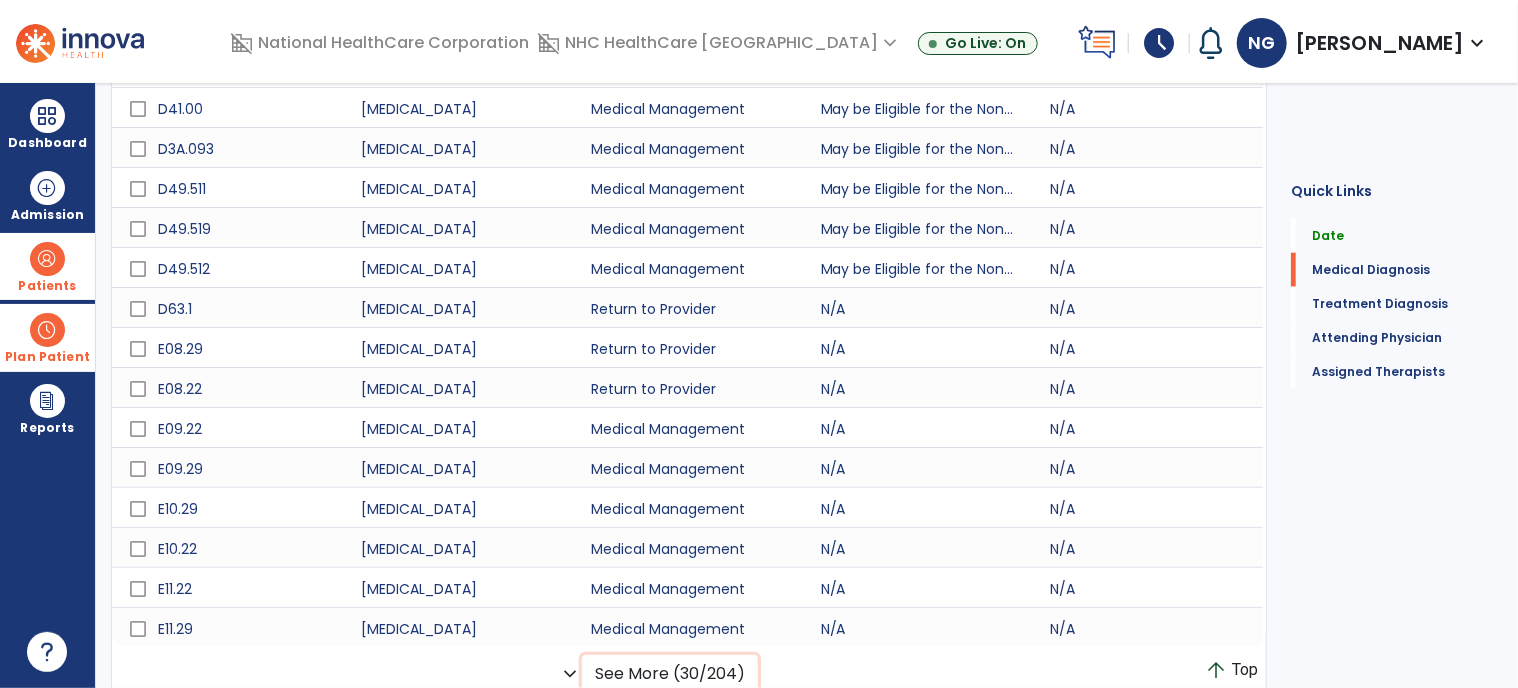 scroll, scrollTop: 1097, scrollLeft: 0, axis: vertical 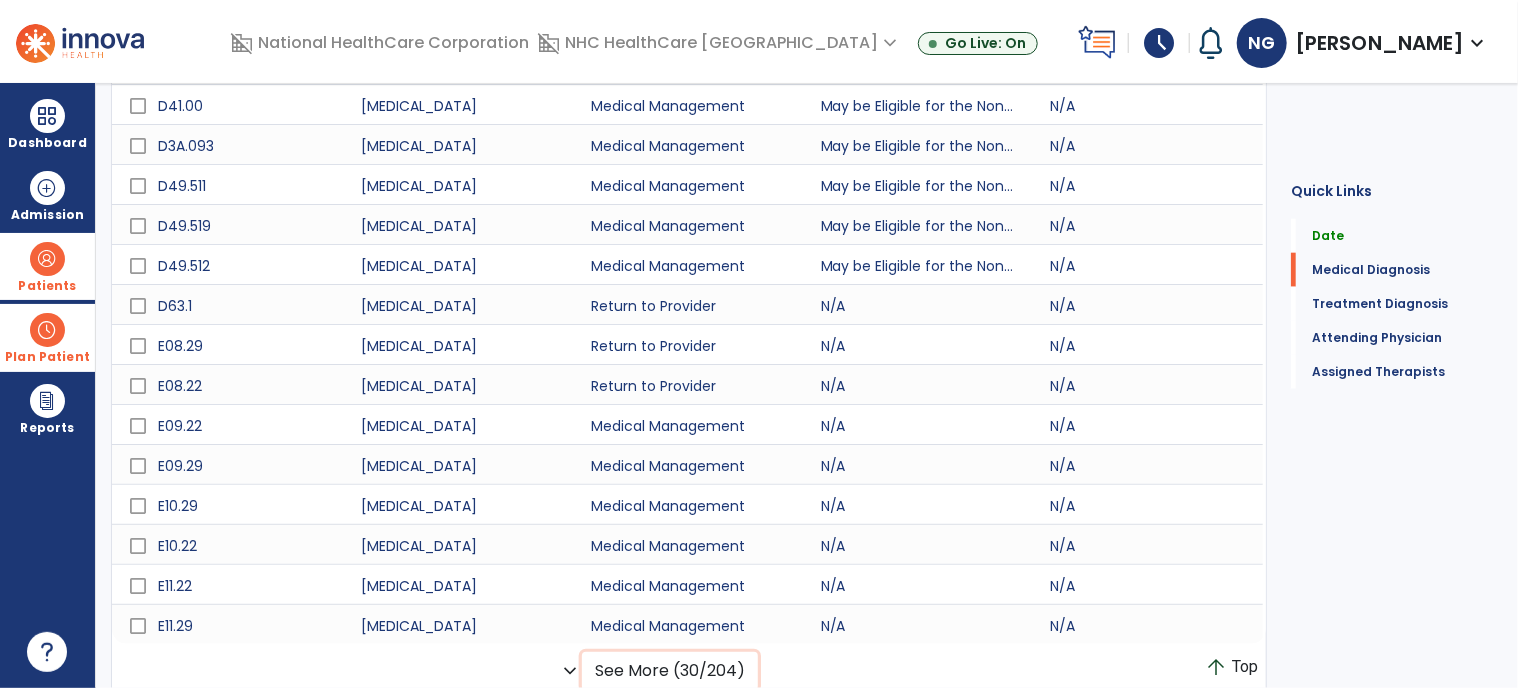 click on "See More (30/204)" 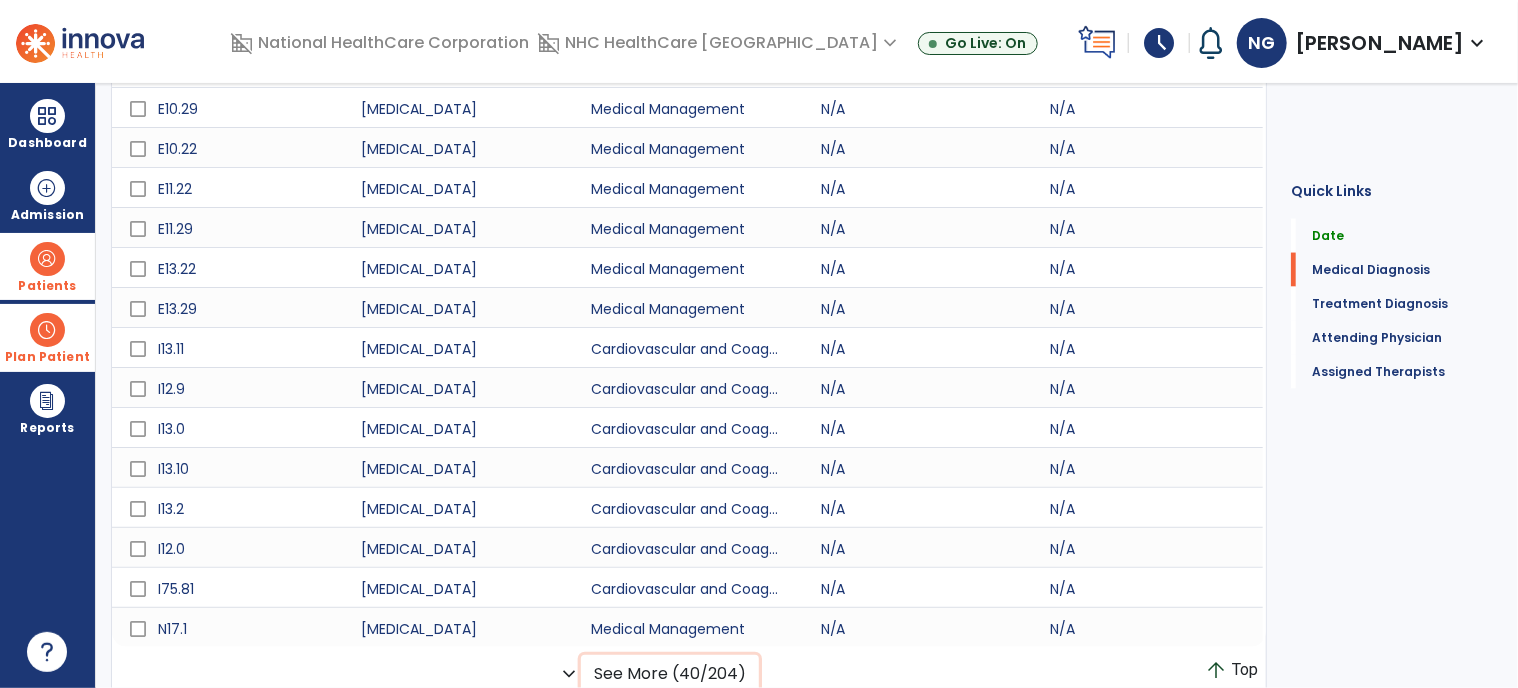 scroll, scrollTop: 1497, scrollLeft: 0, axis: vertical 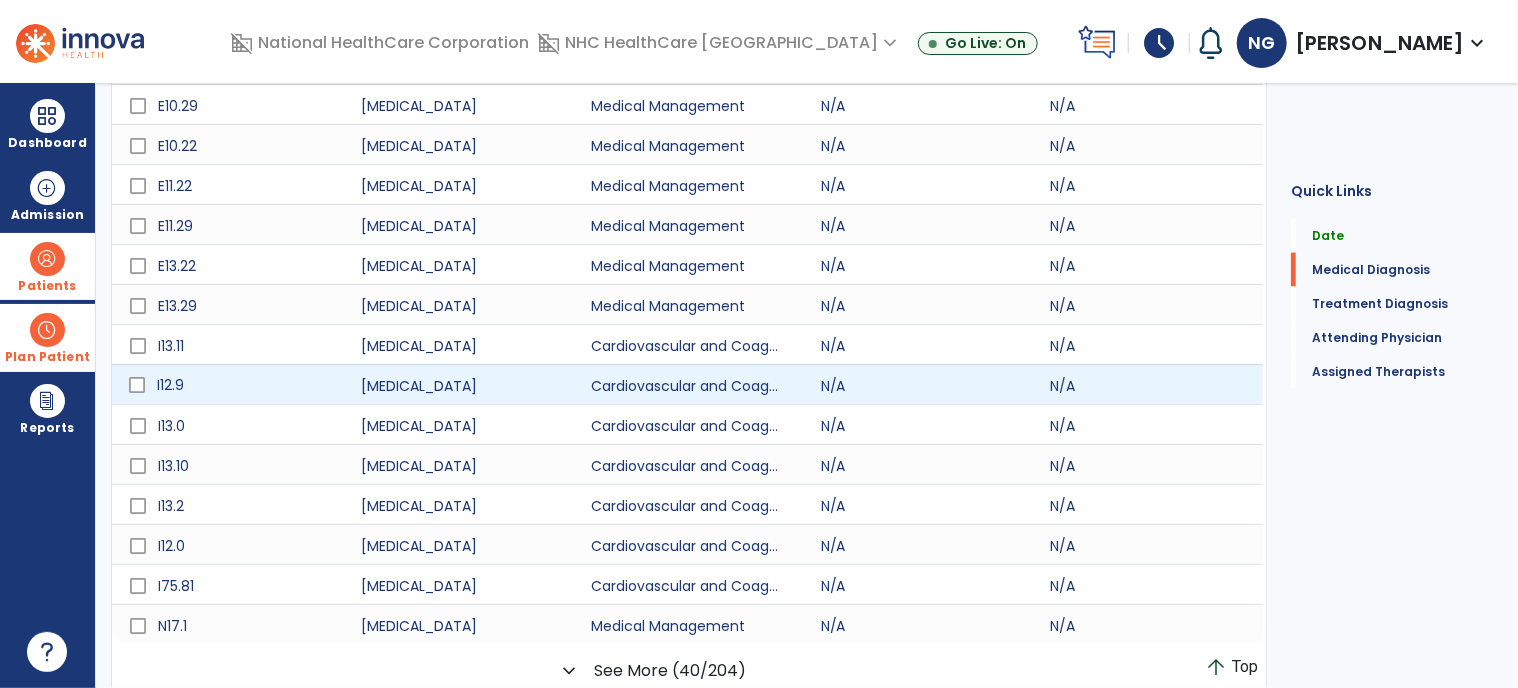 click on "I12.9" 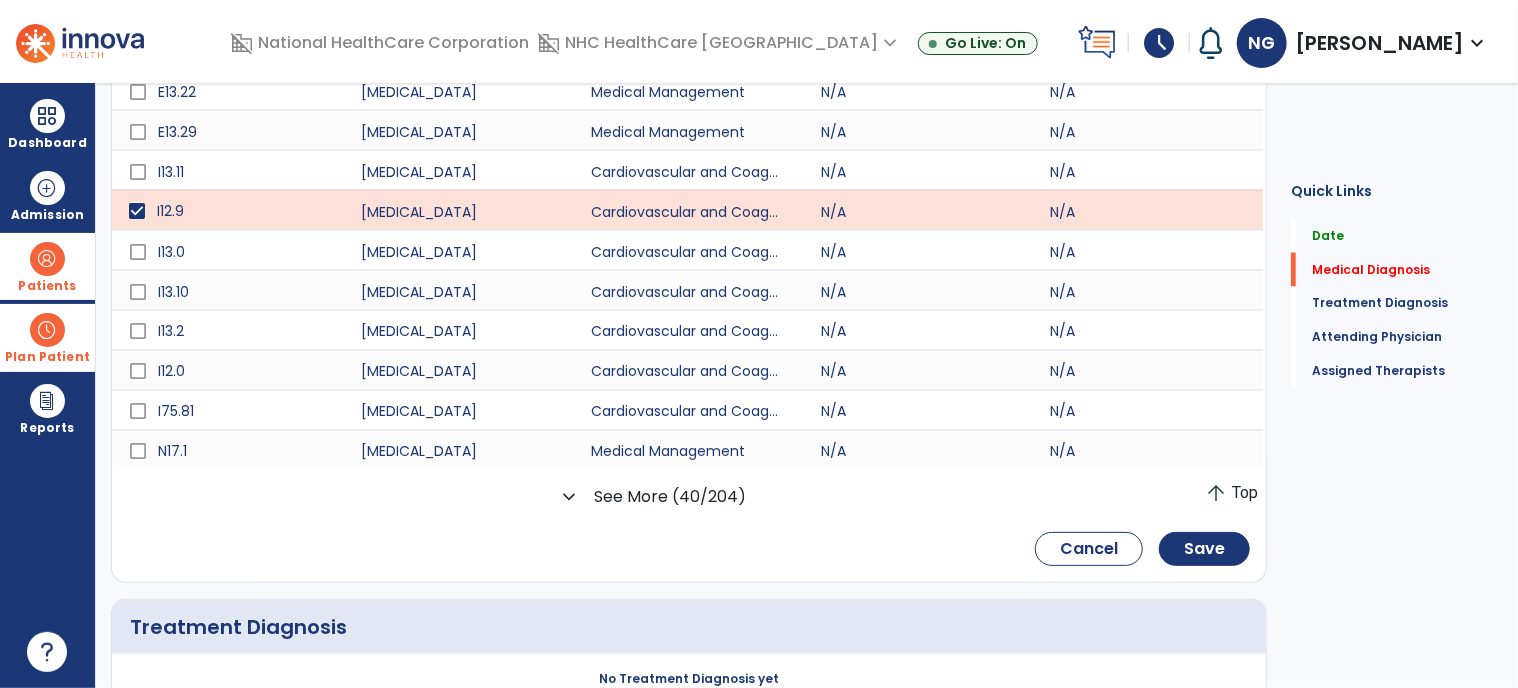 scroll, scrollTop: 1797, scrollLeft: 0, axis: vertical 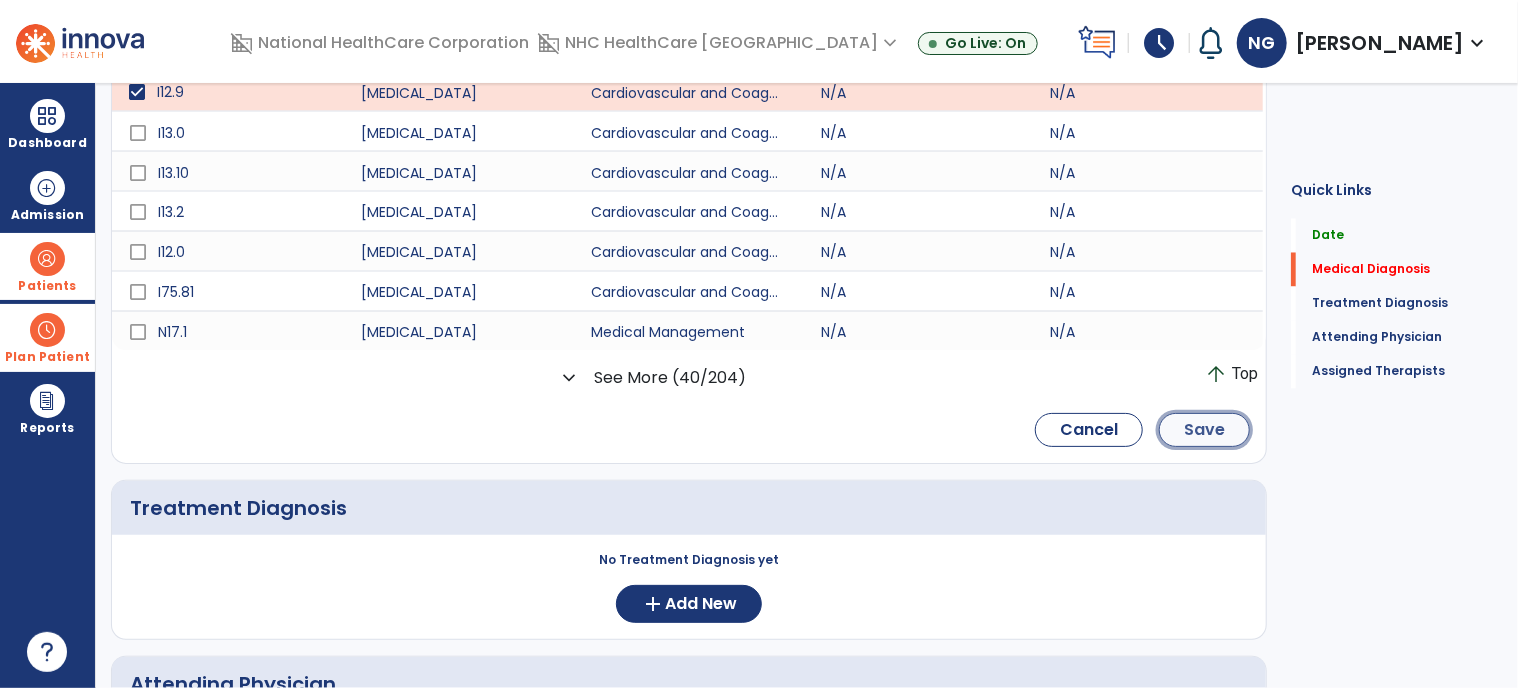 click on "Save" 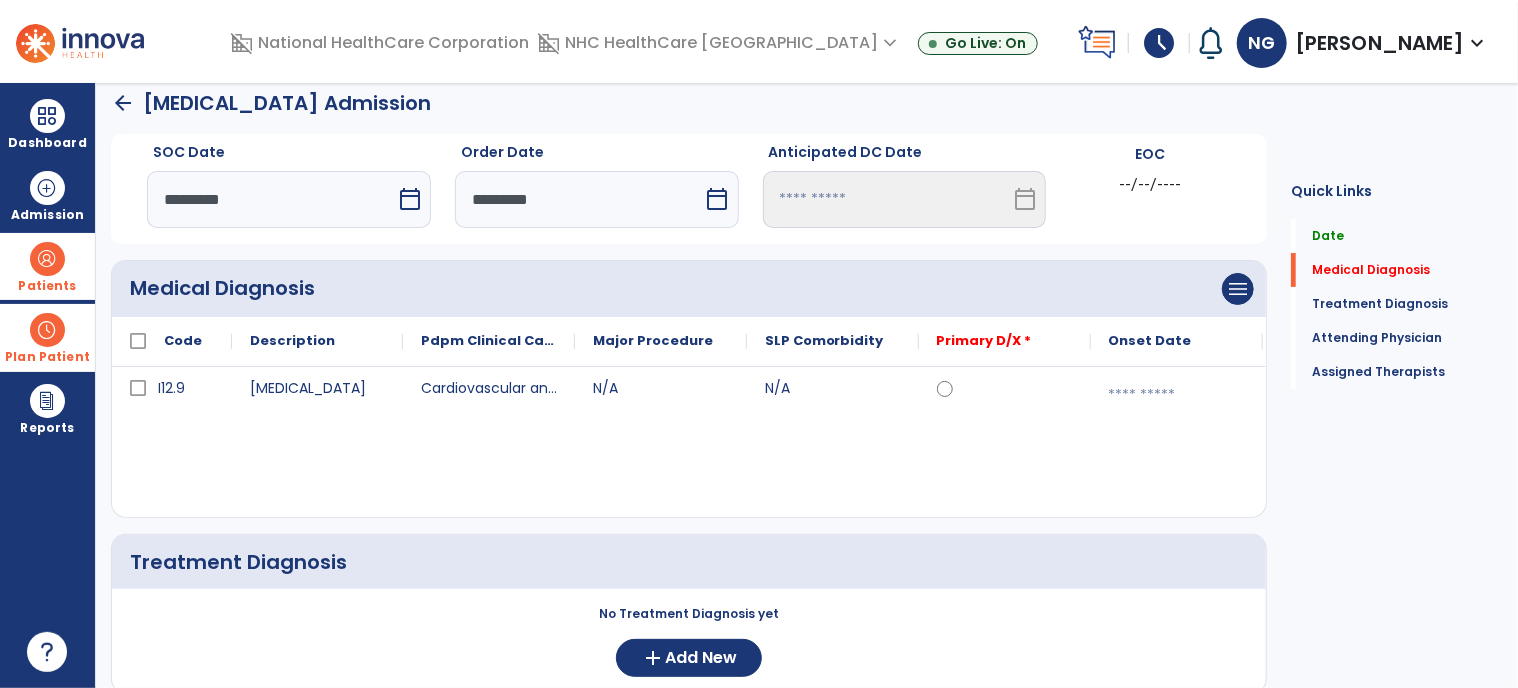 scroll, scrollTop: 0, scrollLeft: 0, axis: both 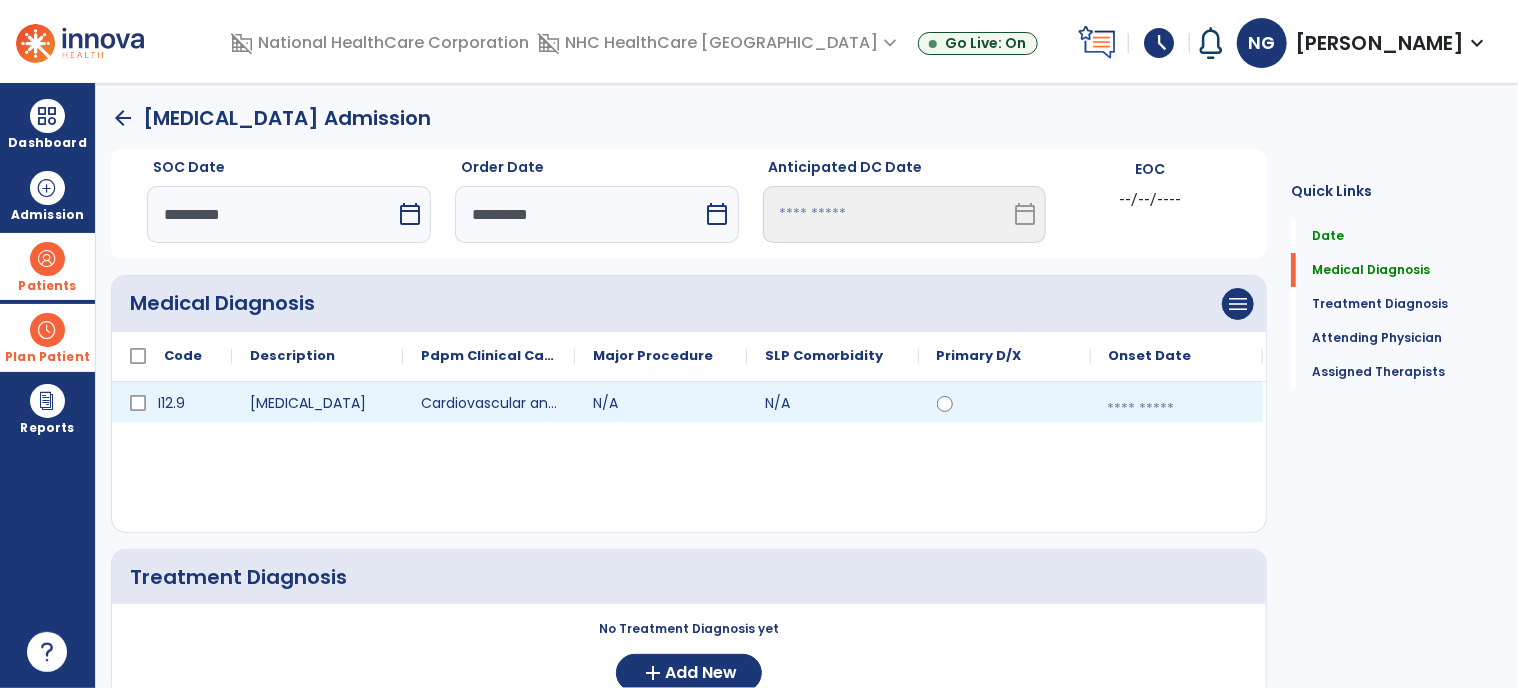 click at bounding box center [1177, 409] 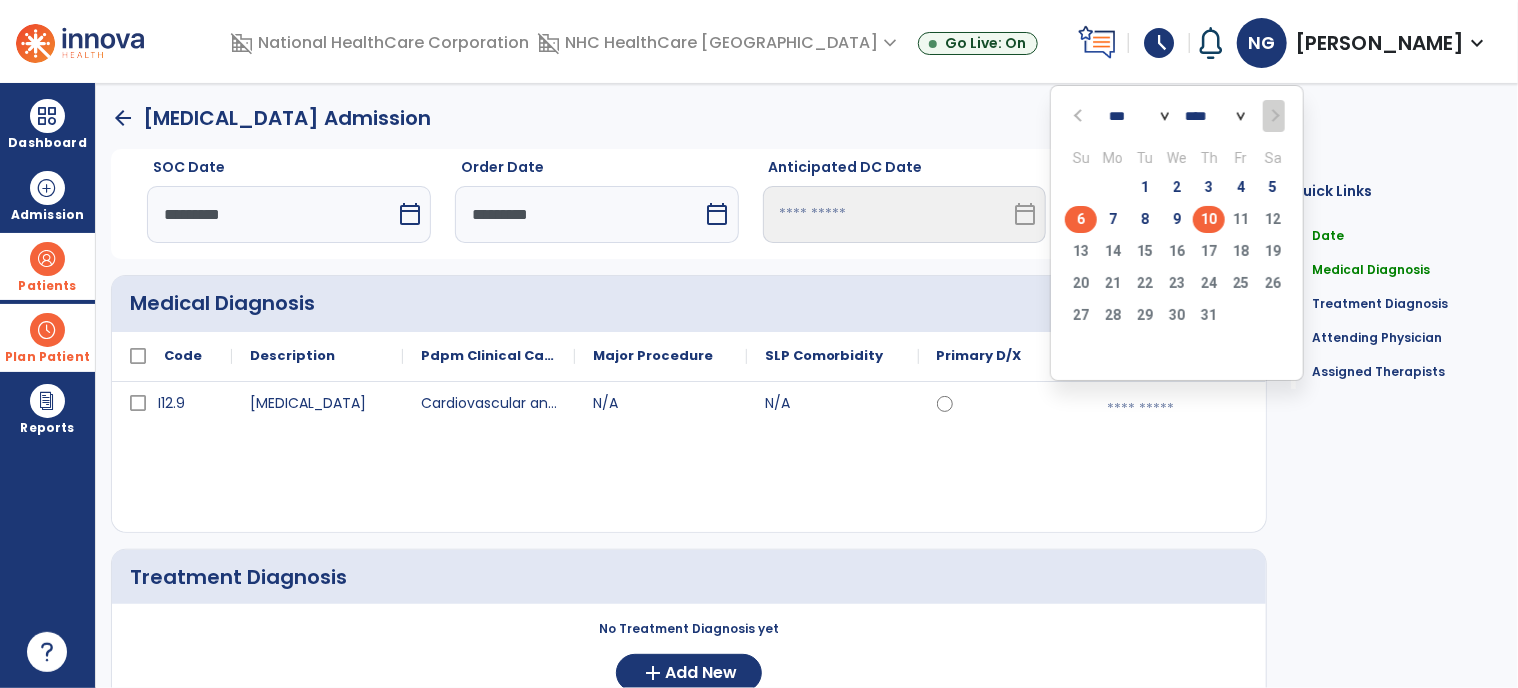 click on "6" 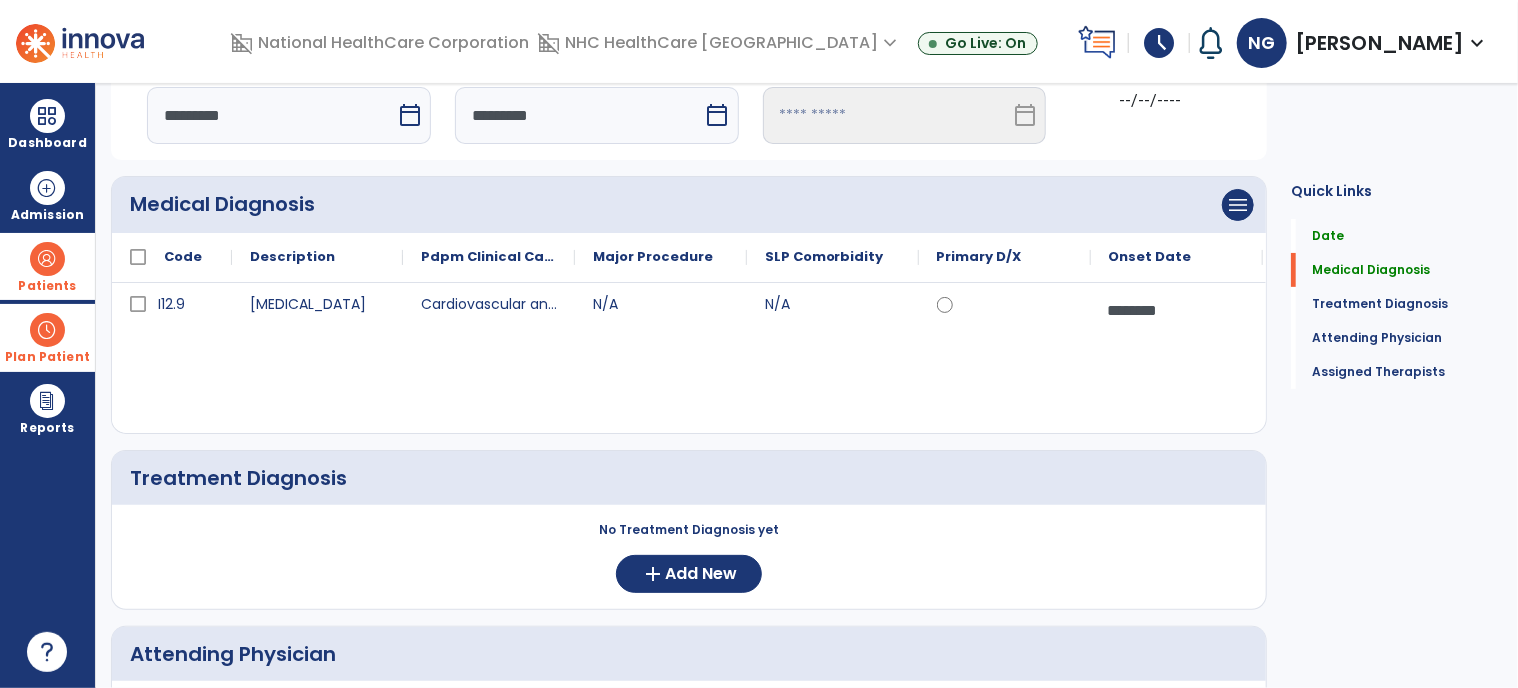 scroll, scrollTop: 100, scrollLeft: 0, axis: vertical 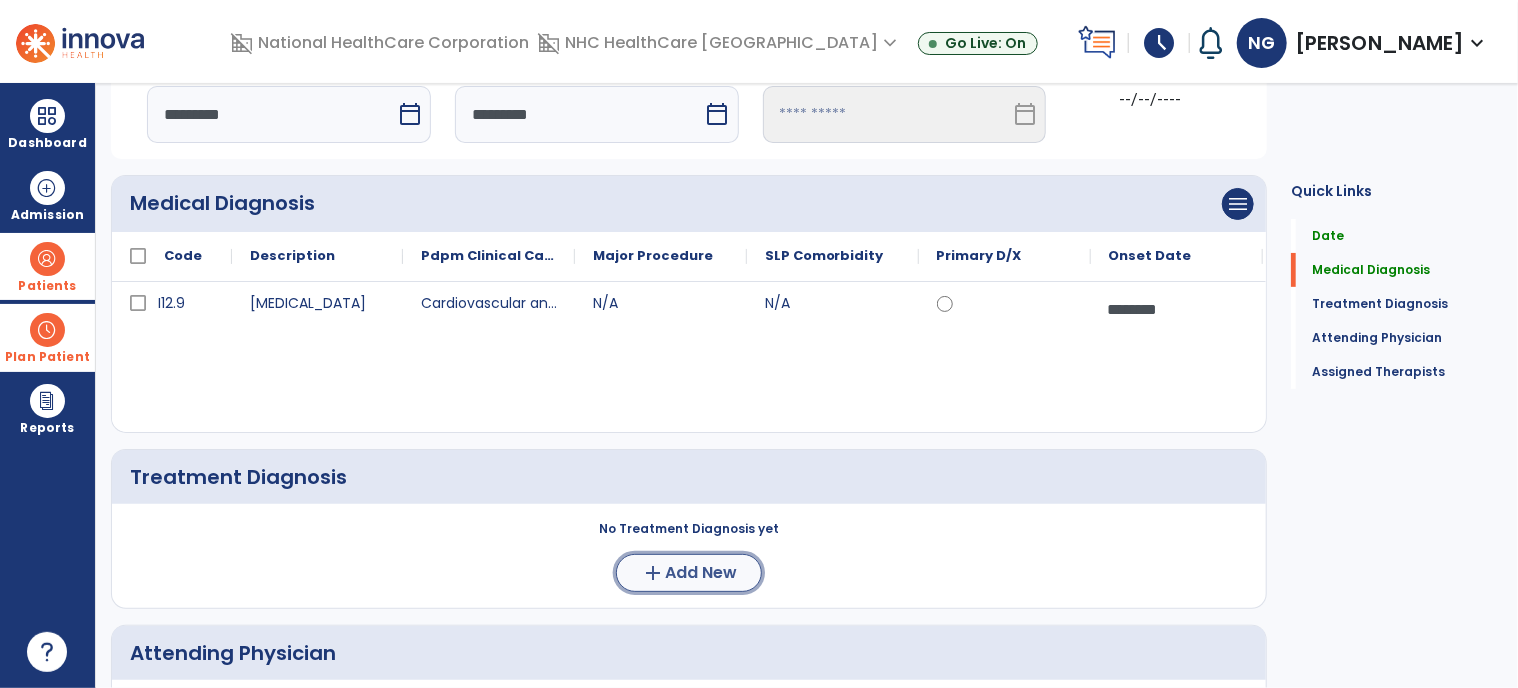 click on "add" 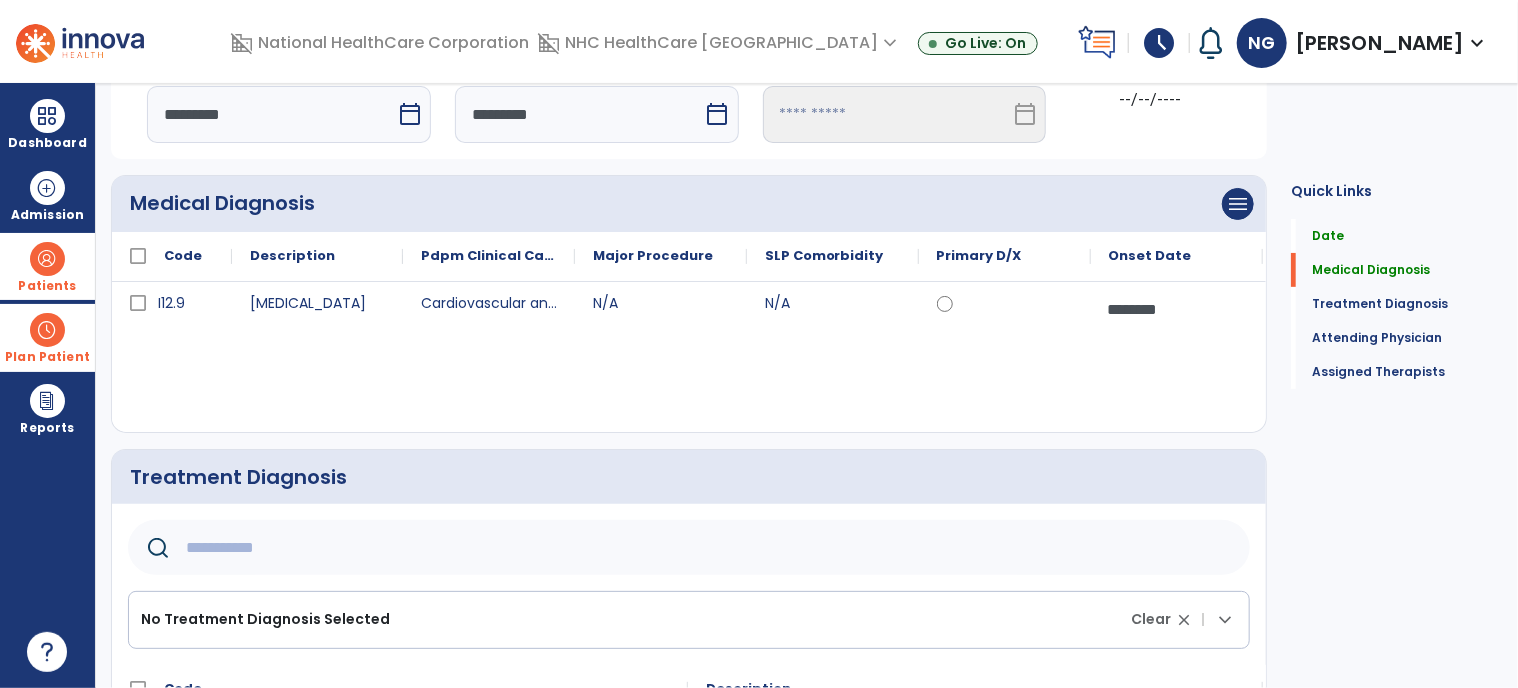 click 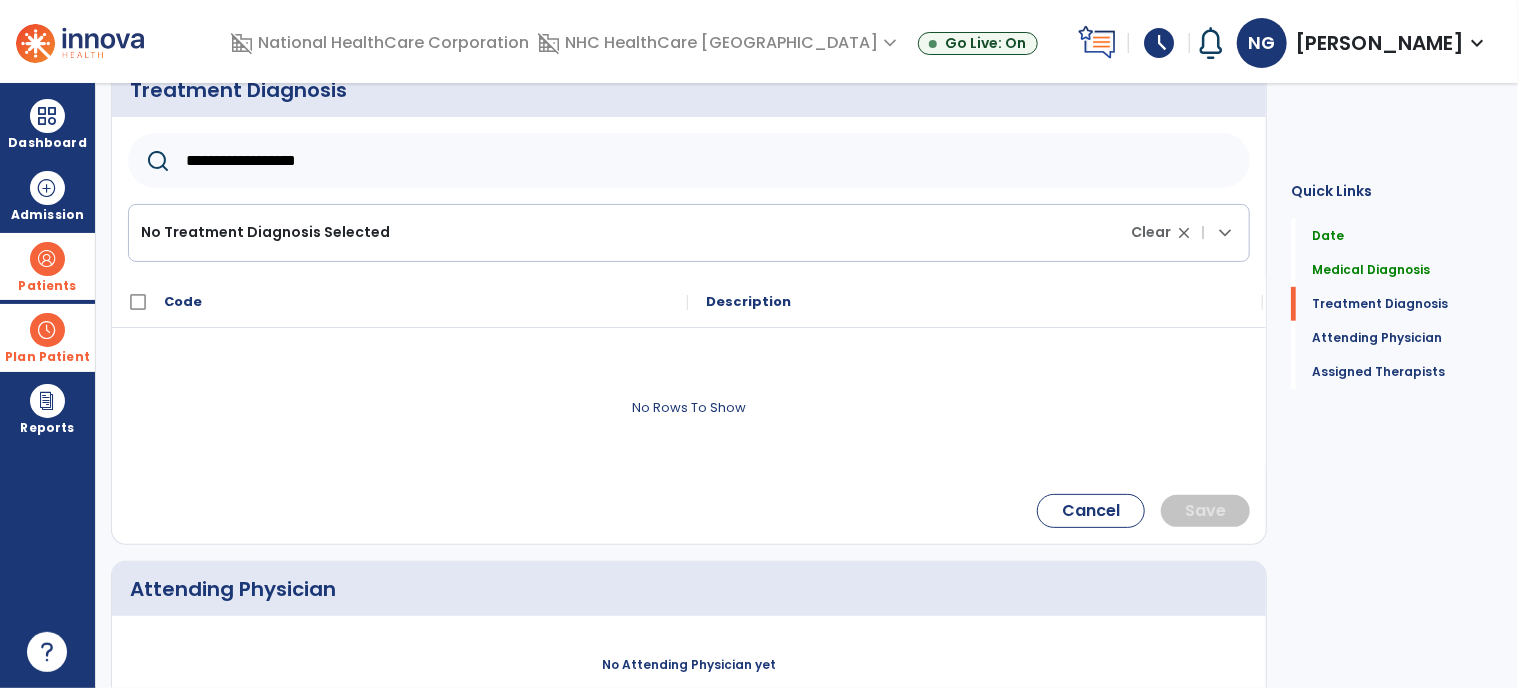 scroll, scrollTop: 500, scrollLeft: 0, axis: vertical 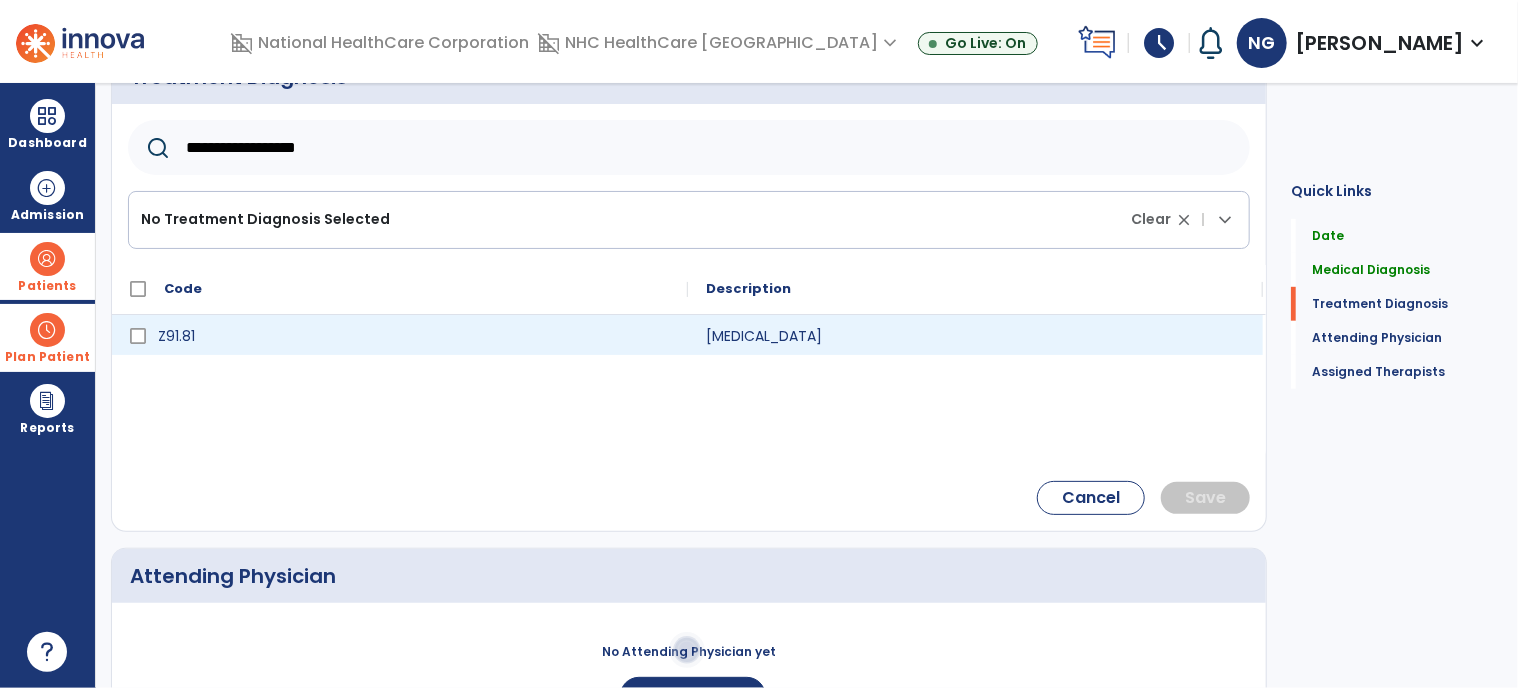 type on "**********" 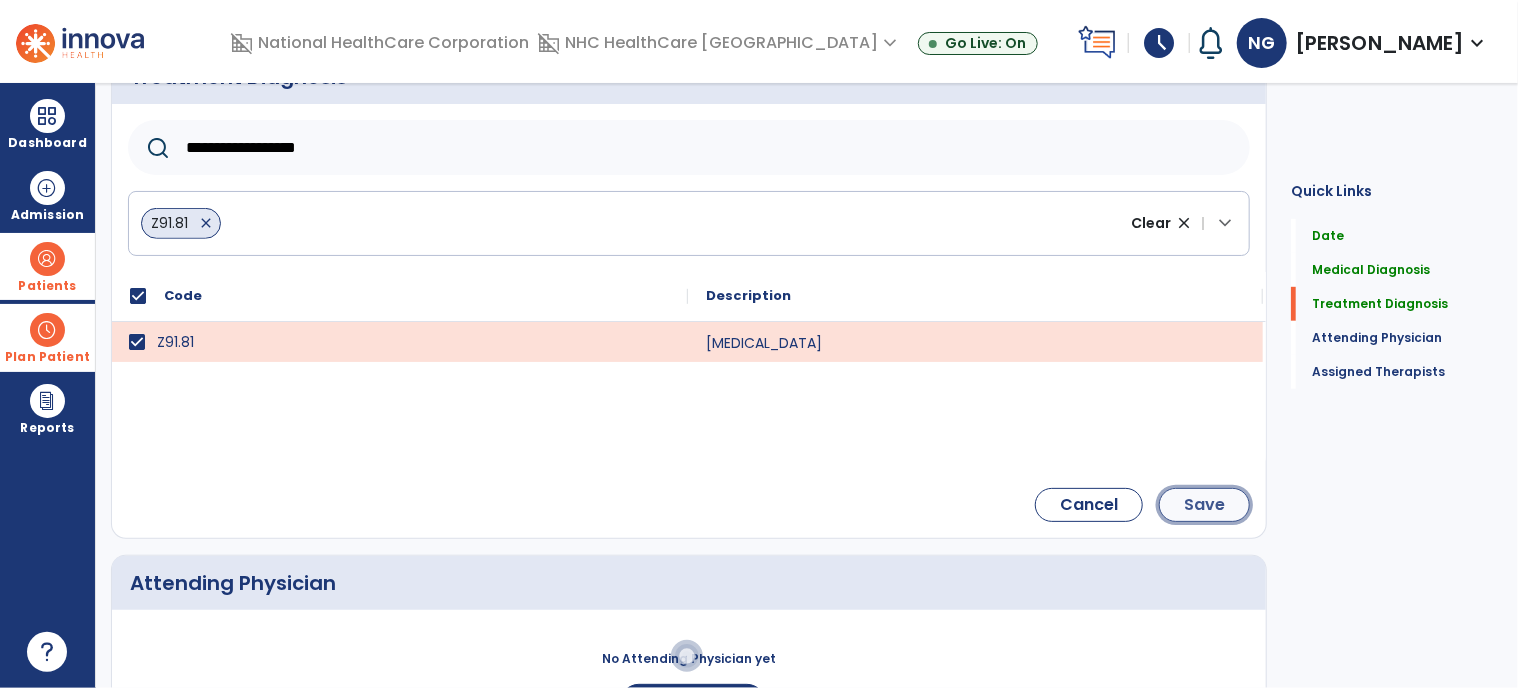 click on "Save" 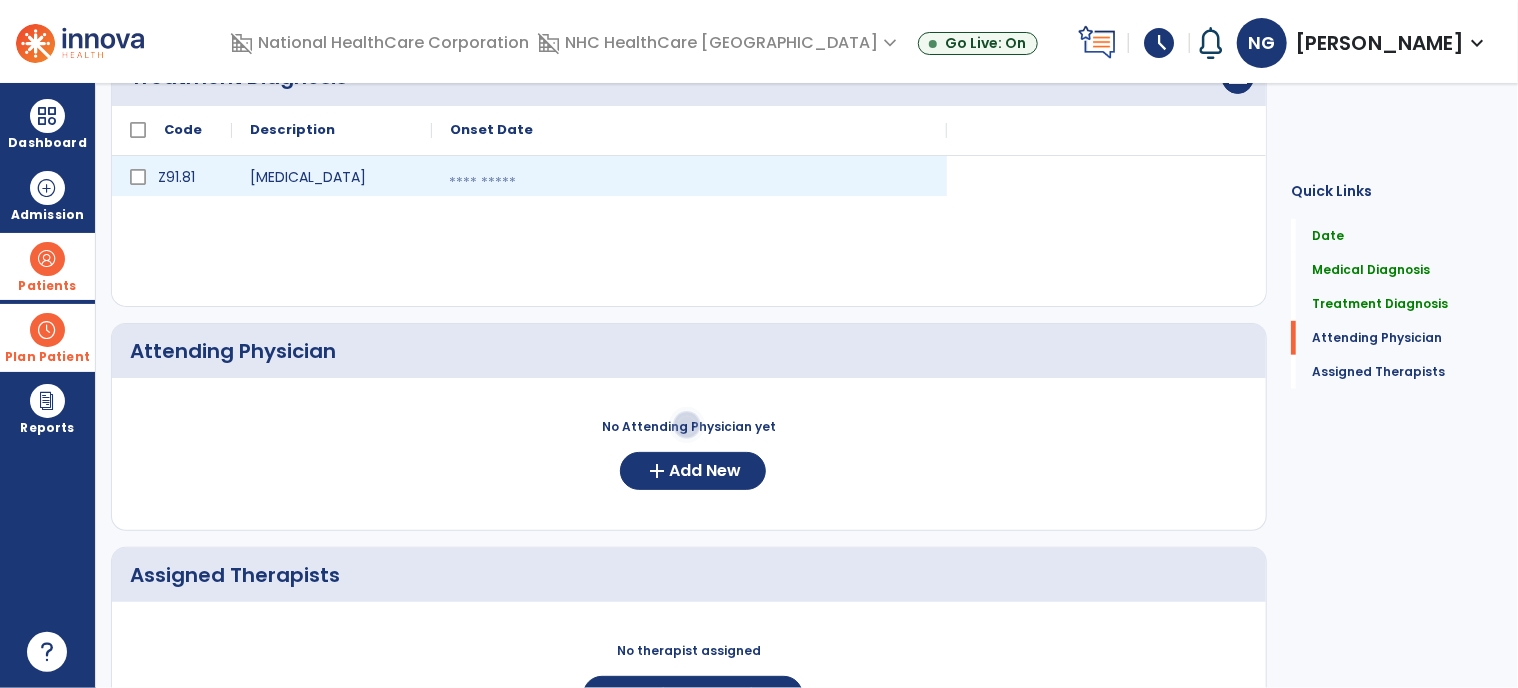 click at bounding box center [689, 183] 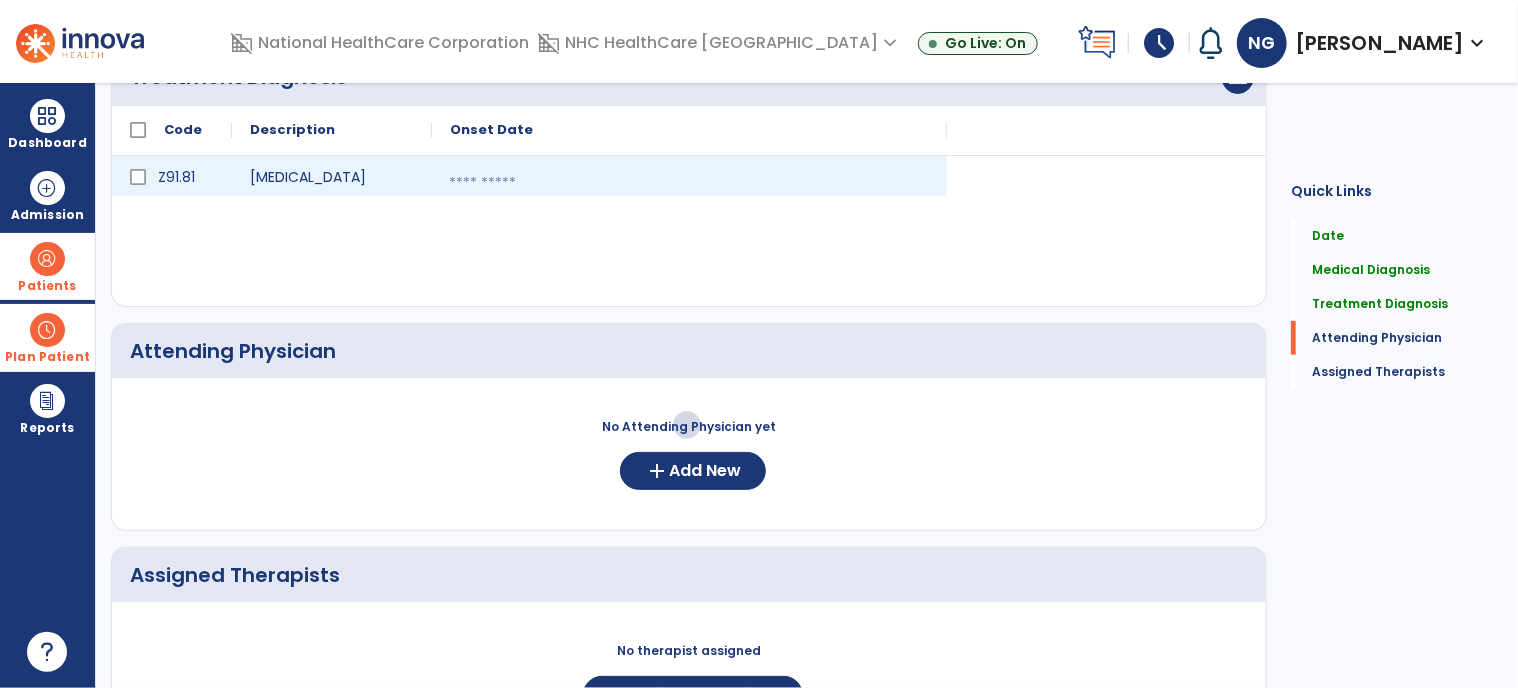 select on "*" 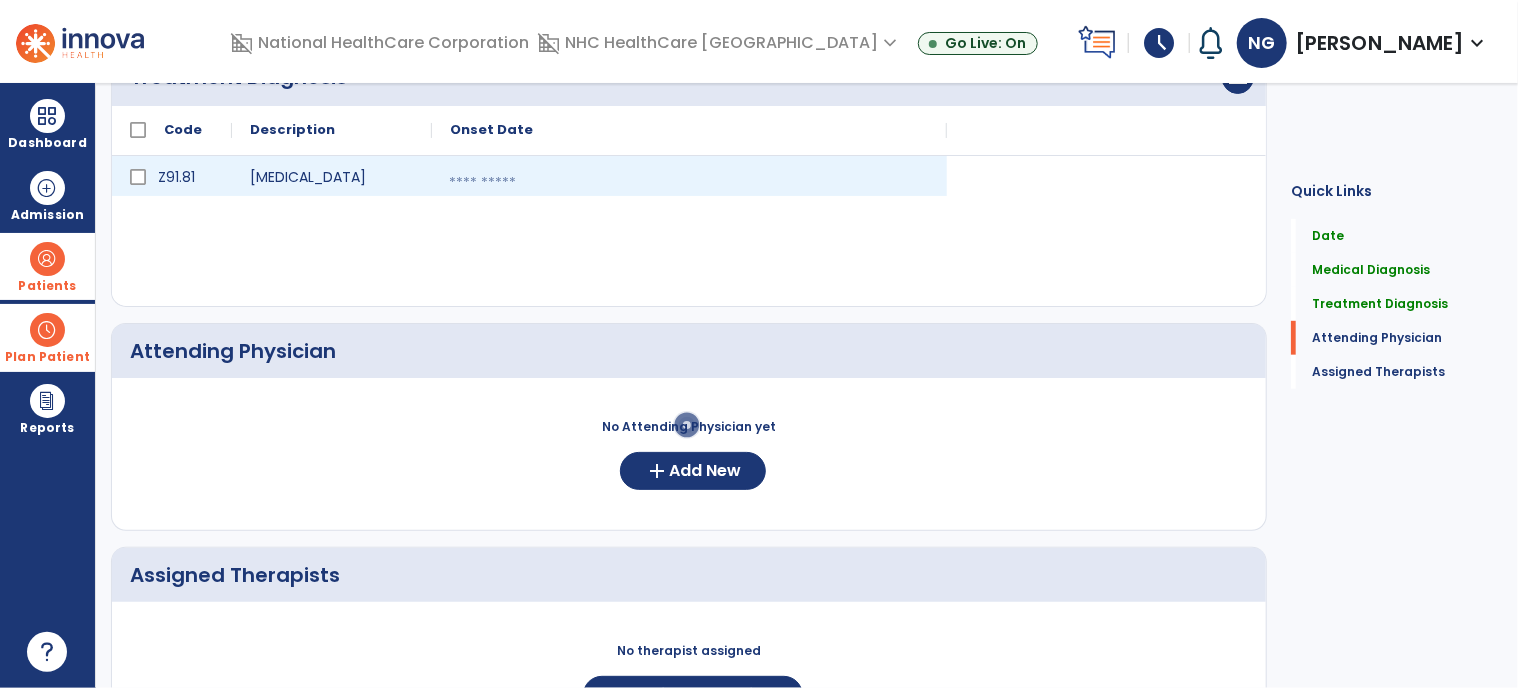 select on "****" 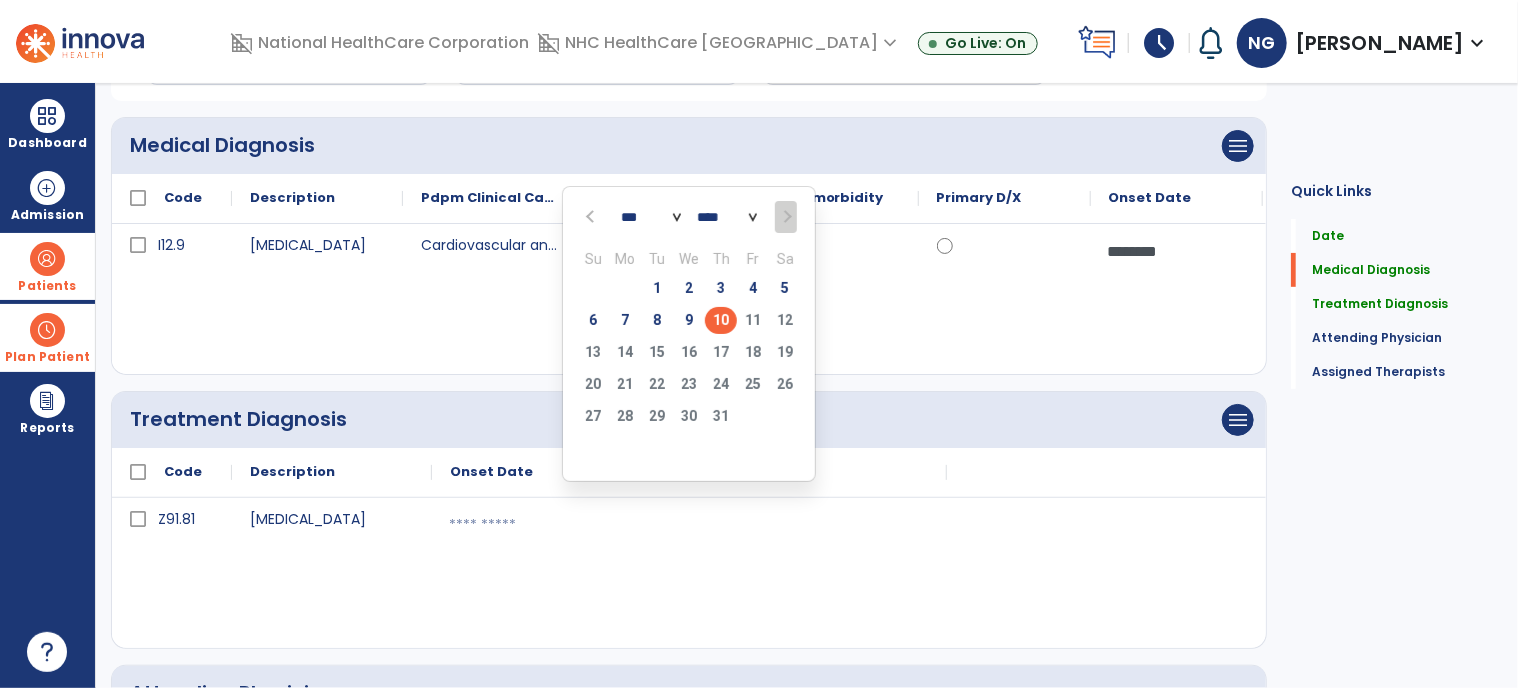 scroll, scrollTop: 156, scrollLeft: 0, axis: vertical 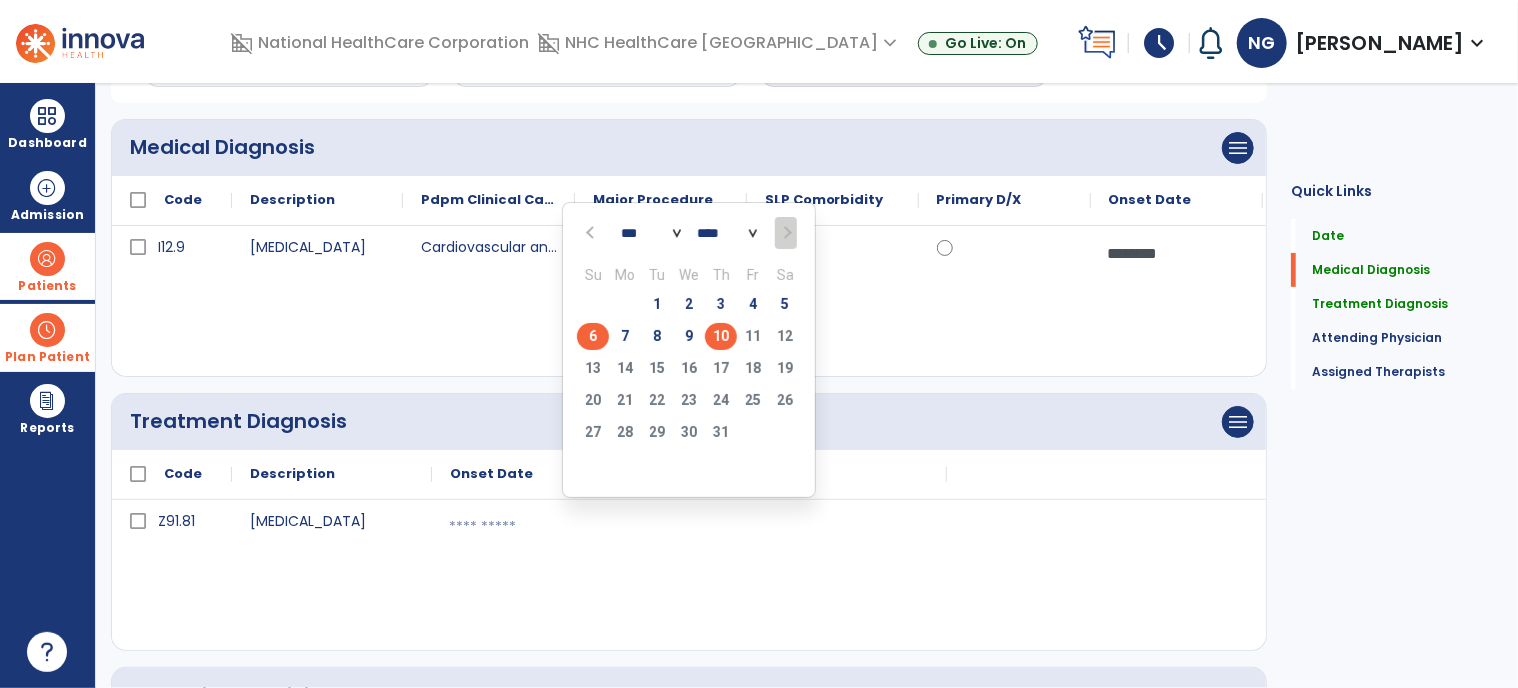 click on "6" 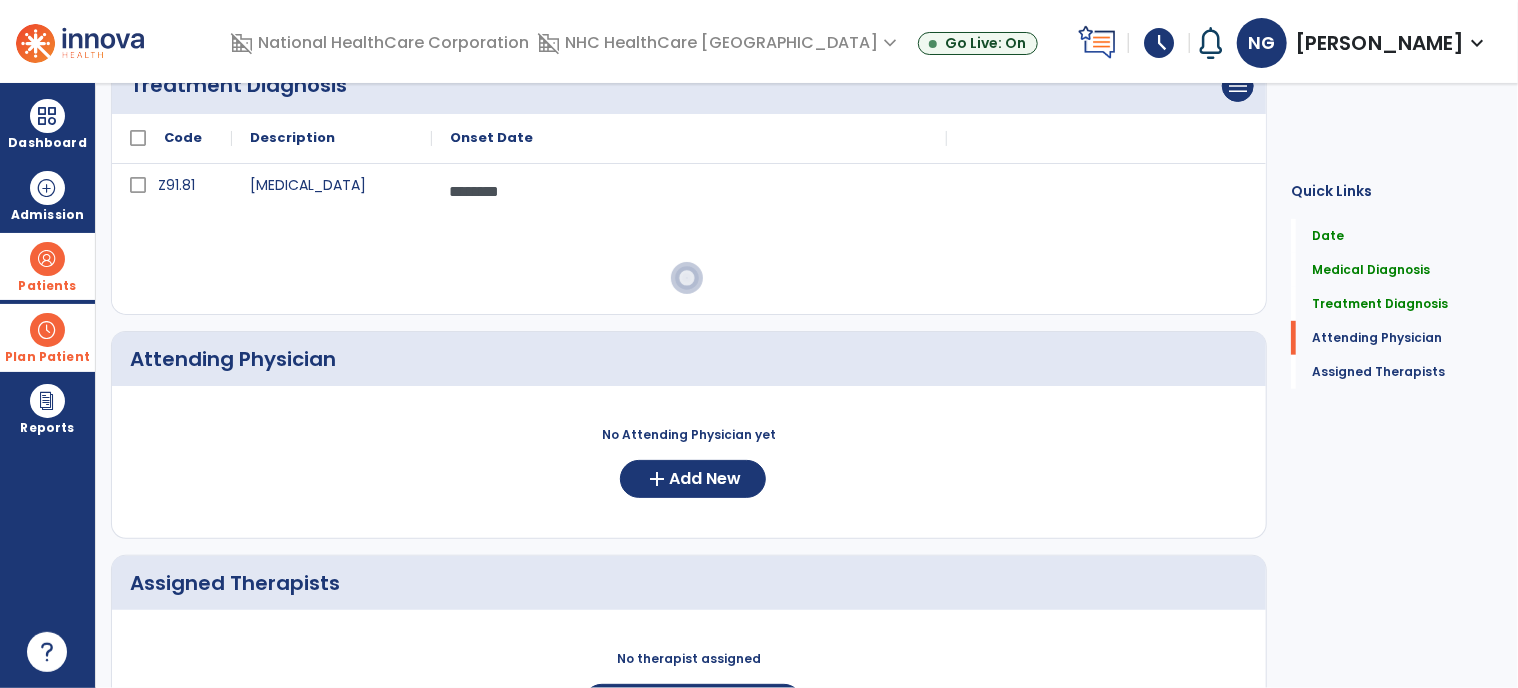 scroll, scrollTop: 656, scrollLeft: 0, axis: vertical 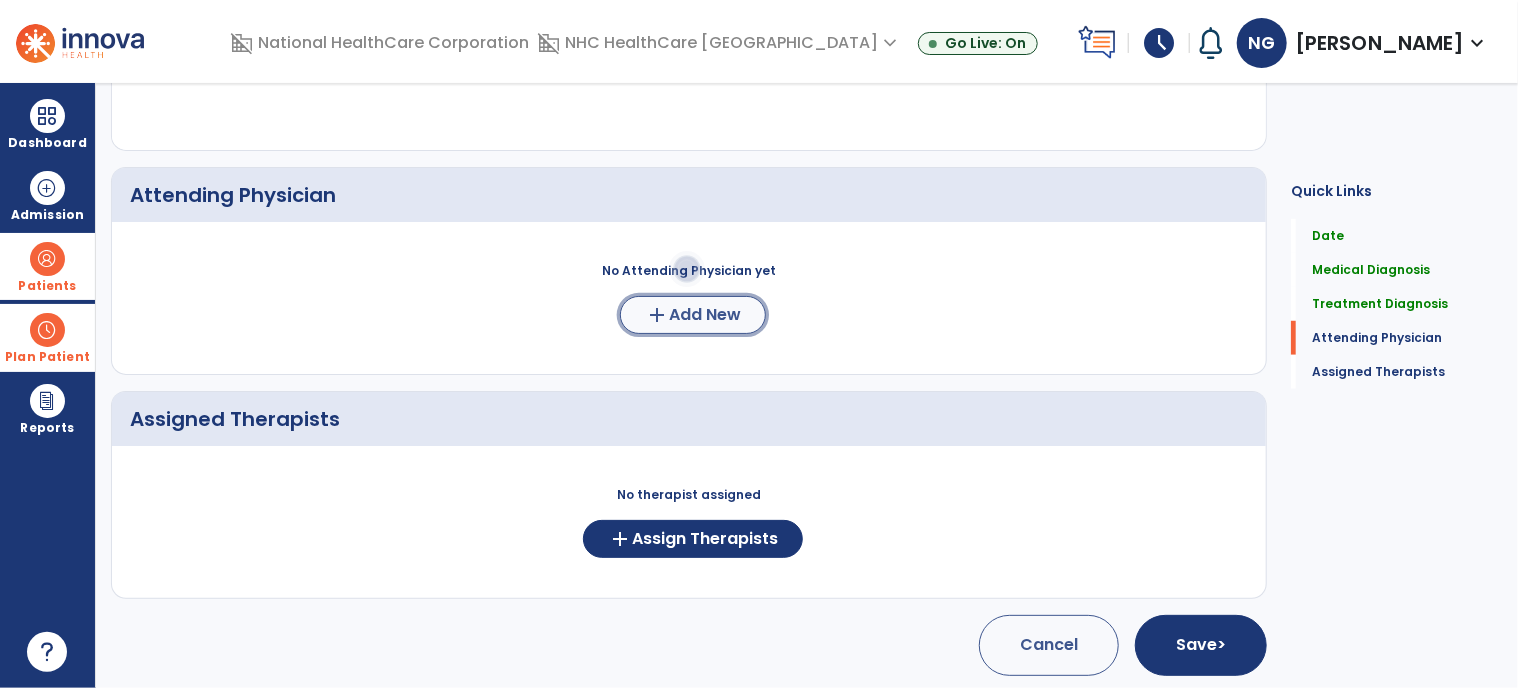 click on "Add New" 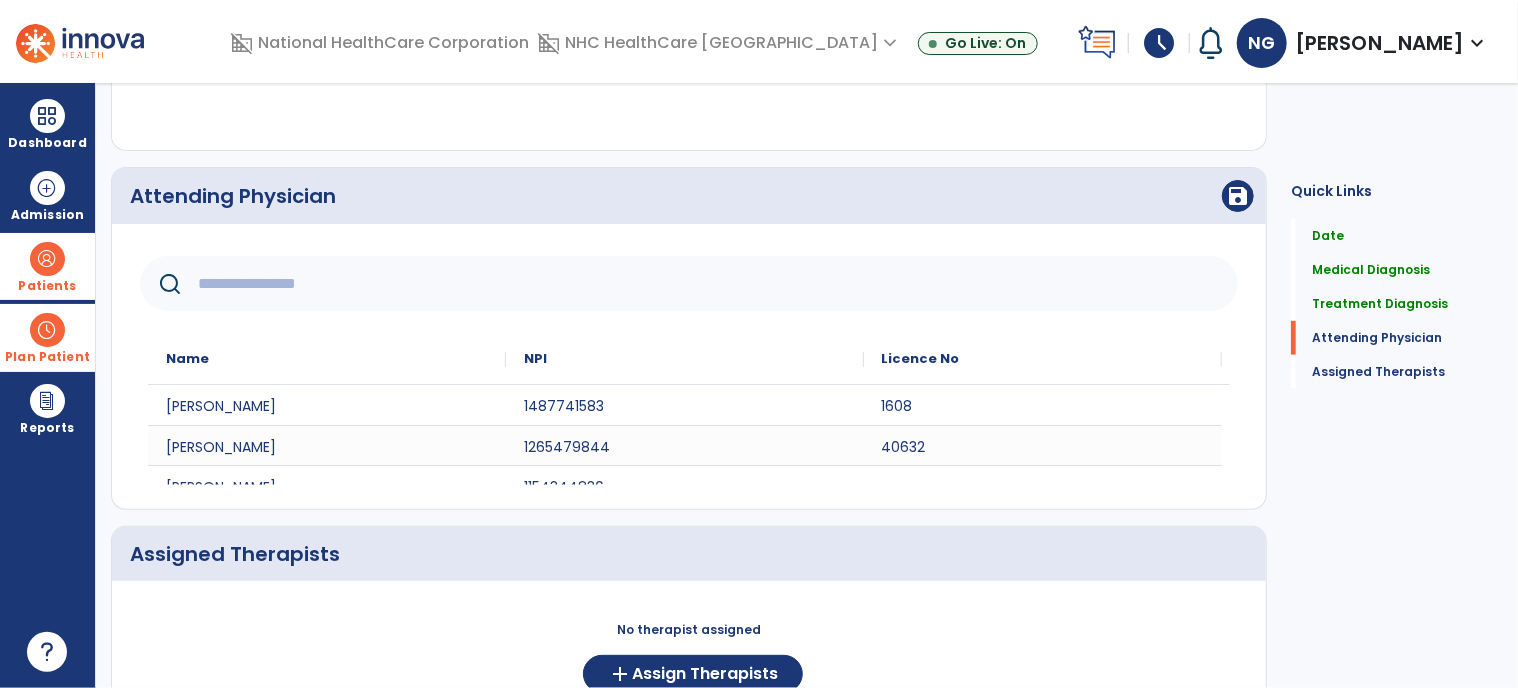 click 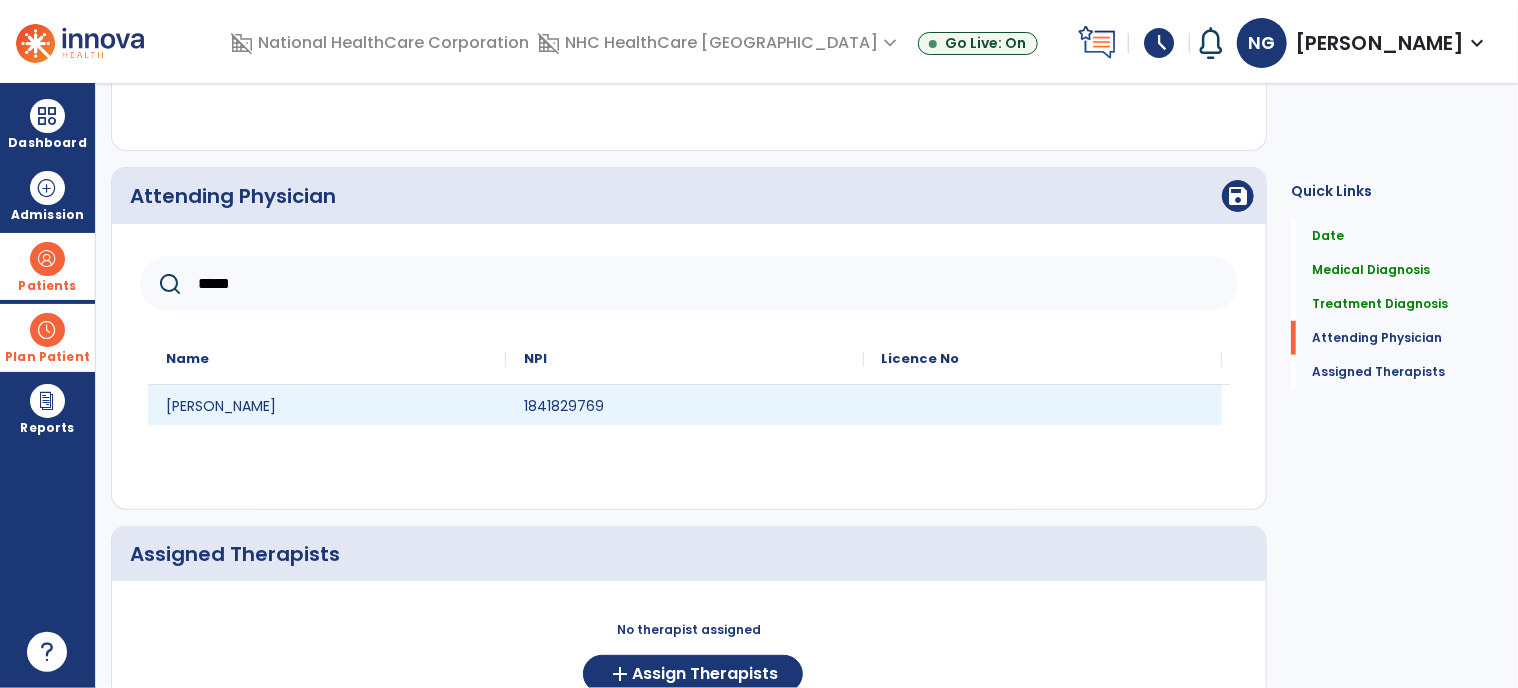 type on "*****" 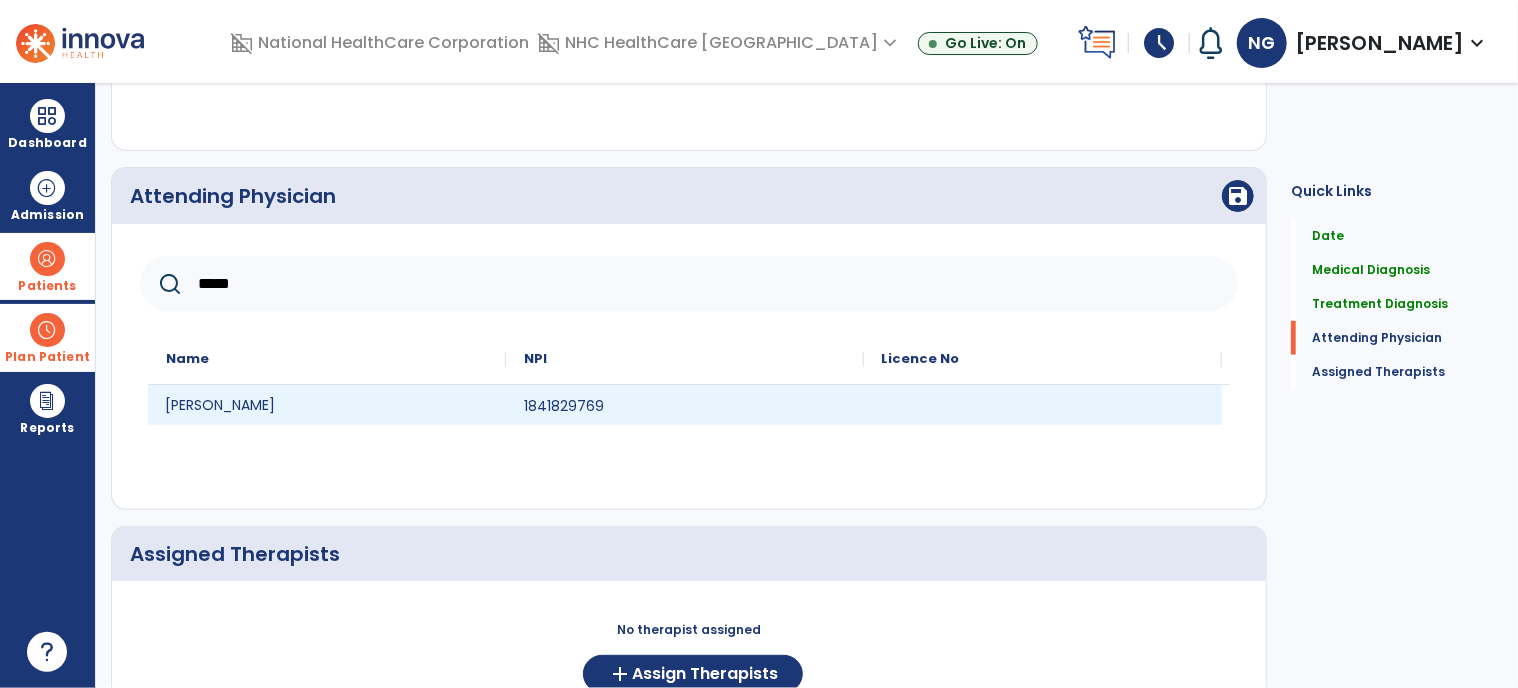 click on "[PERSON_NAME]" 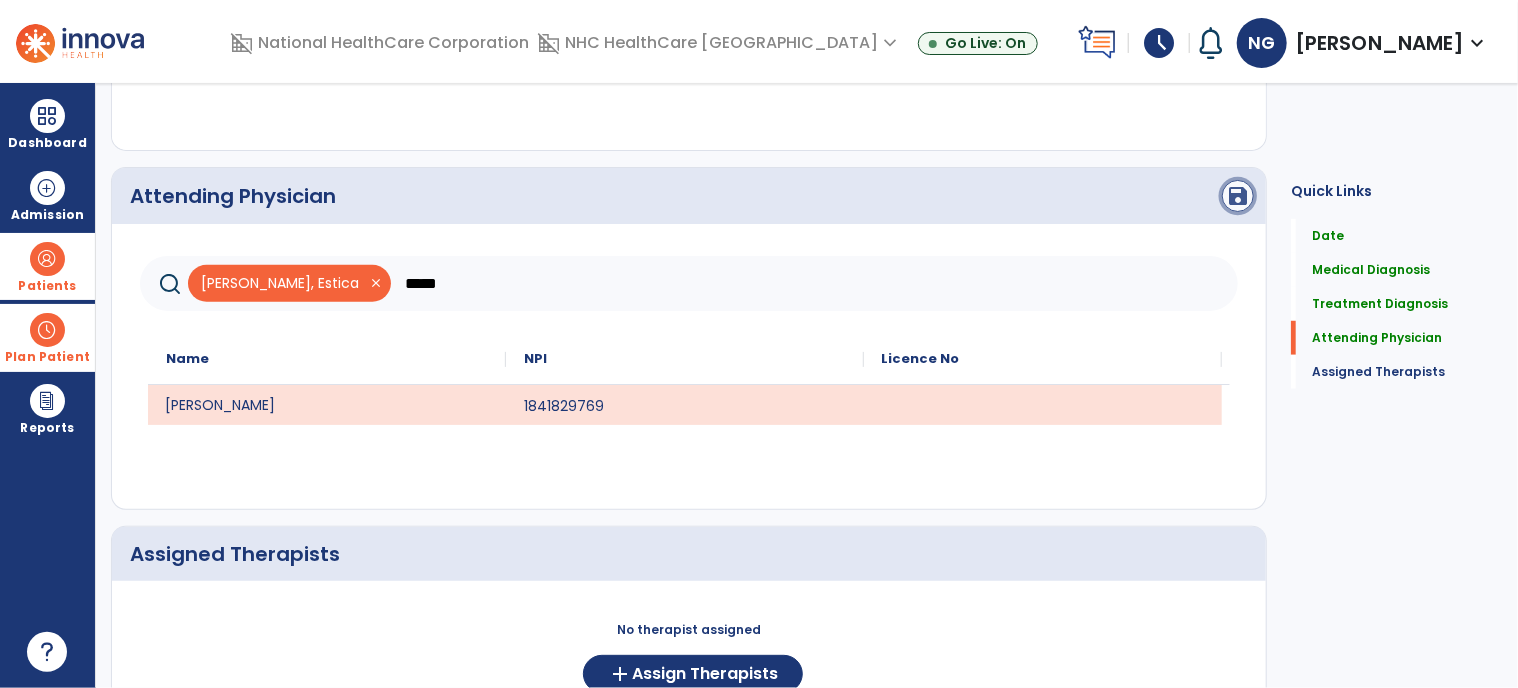click on "save" 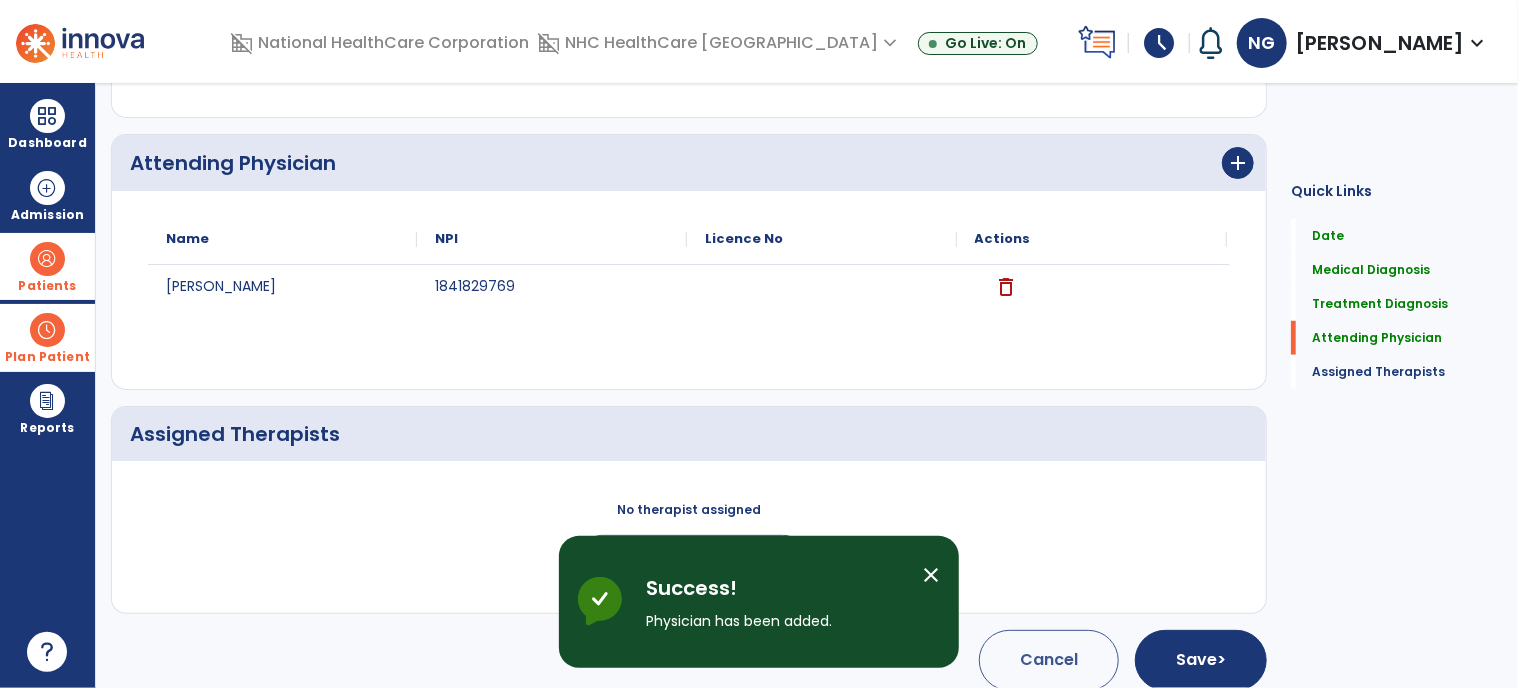 scroll, scrollTop: 704, scrollLeft: 0, axis: vertical 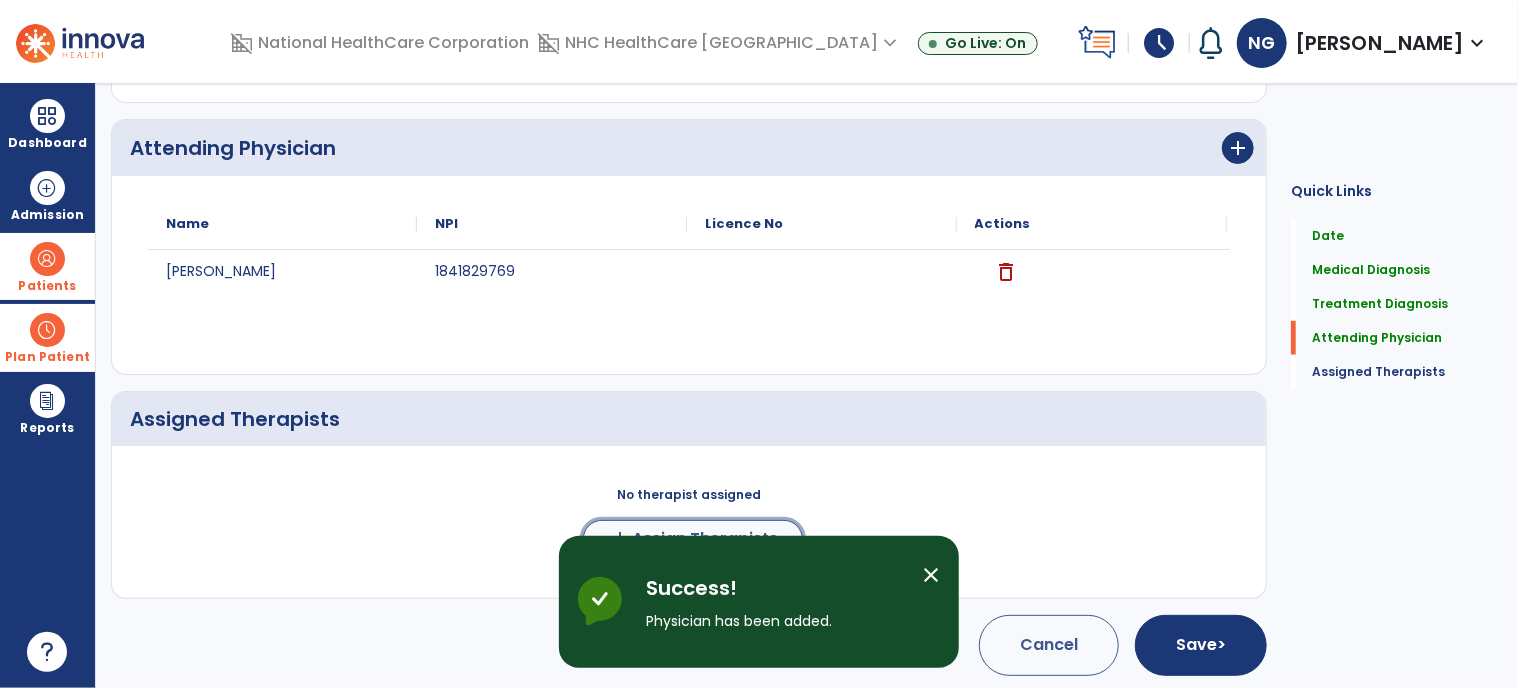 click on "Assign Therapists" 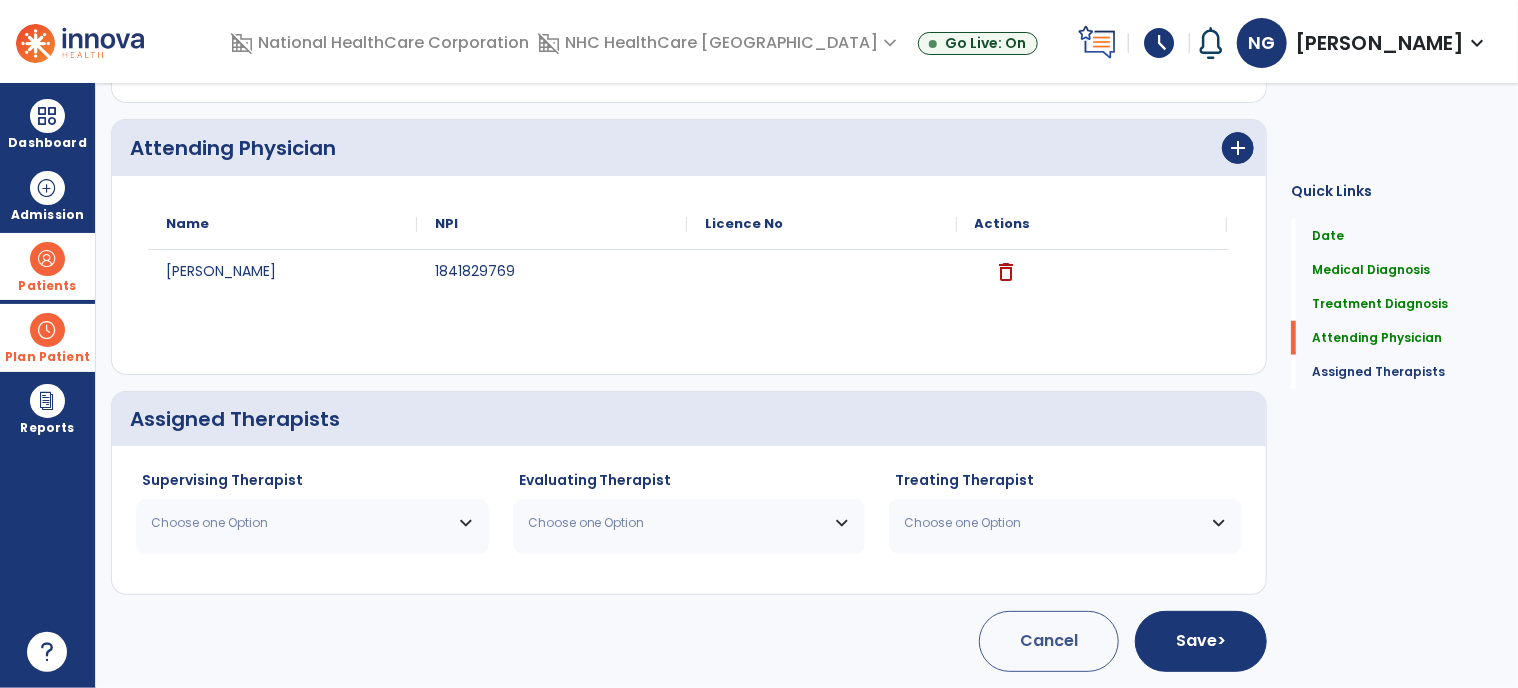 scroll, scrollTop: 701, scrollLeft: 0, axis: vertical 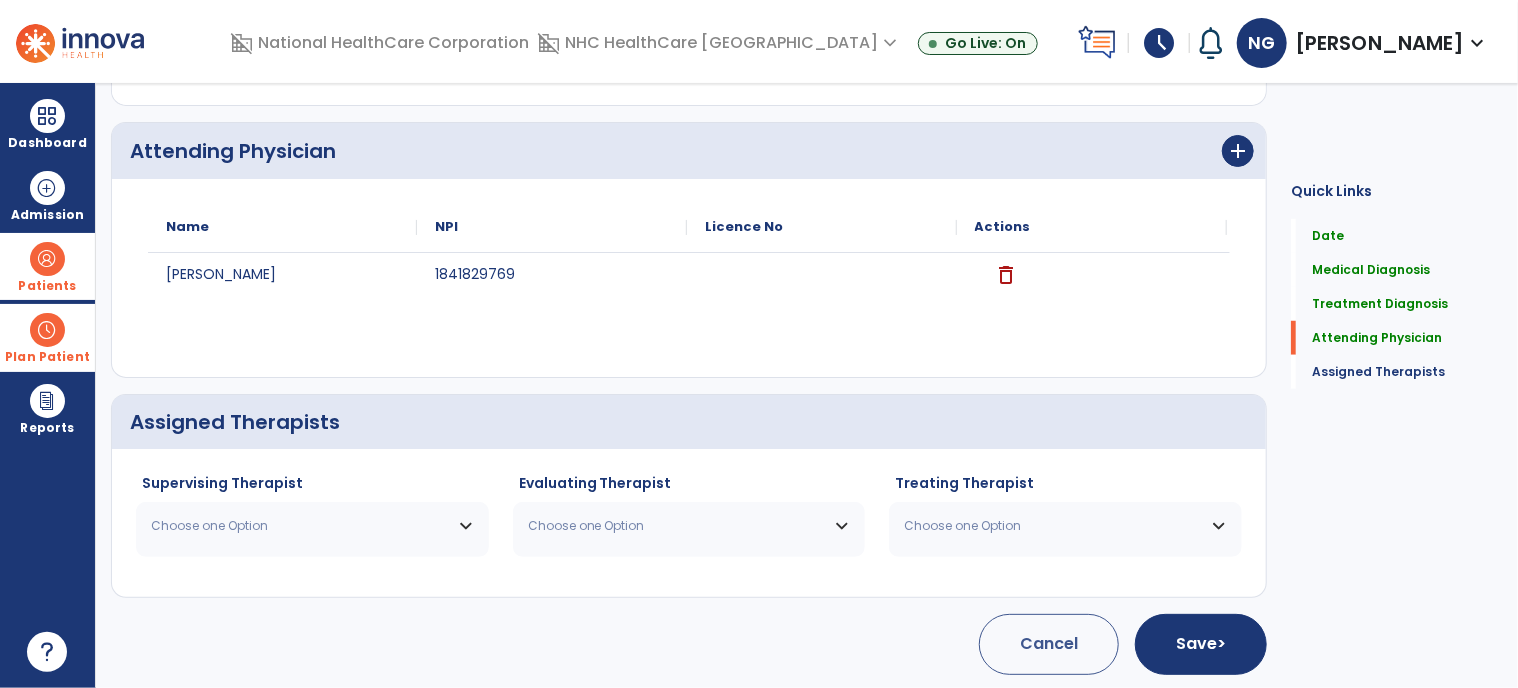 click on "Choose one Option" at bounding box center [312, 526] 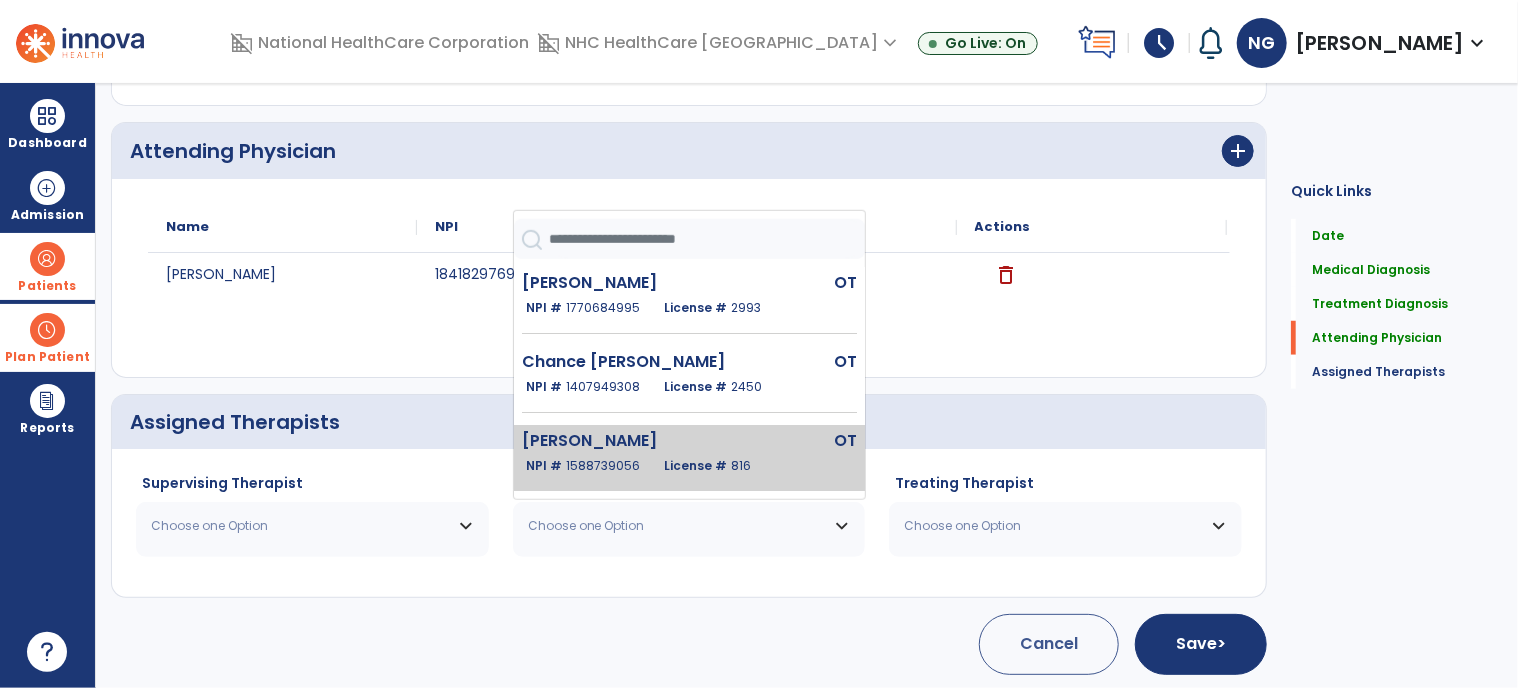 click on "[PERSON_NAME]  OT   NPI #  [US_HEALTHCARE_NPI]  License #  816" 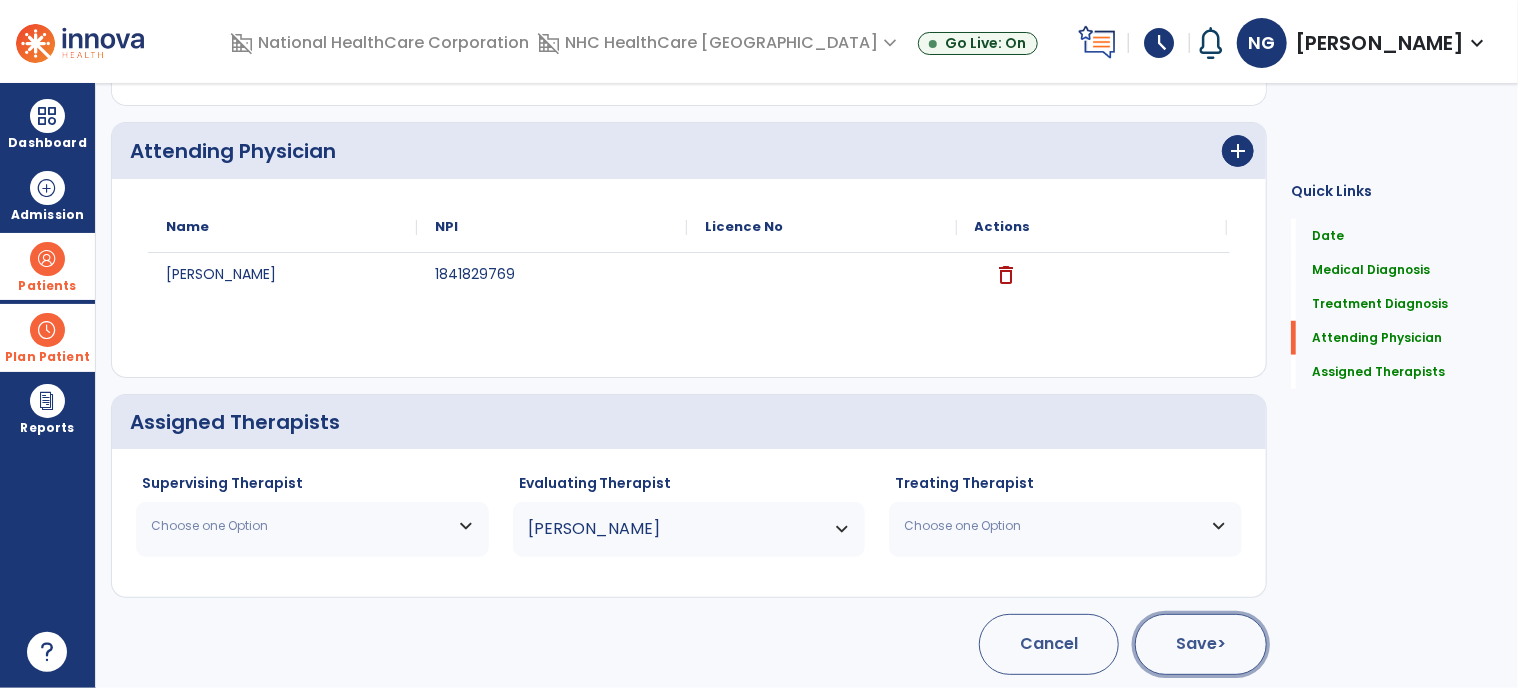 click on "Save  >" 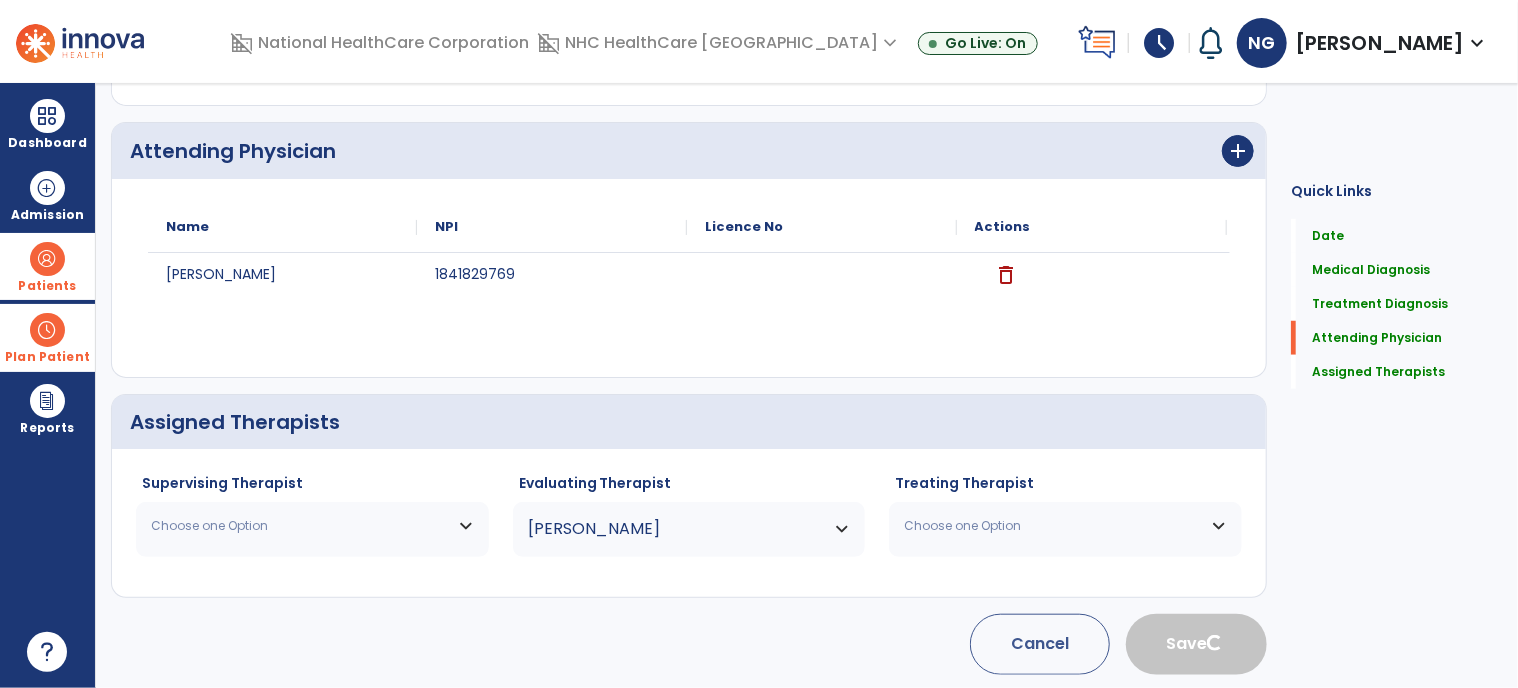 type 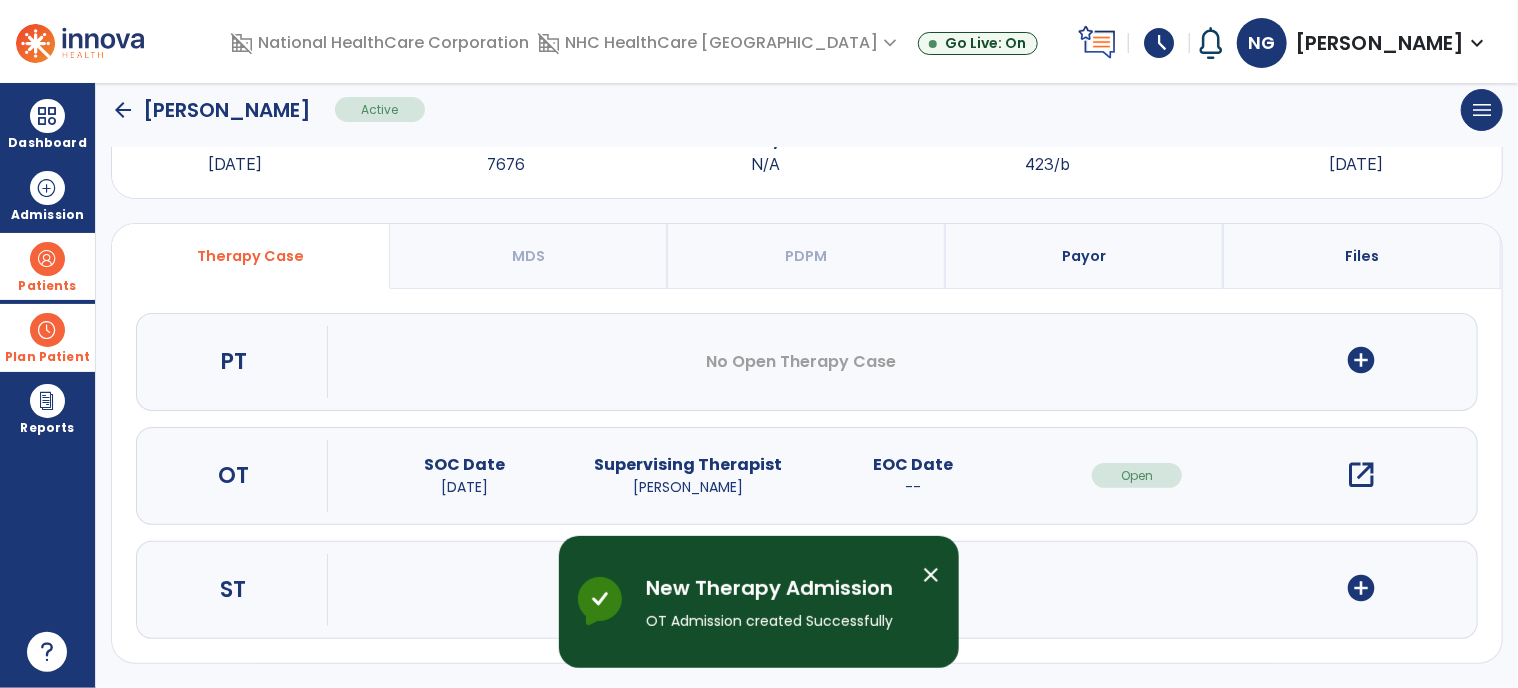 scroll, scrollTop: 69, scrollLeft: 0, axis: vertical 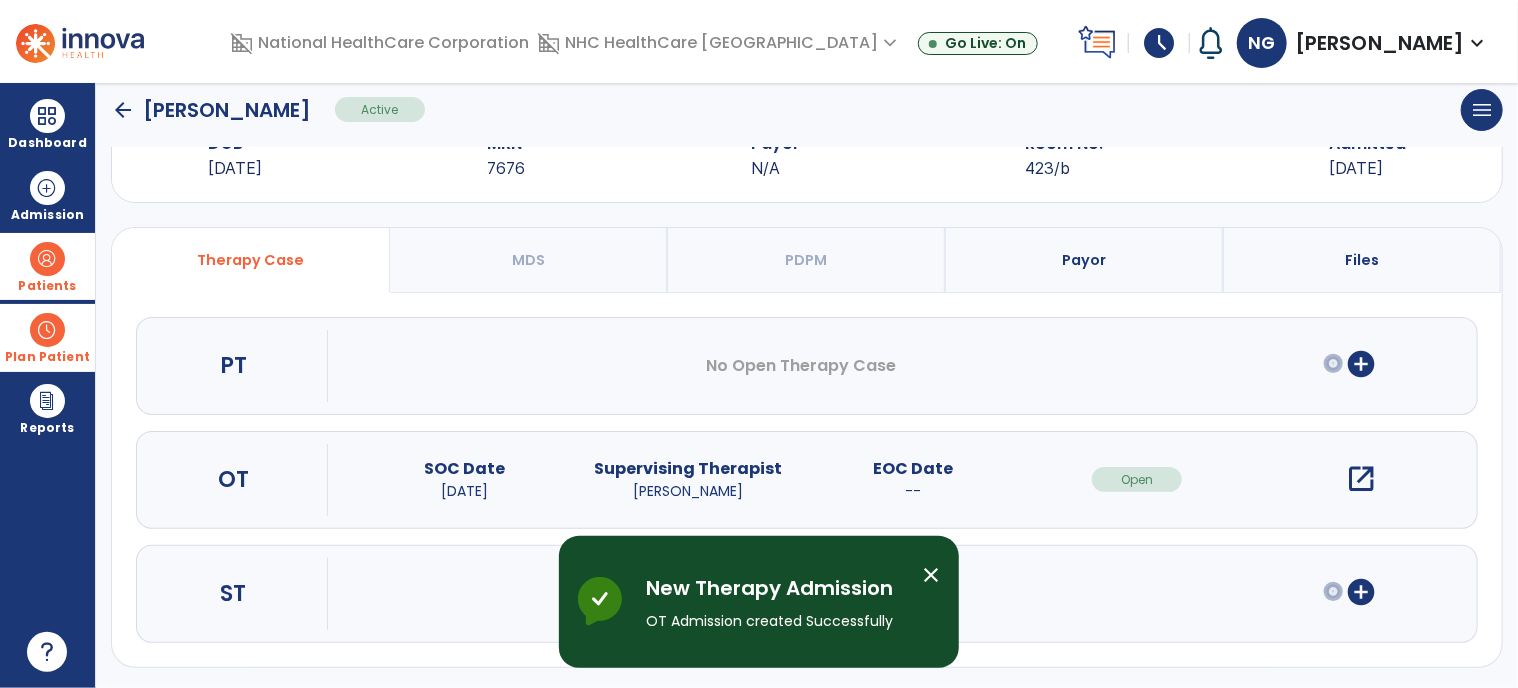click on "open_in_new" at bounding box center (1362, 479) 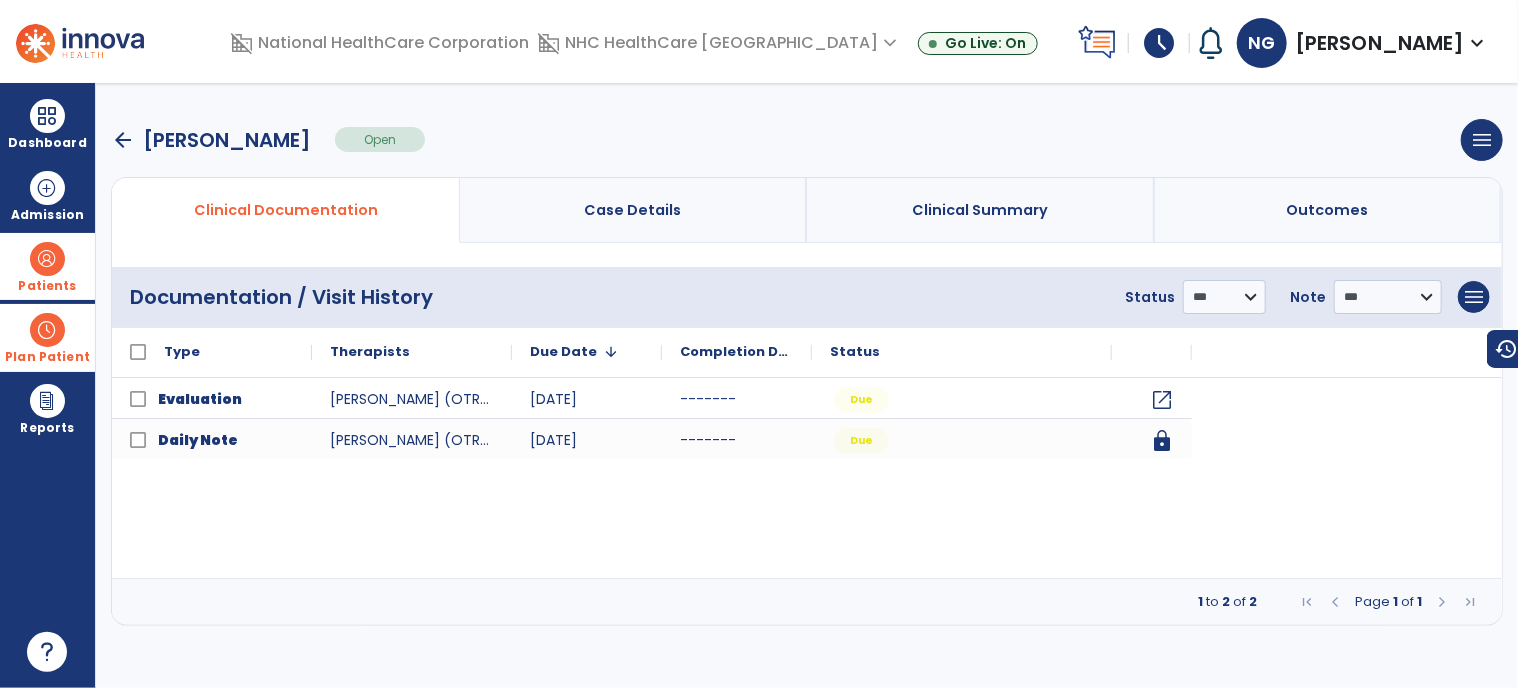 scroll, scrollTop: 0, scrollLeft: 0, axis: both 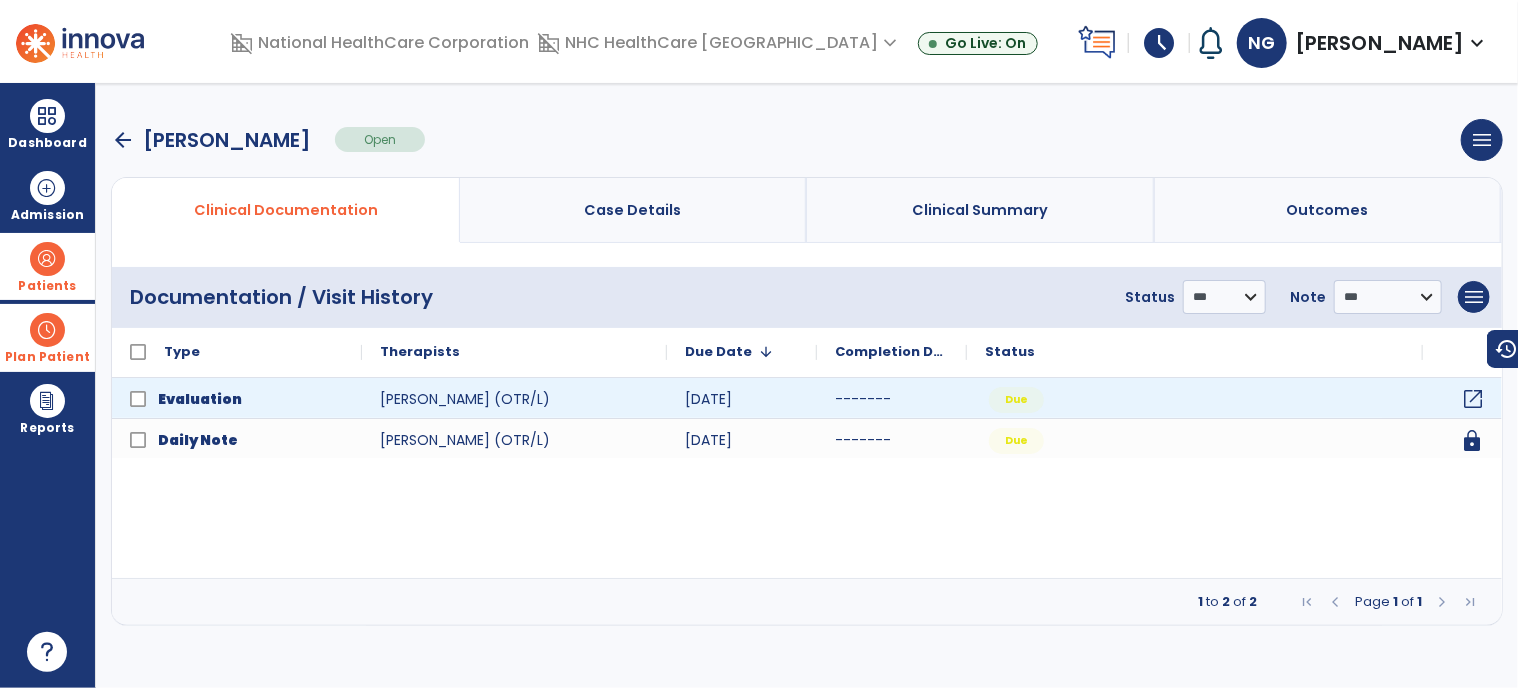 click on "open_in_new" 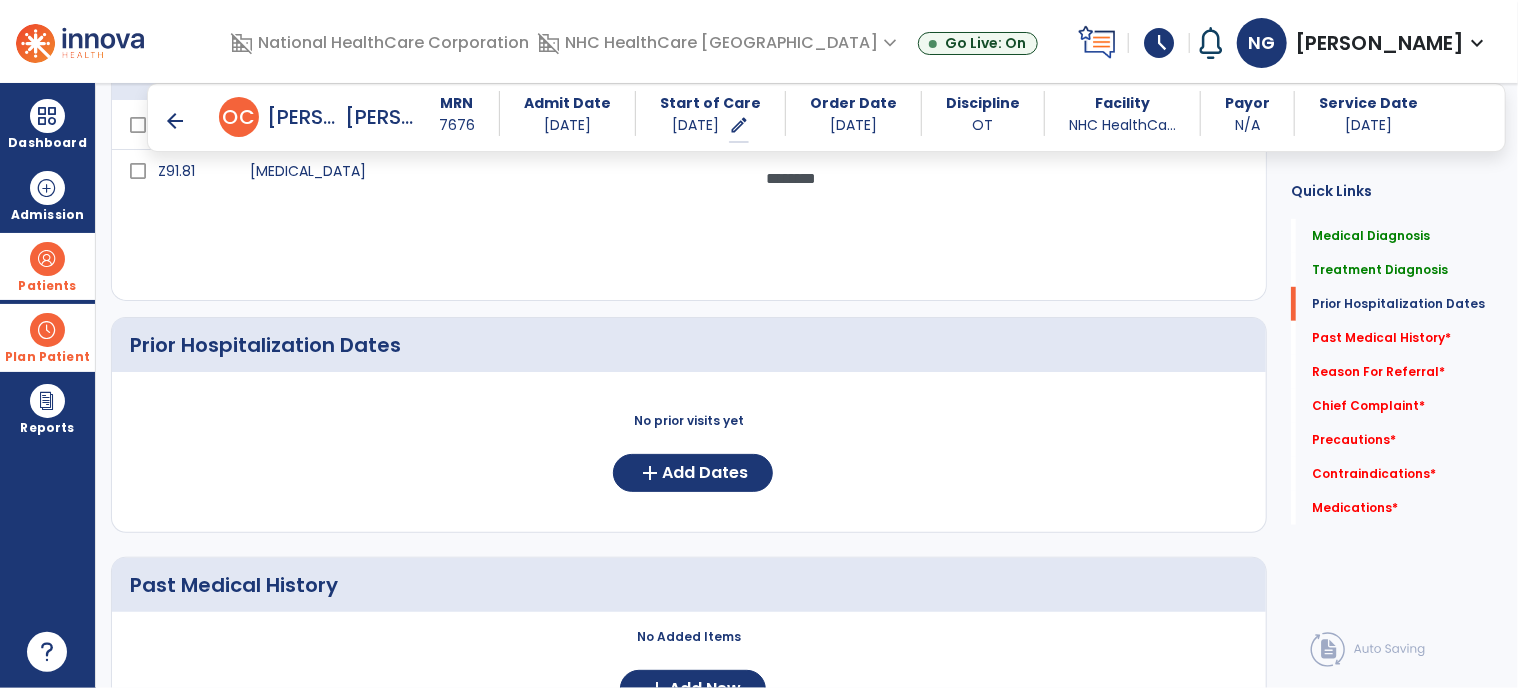scroll, scrollTop: 600, scrollLeft: 0, axis: vertical 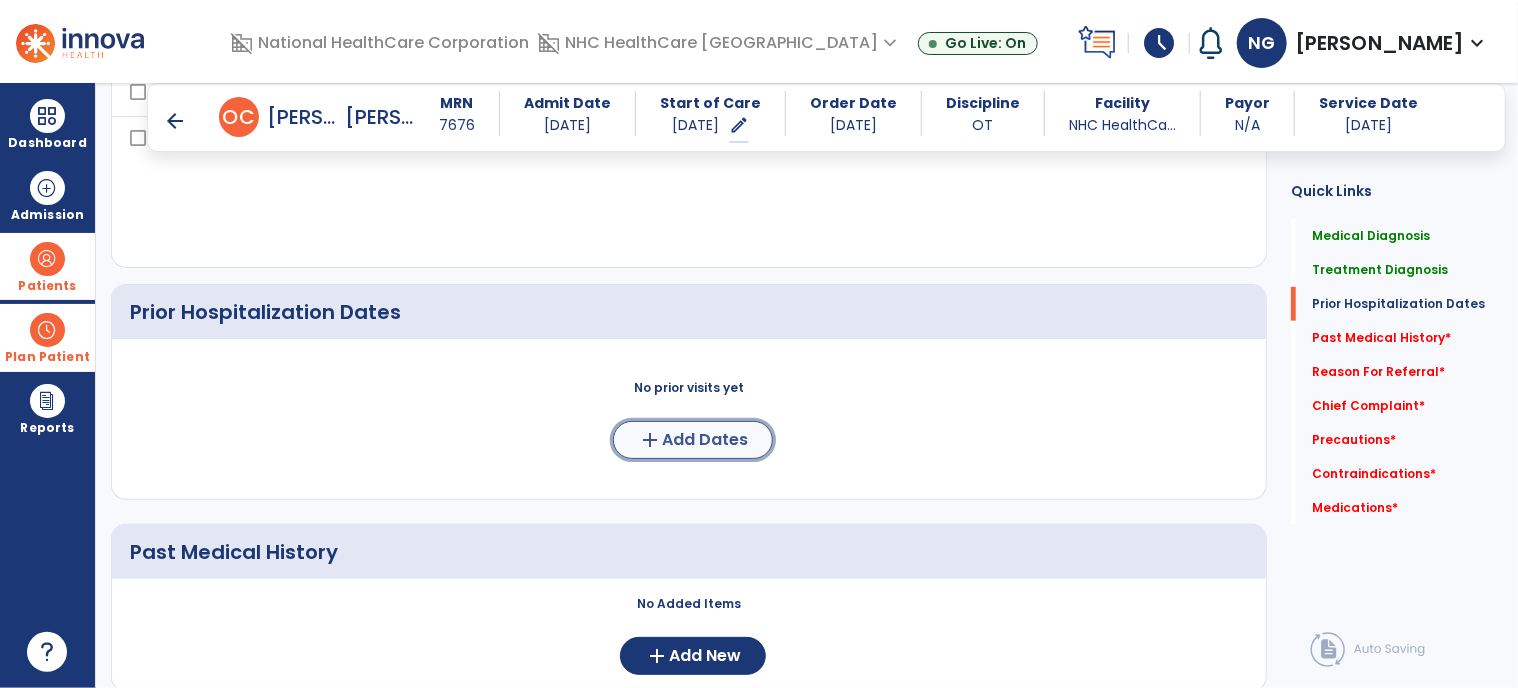 click on "add" 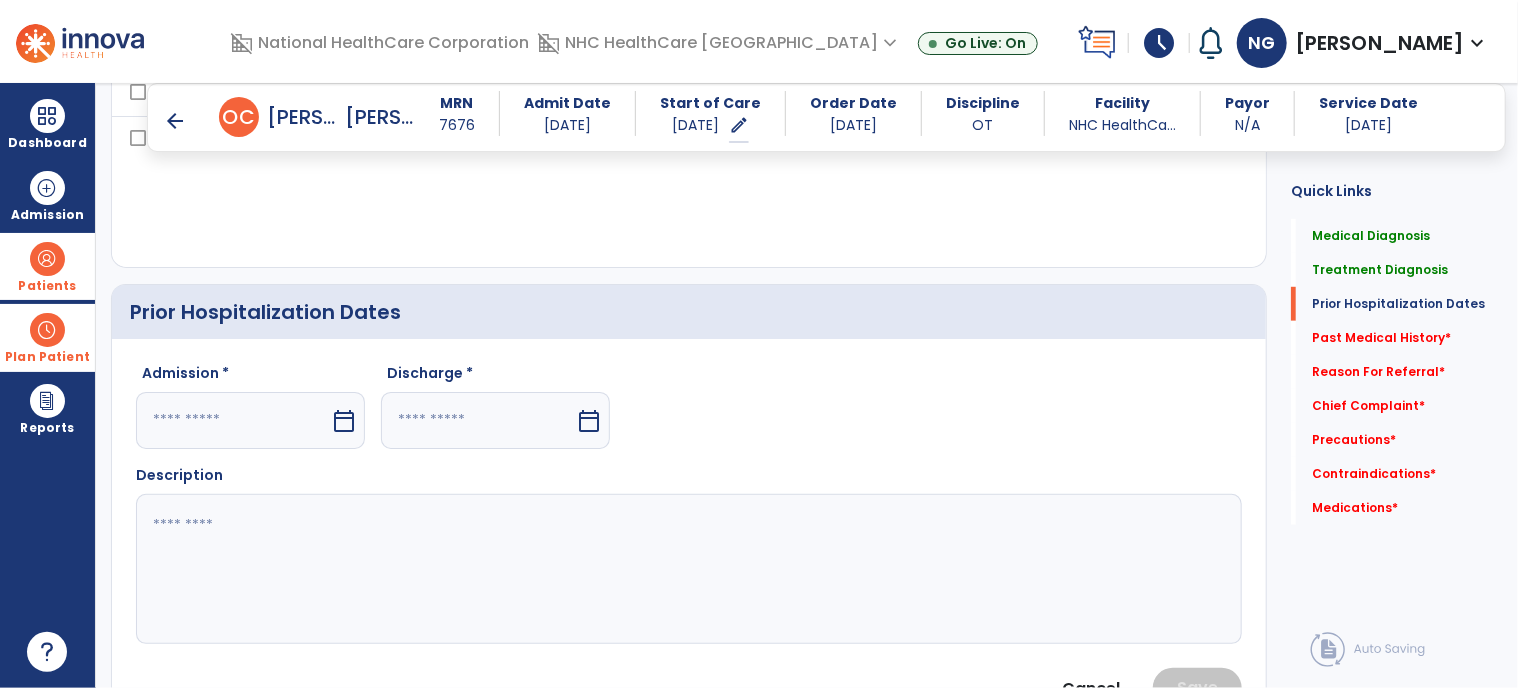 click on "calendar_today" at bounding box center [344, 421] 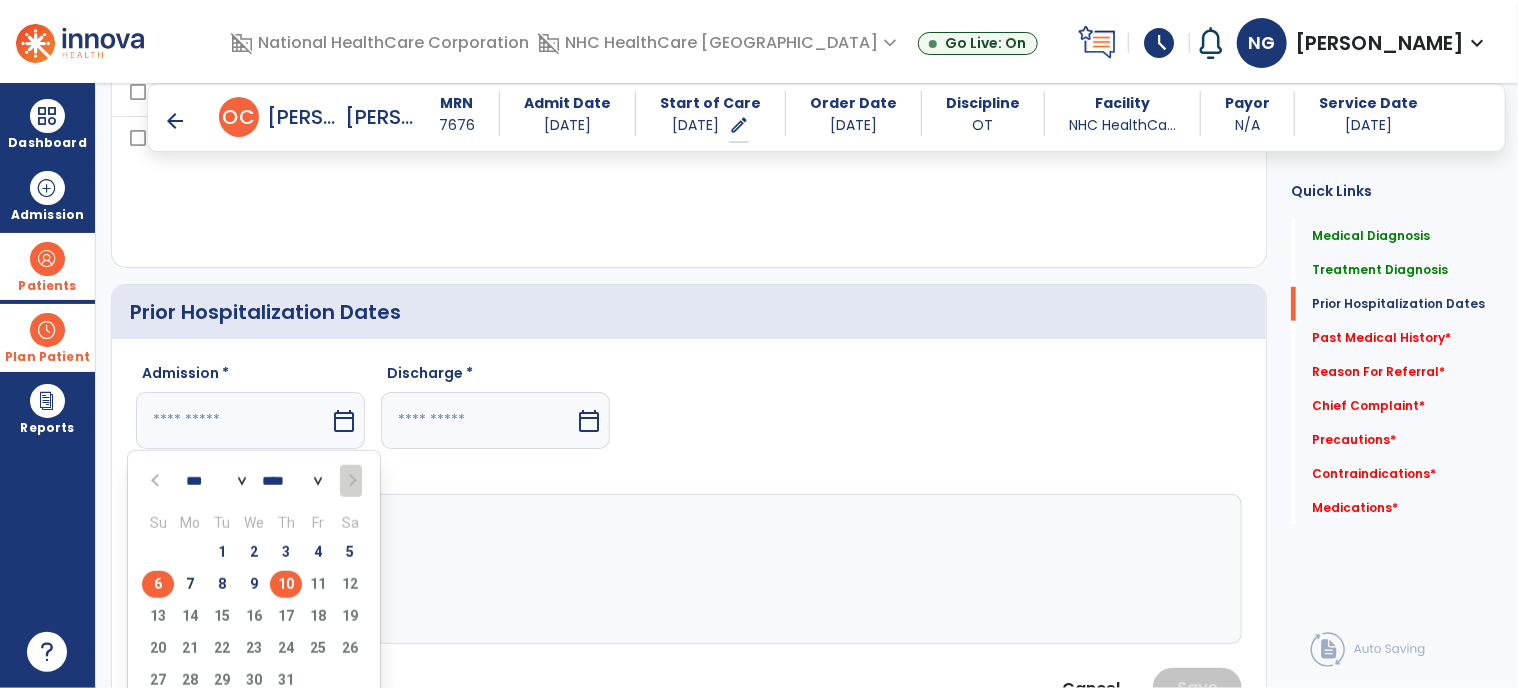 click on "6" at bounding box center [158, 584] 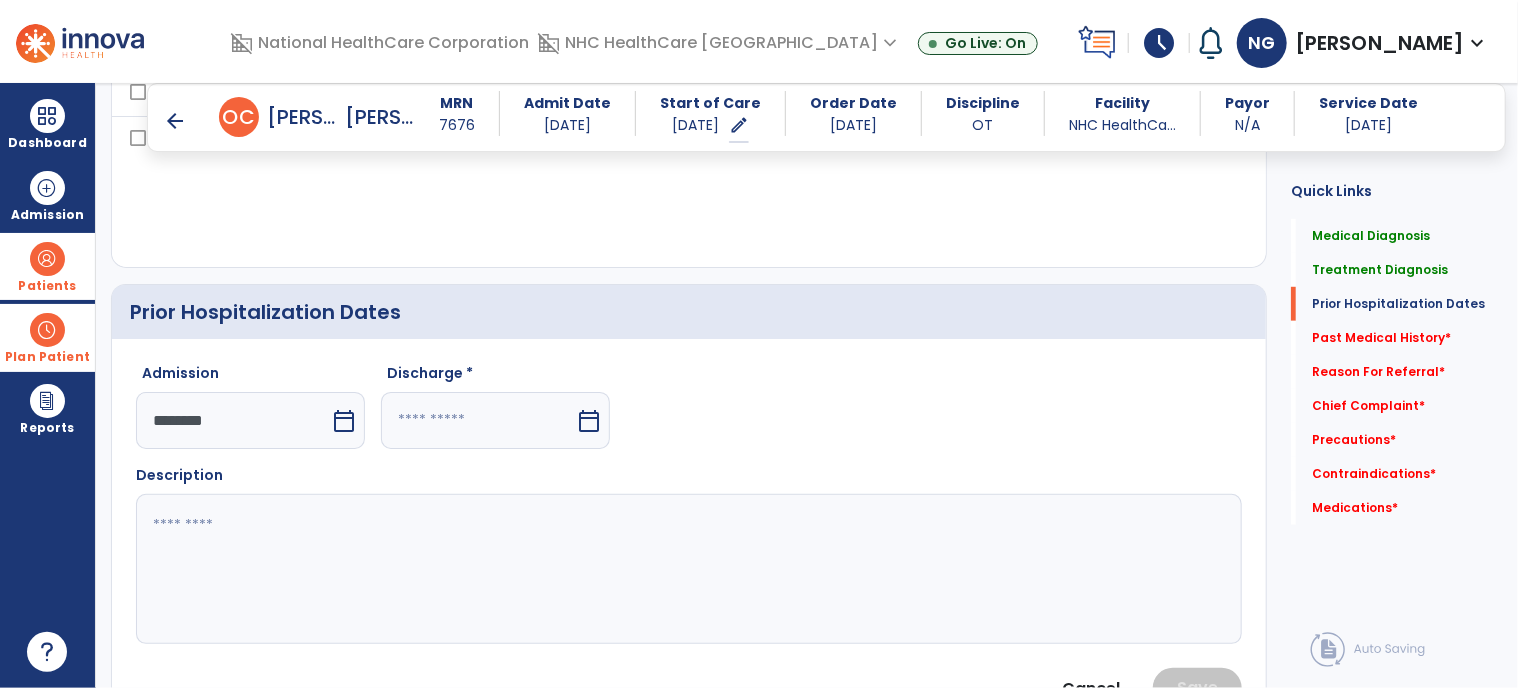 click on "calendar_today" at bounding box center (589, 421) 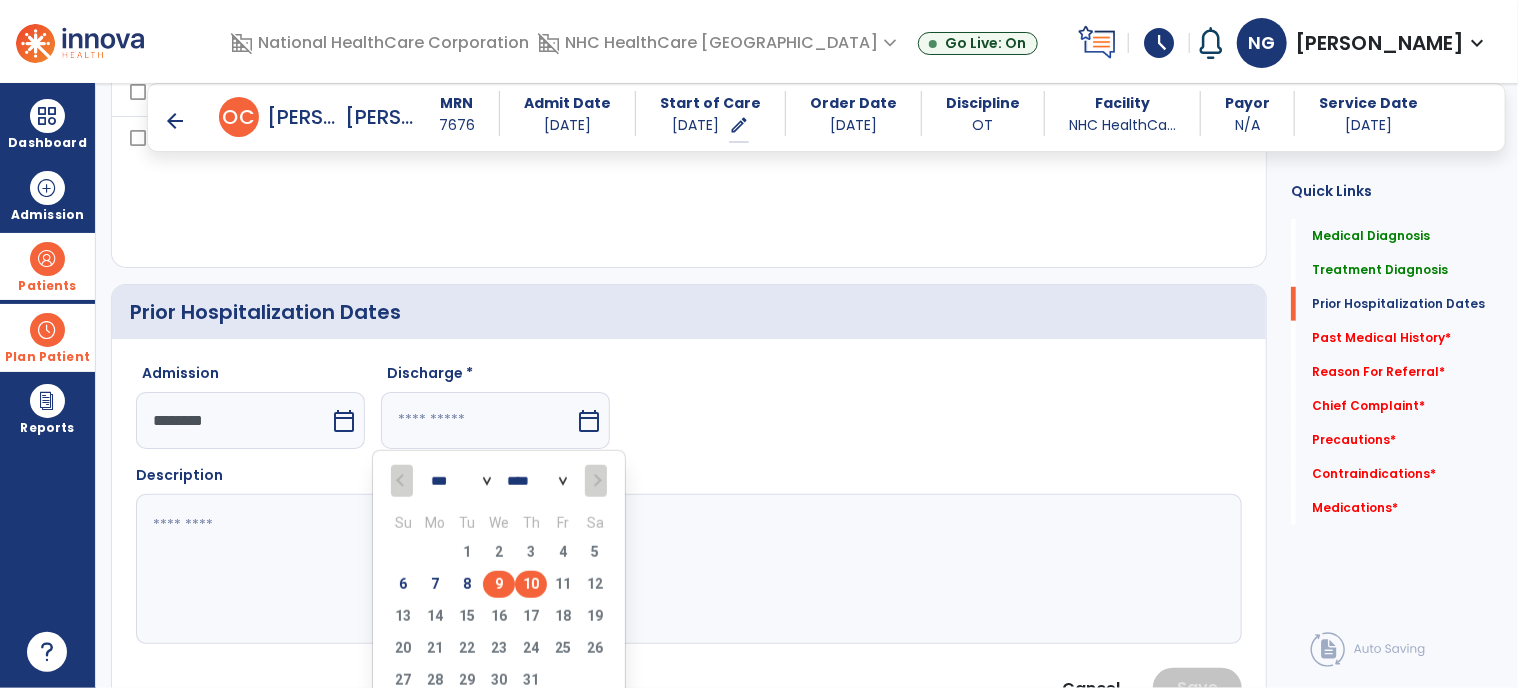 click on "9" at bounding box center [499, 584] 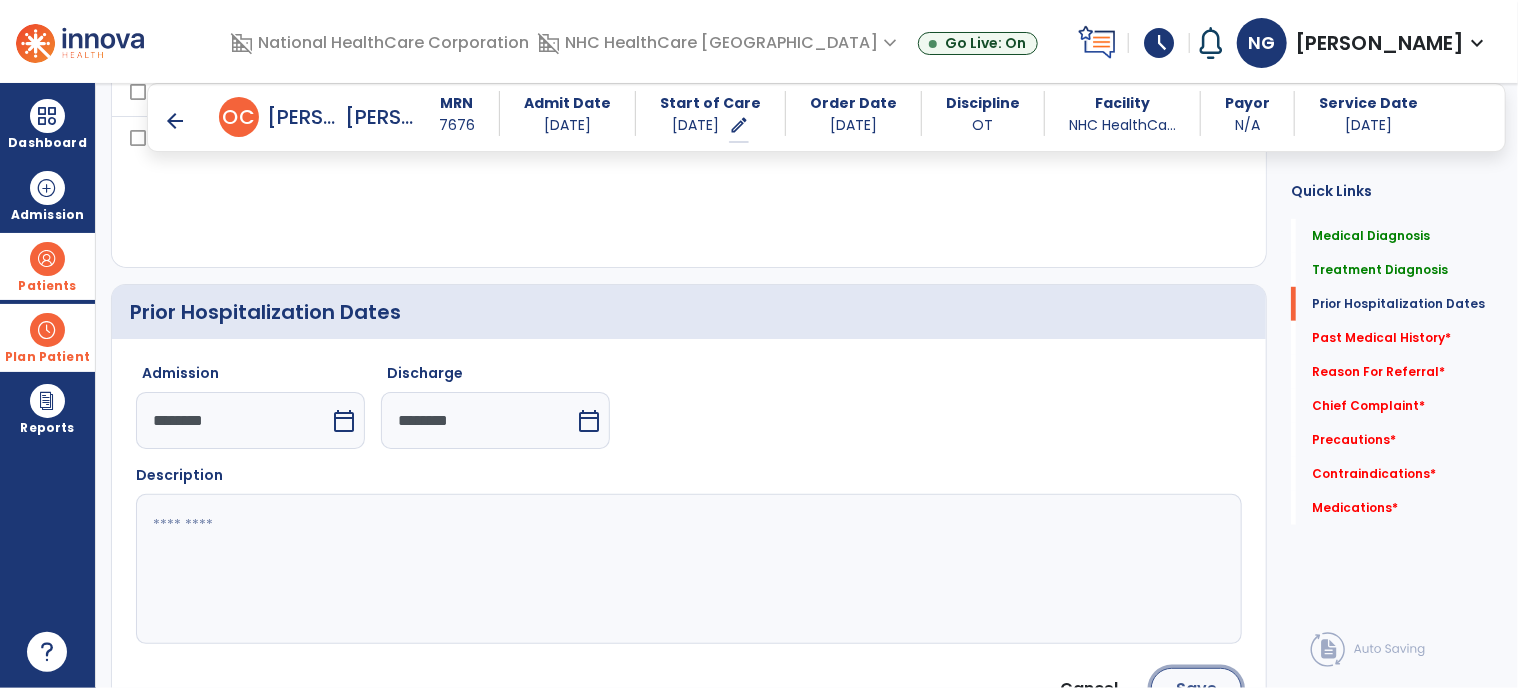 click on "Save" 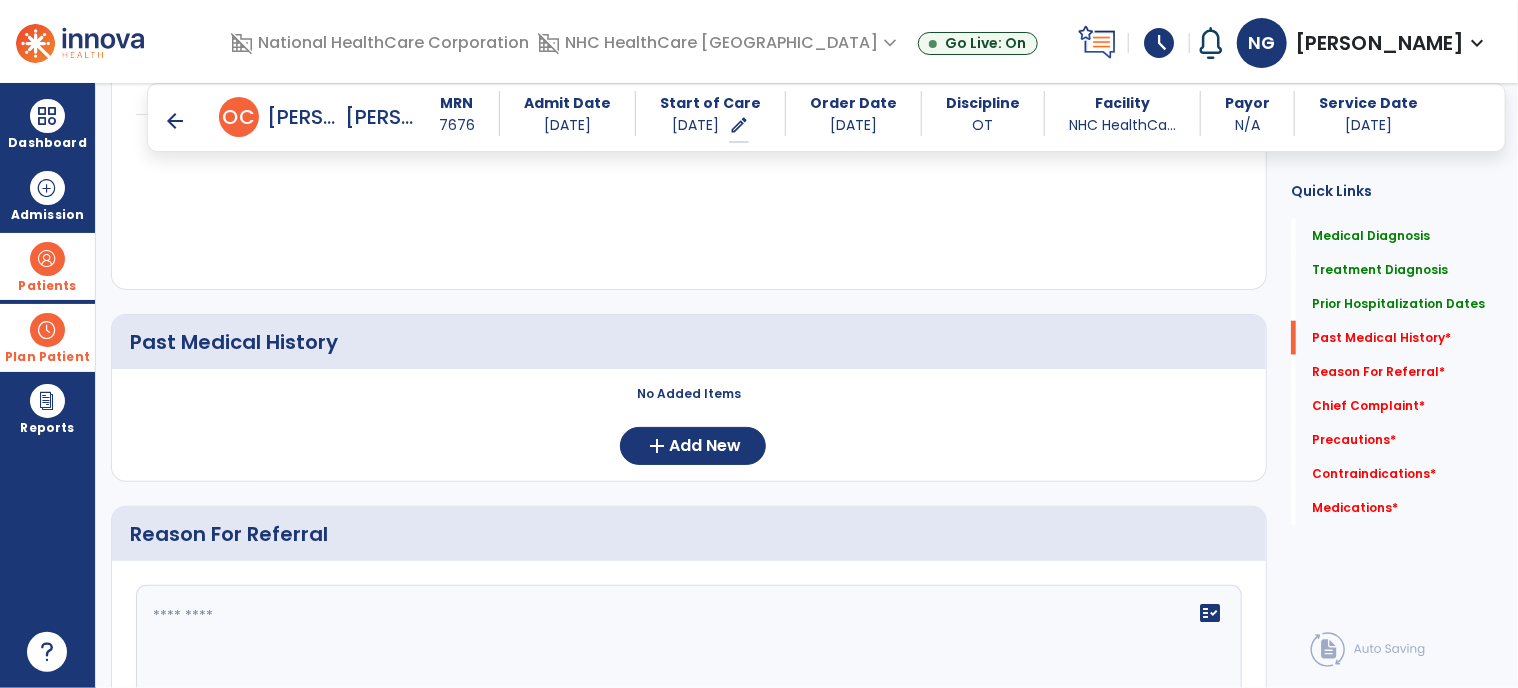 scroll, scrollTop: 700, scrollLeft: 0, axis: vertical 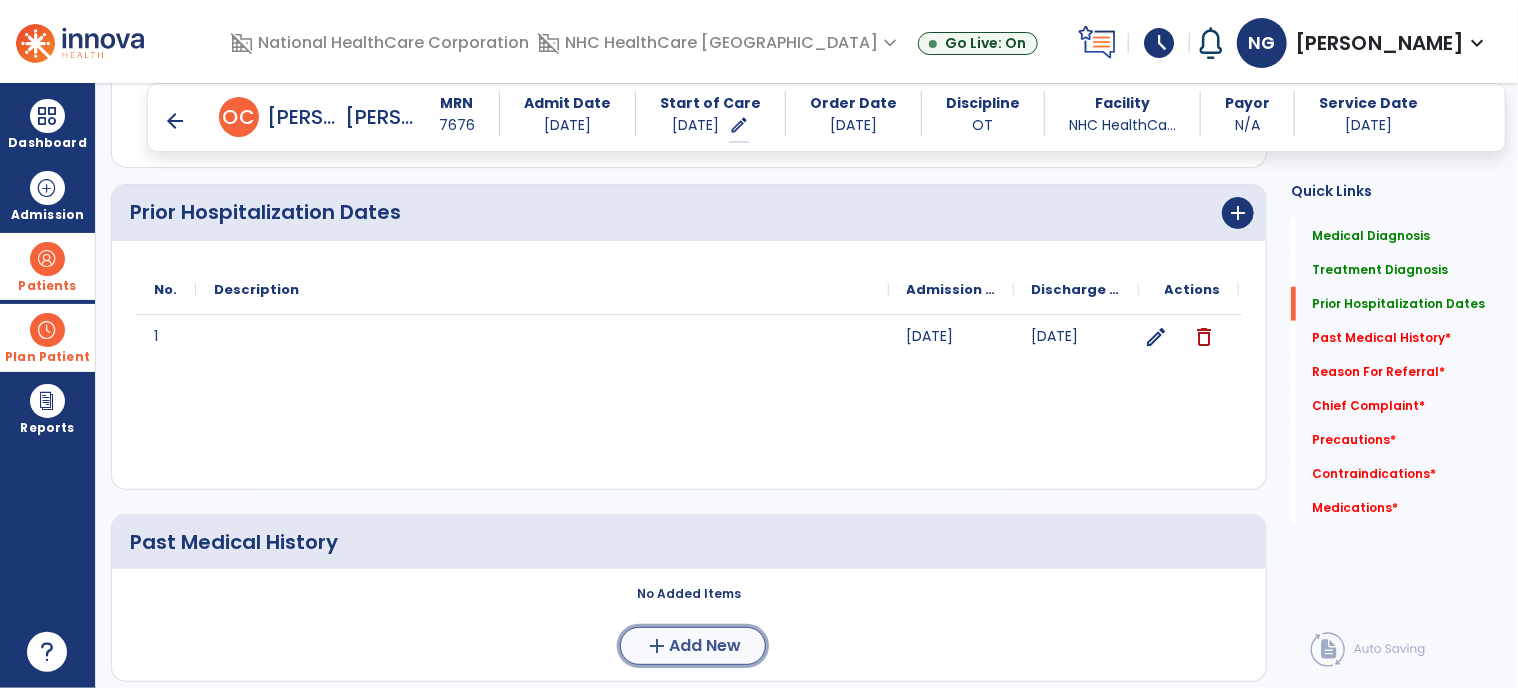 click on "Add New" 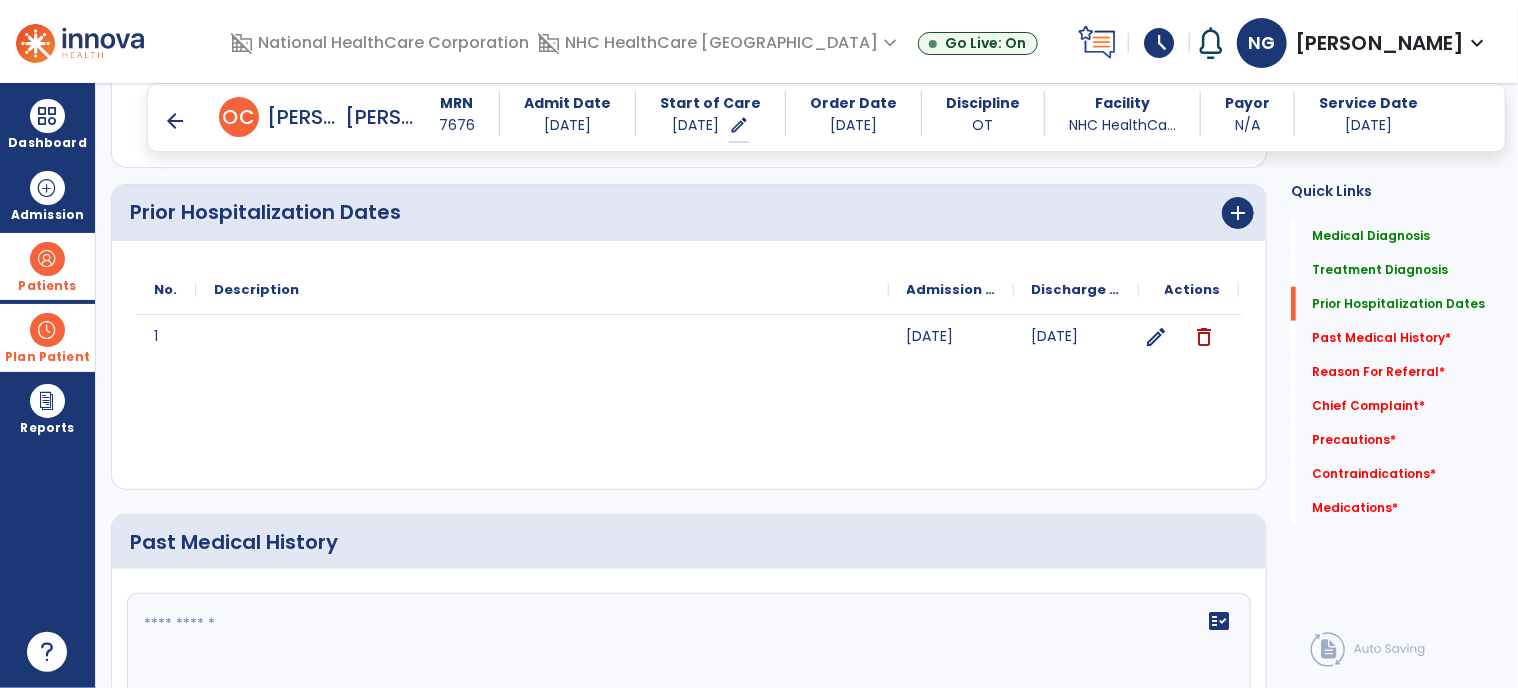click 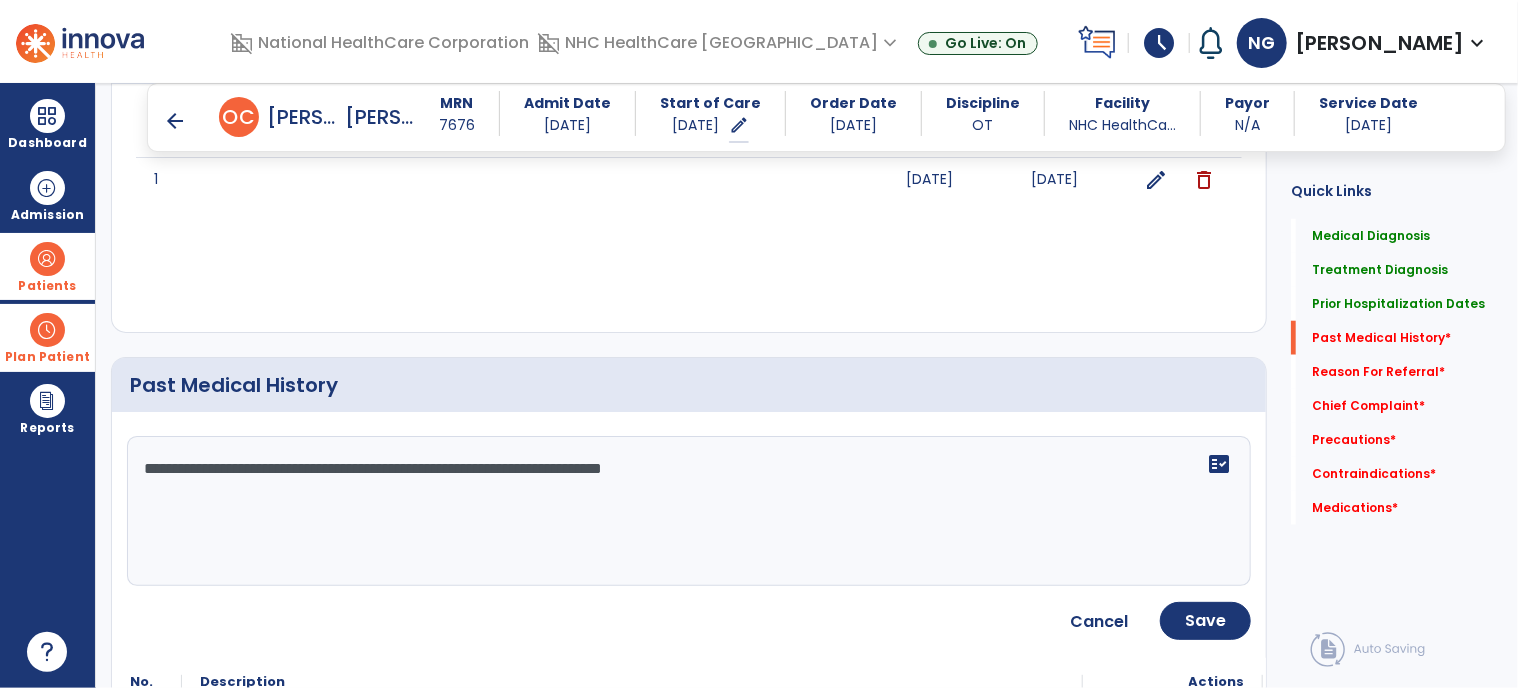 scroll, scrollTop: 1000, scrollLeft: 0, axis: vertical 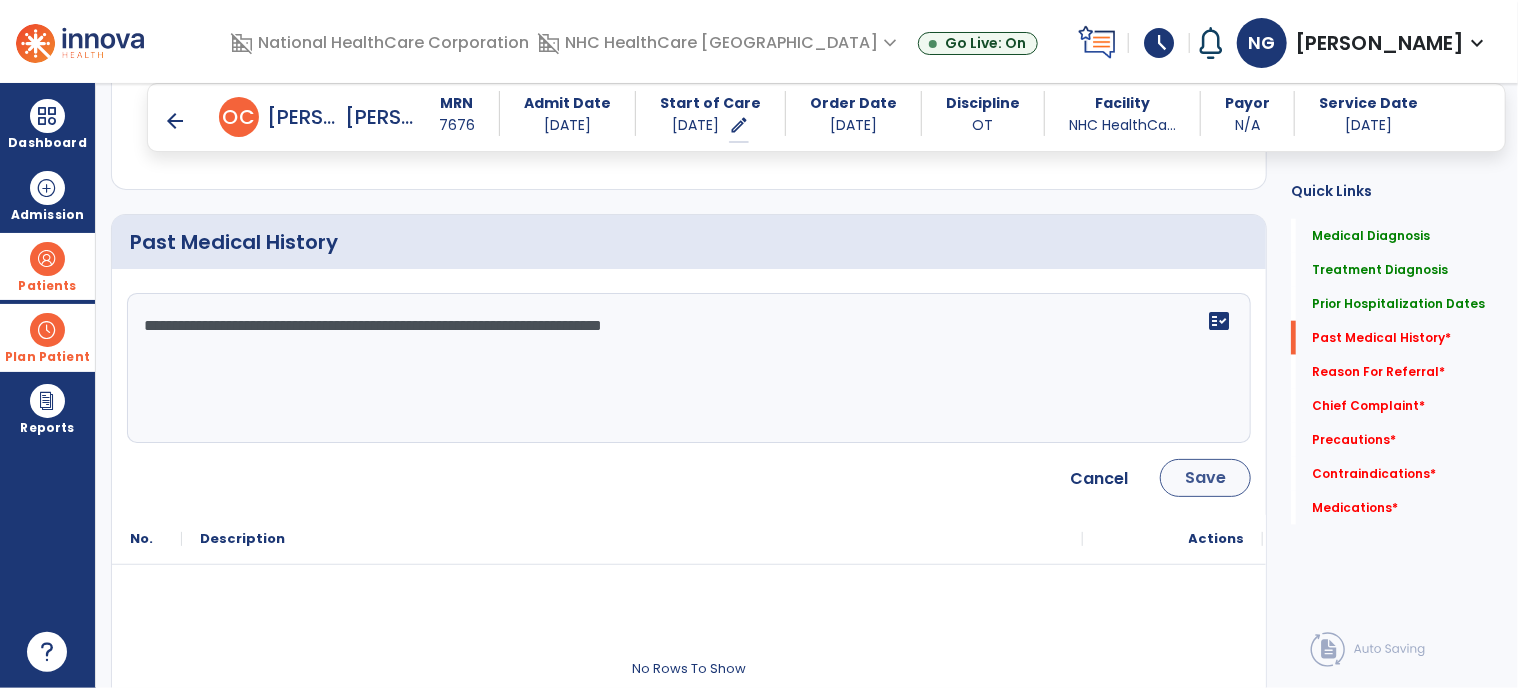 type on "**********" 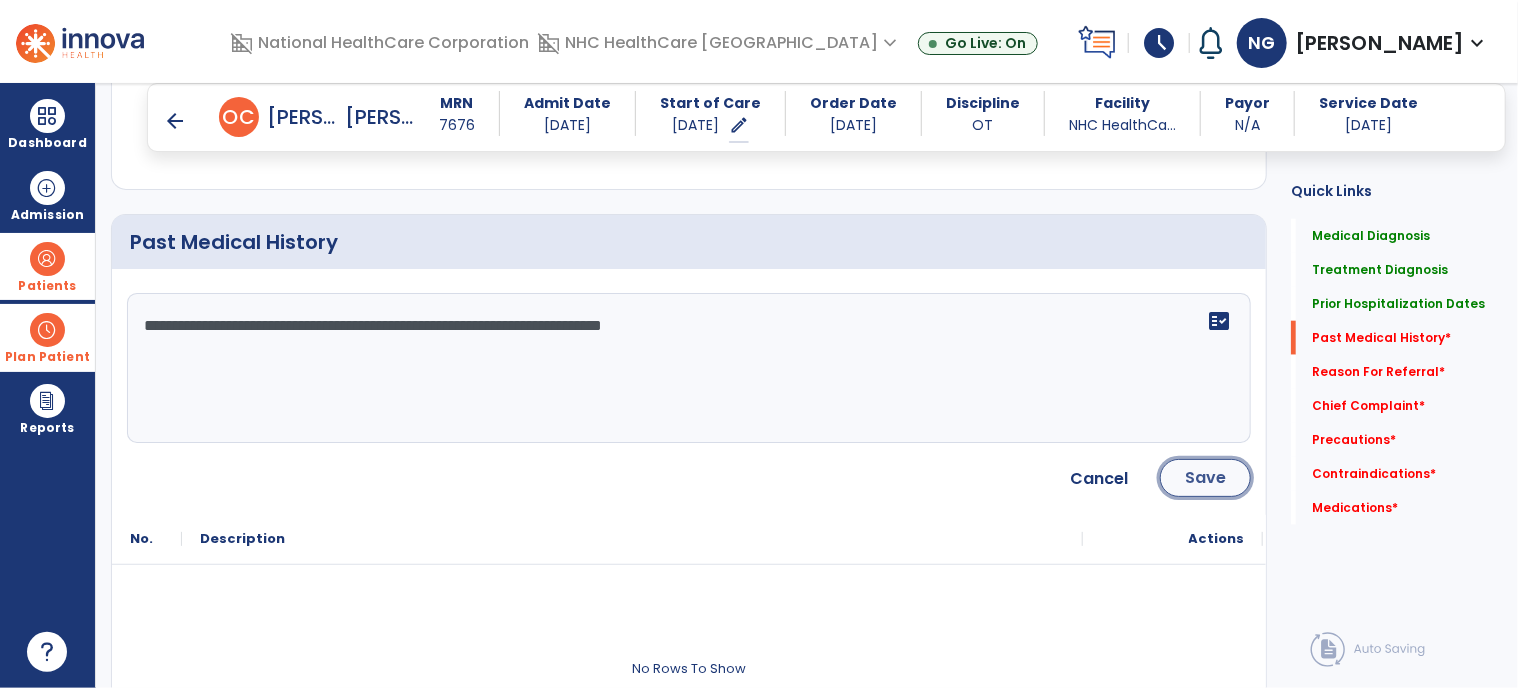 click on "Save" 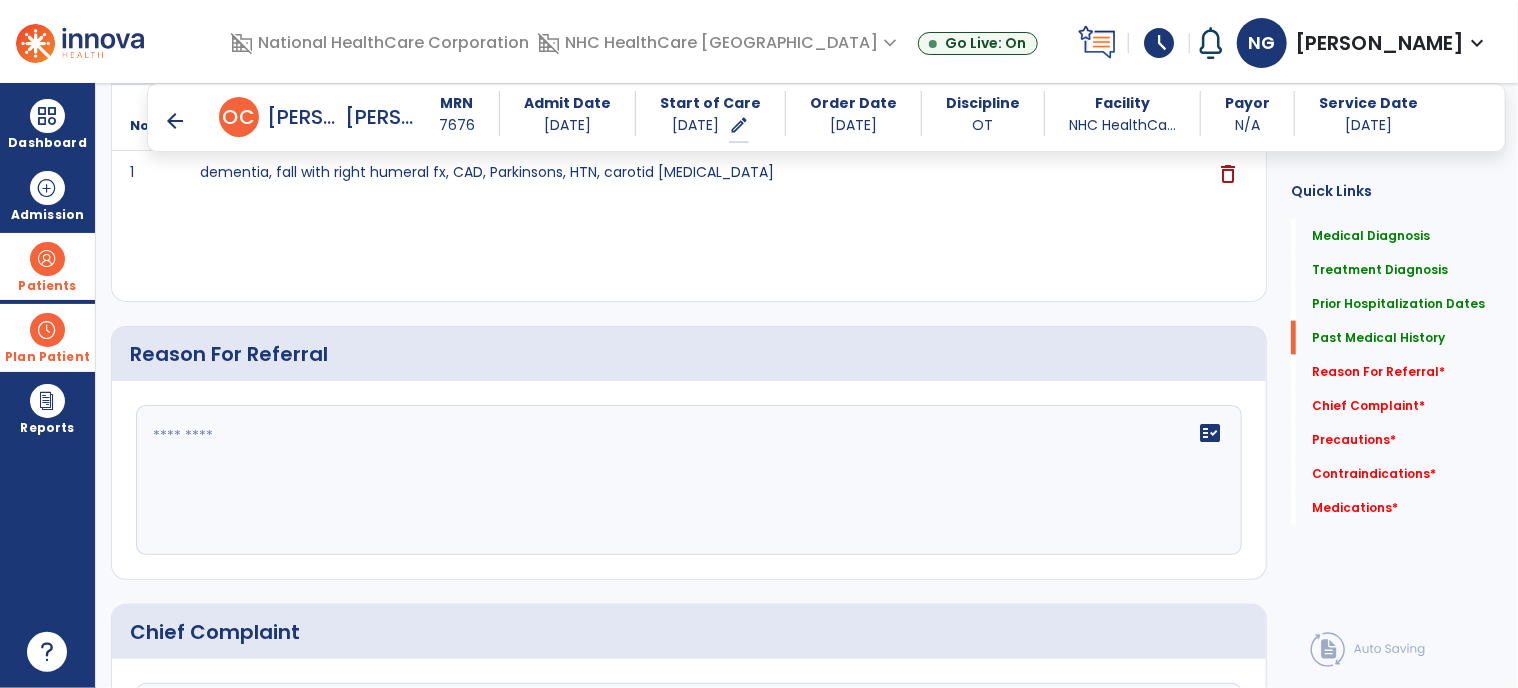 scroll, scrollTop: 1200, scrollLeft: 0, axis: vertical 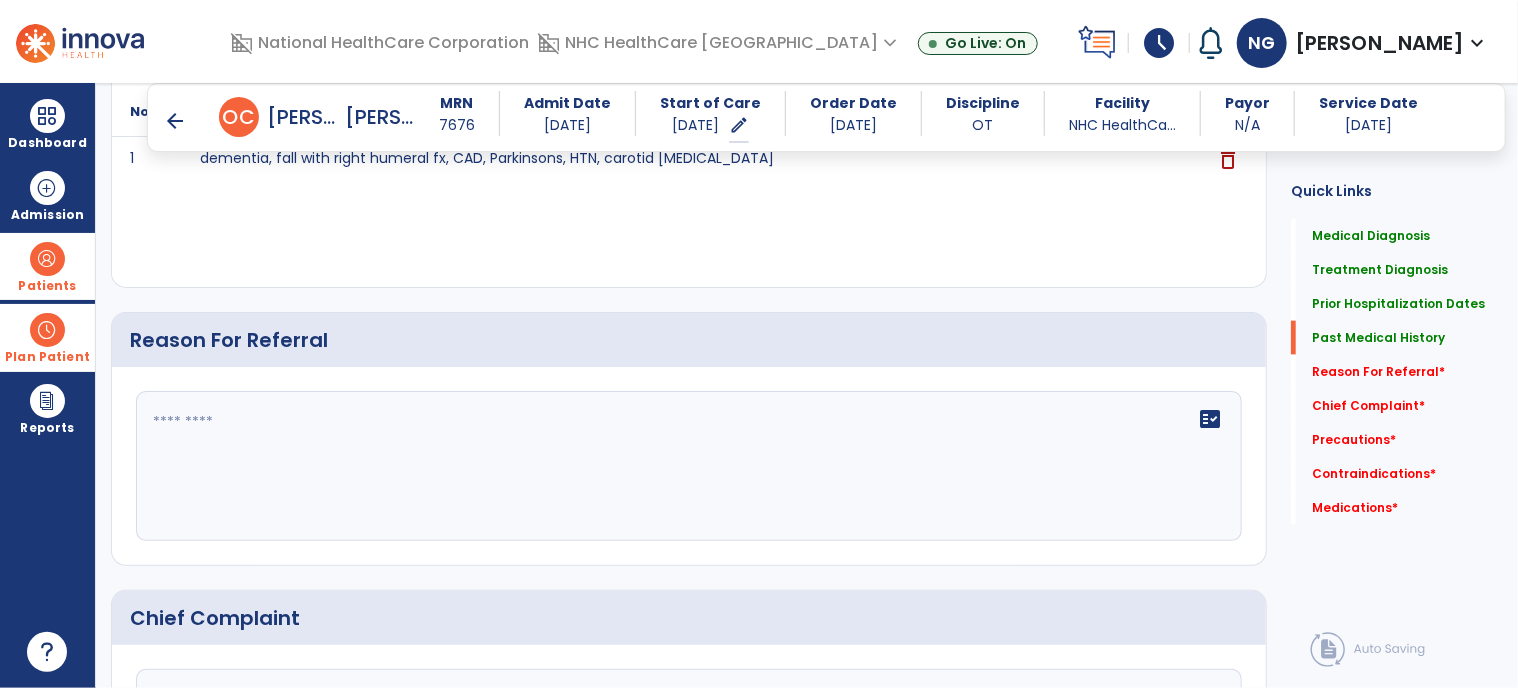 click on "fact_check" 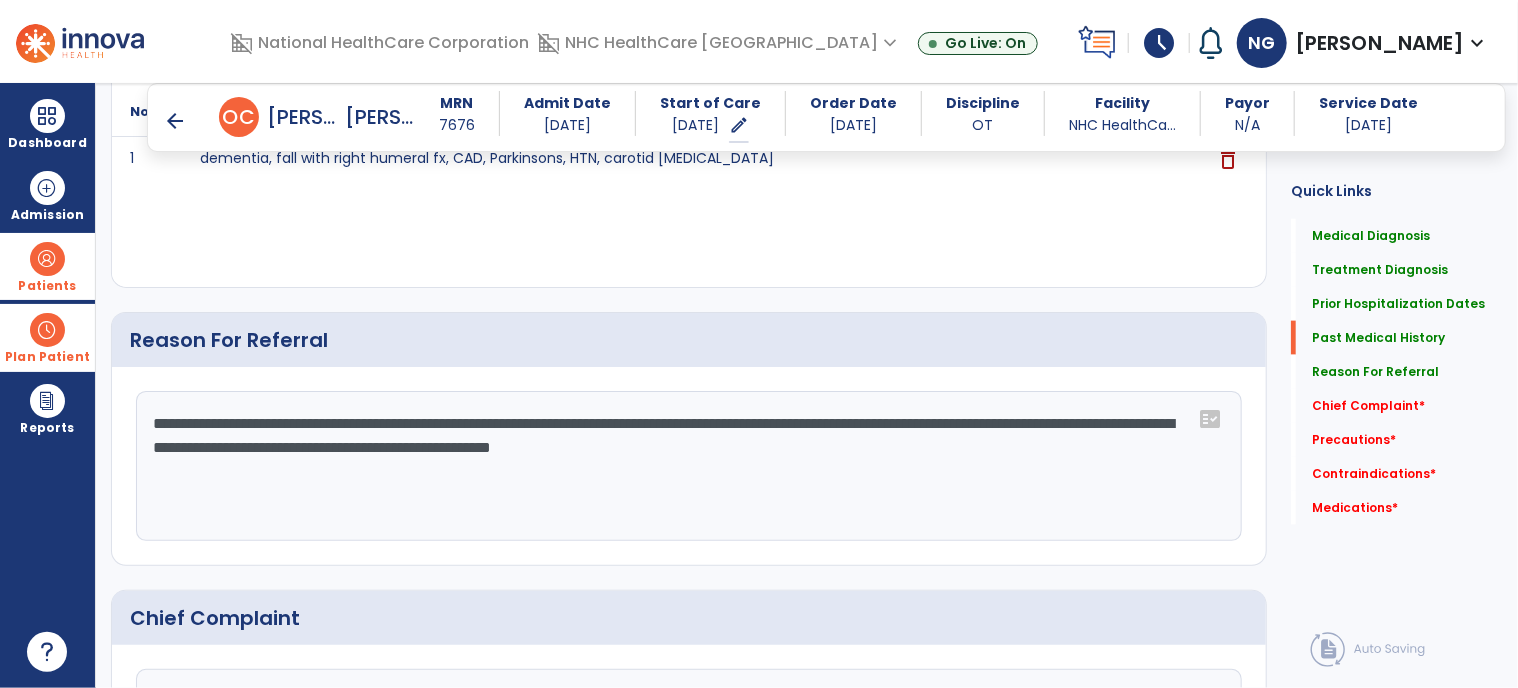 scroll, scrollTop: 1400, scrollLeft: 0, axis: vertical 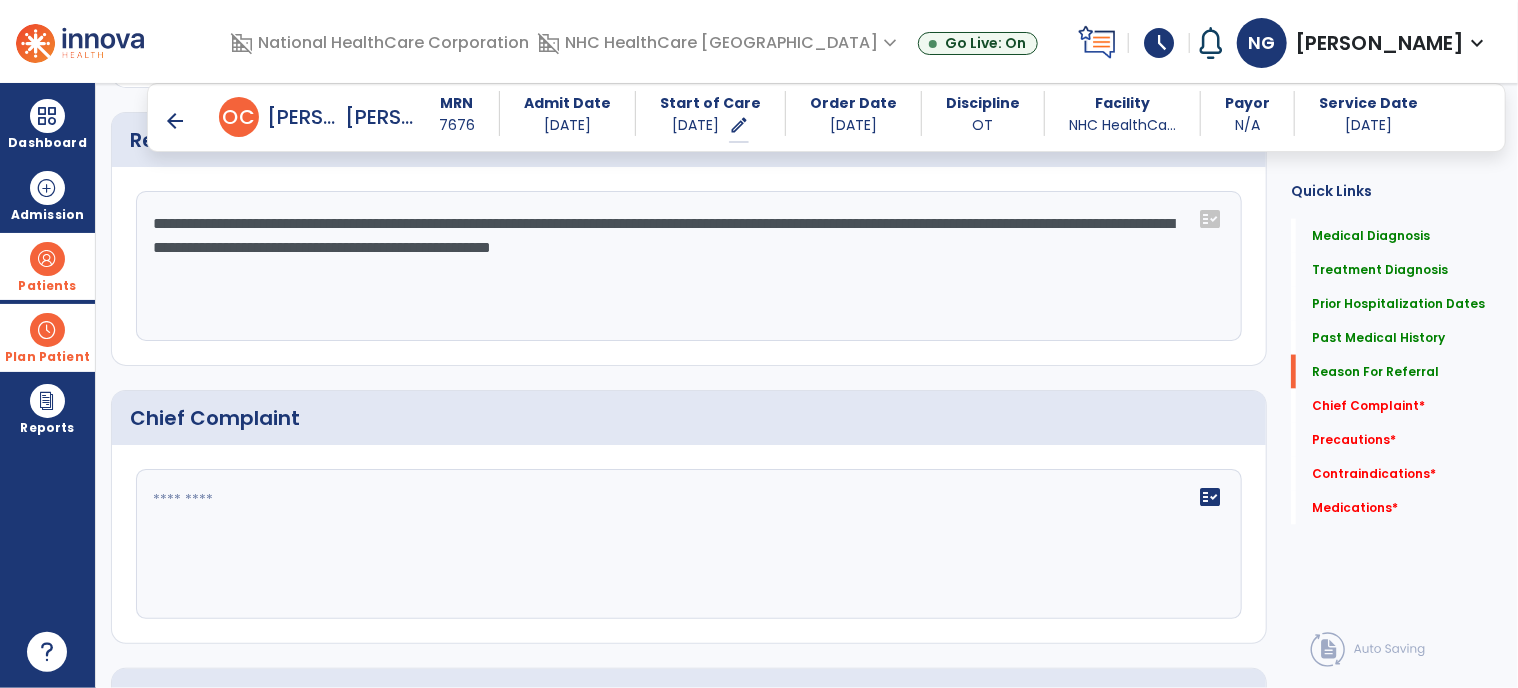 type on "**********" 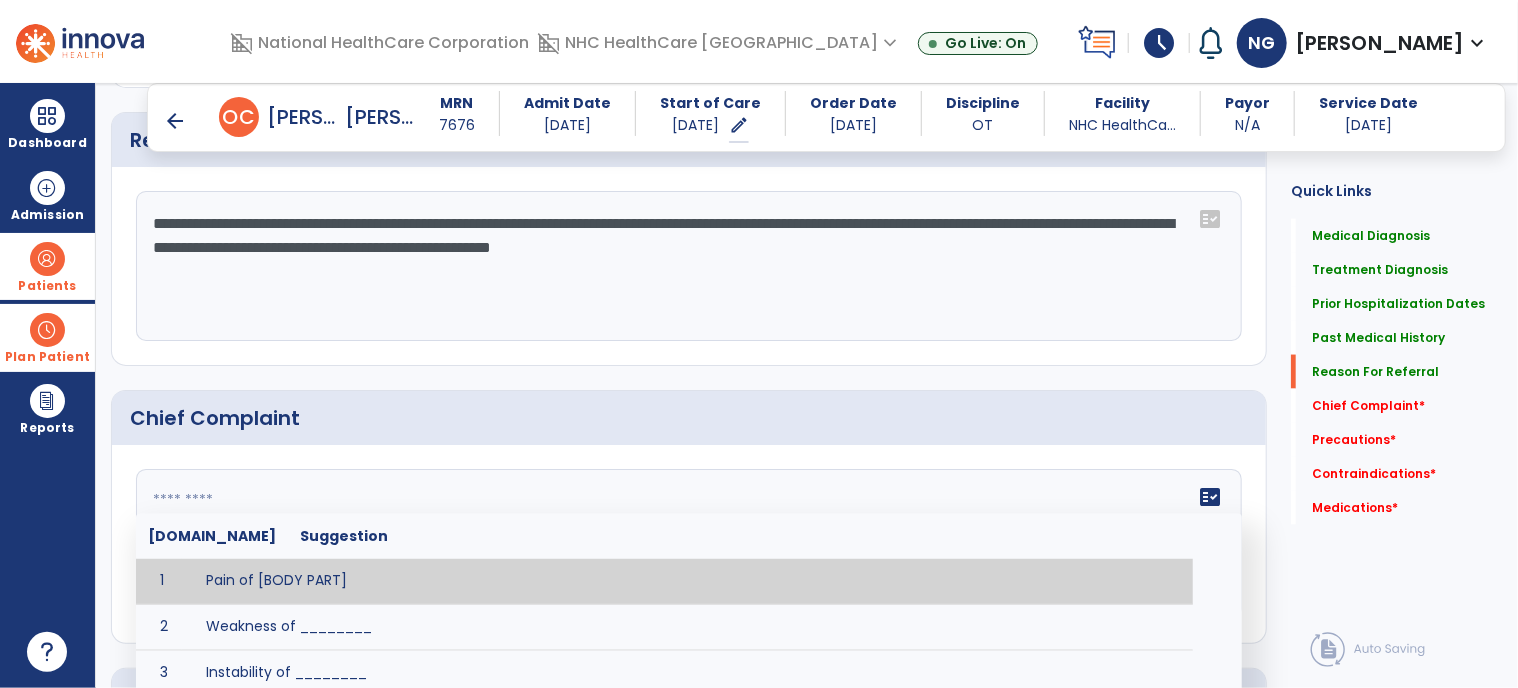click on "fact_check  [DOMAIN_NAME] Suggestion 1 Pain of [BODY PART] 2 Weakness of ________ 3 Instability of ________ 4 Functional limitations including ____________ 5 ADL's including ___________. 6 Inability to perform work related duties such as _________ 7 Inability to perform house hold duties such as __________. 8 Loss of balance. 9 Problems with gait including _________." 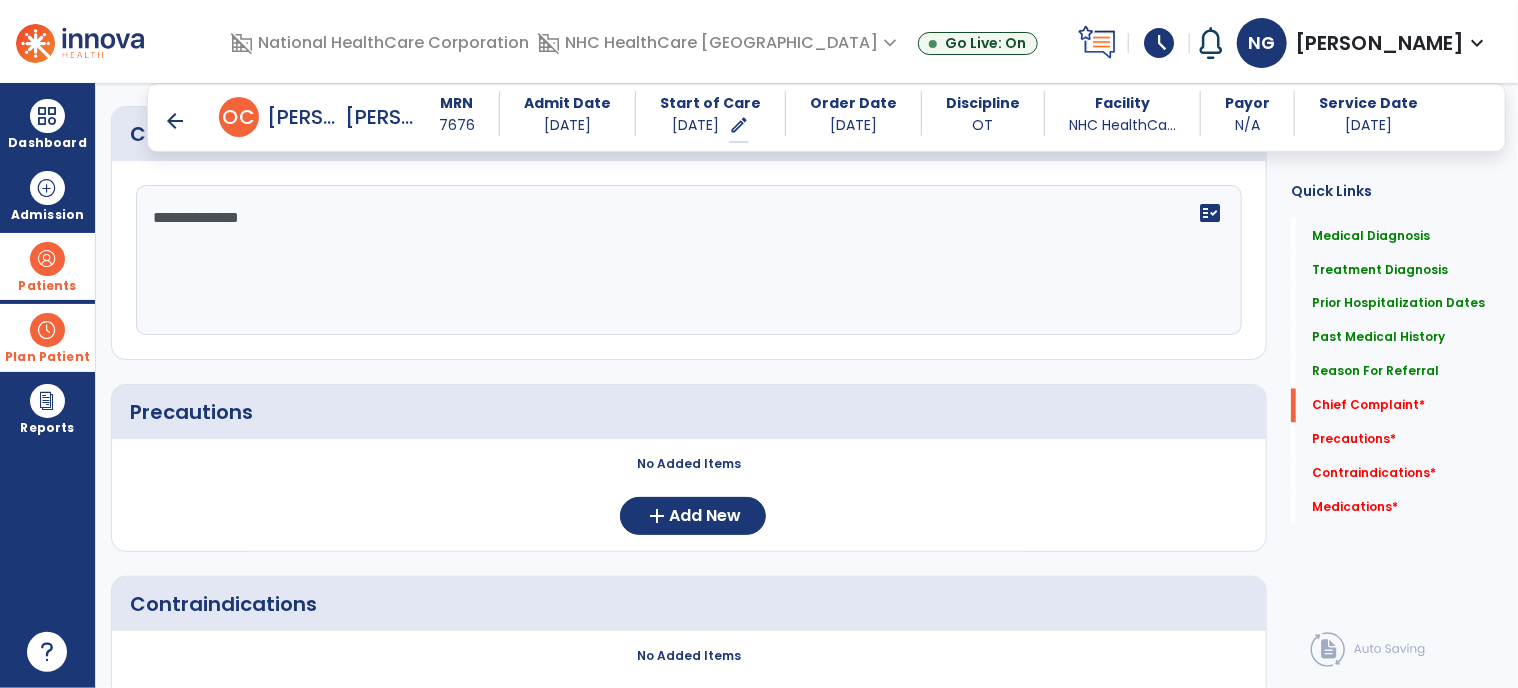 scroll, scrollTop: 1700, scrollLeft: 0, axis: vertical 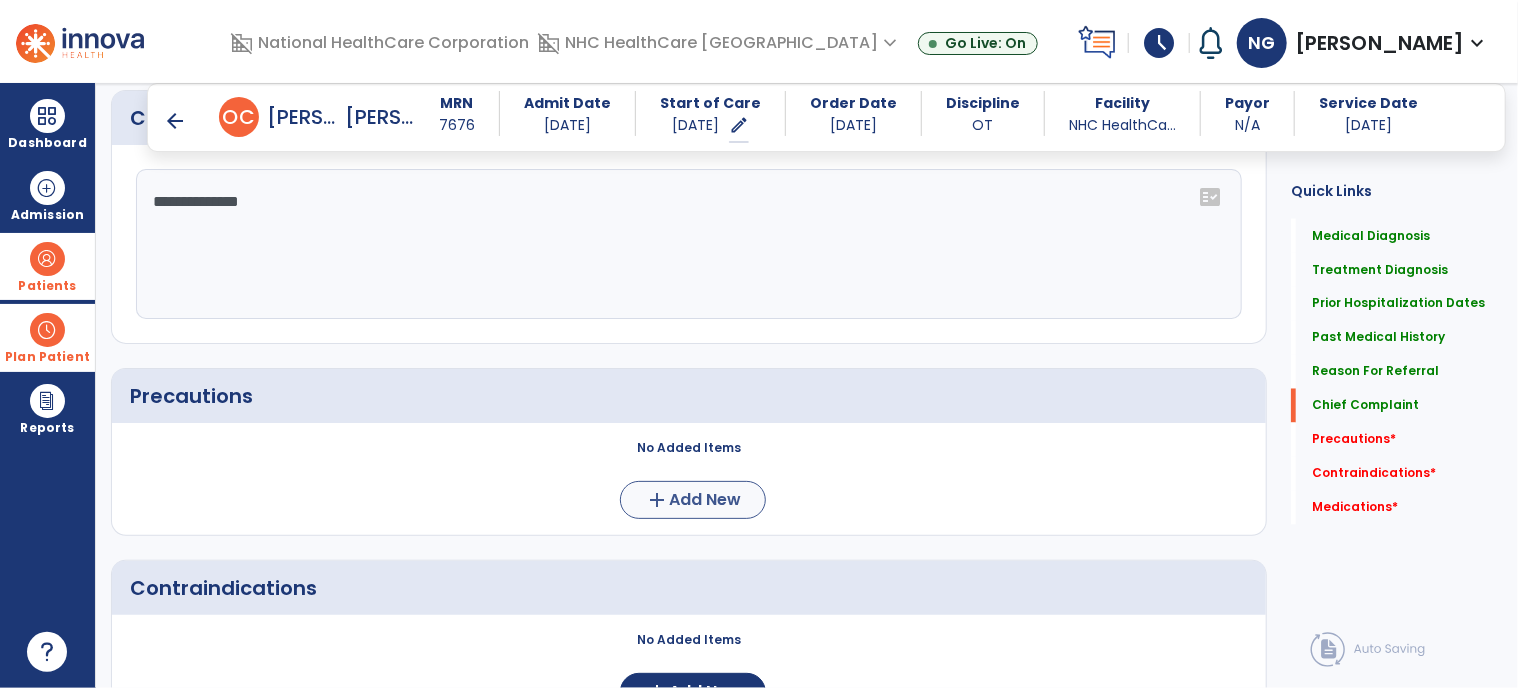 type on "**********" 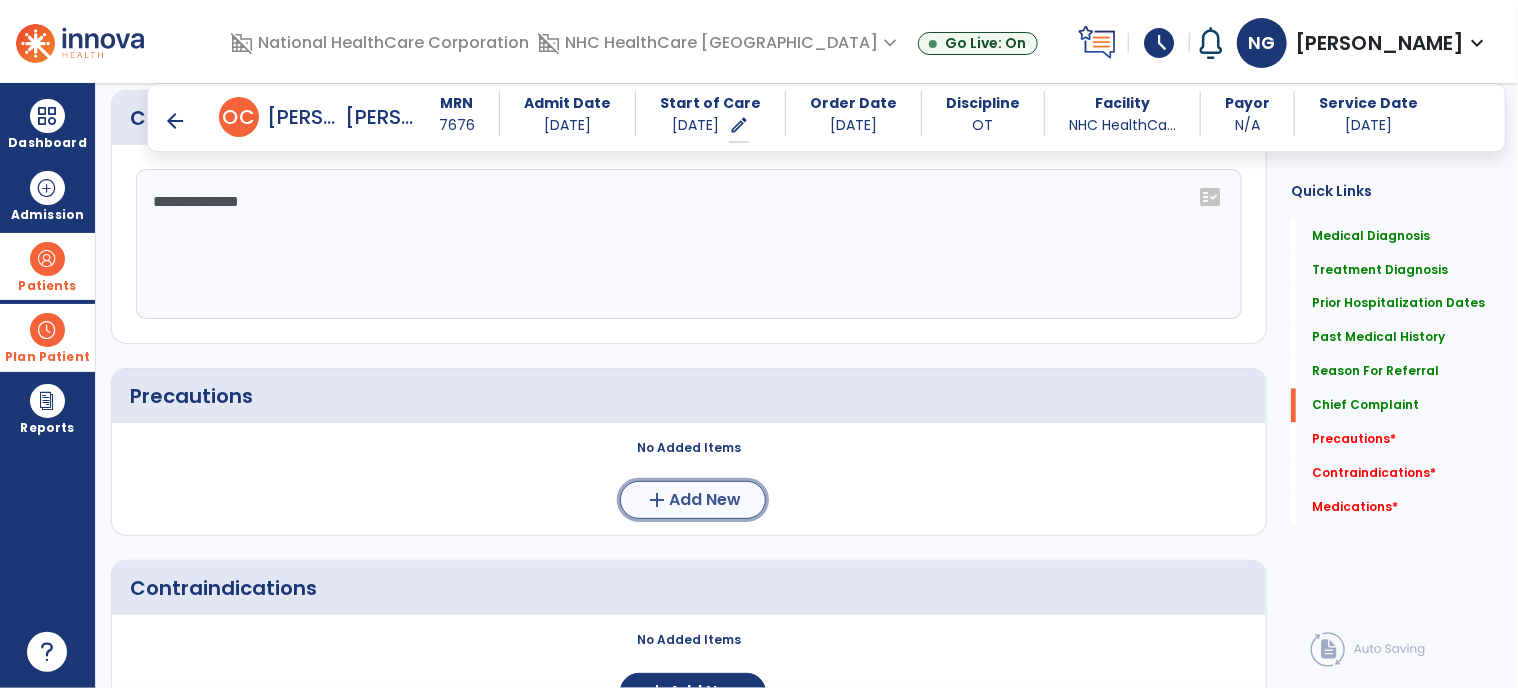 click on "Add New" 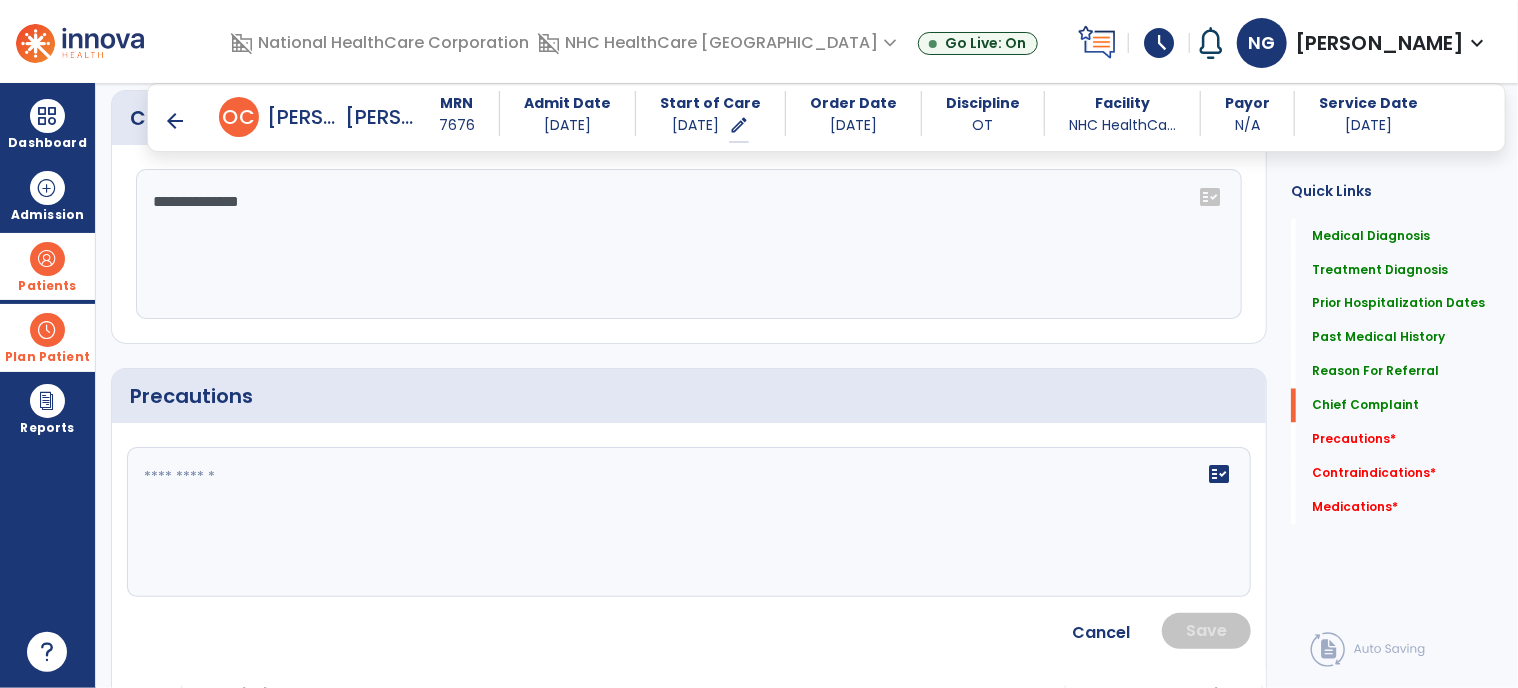 click on "fact_check" 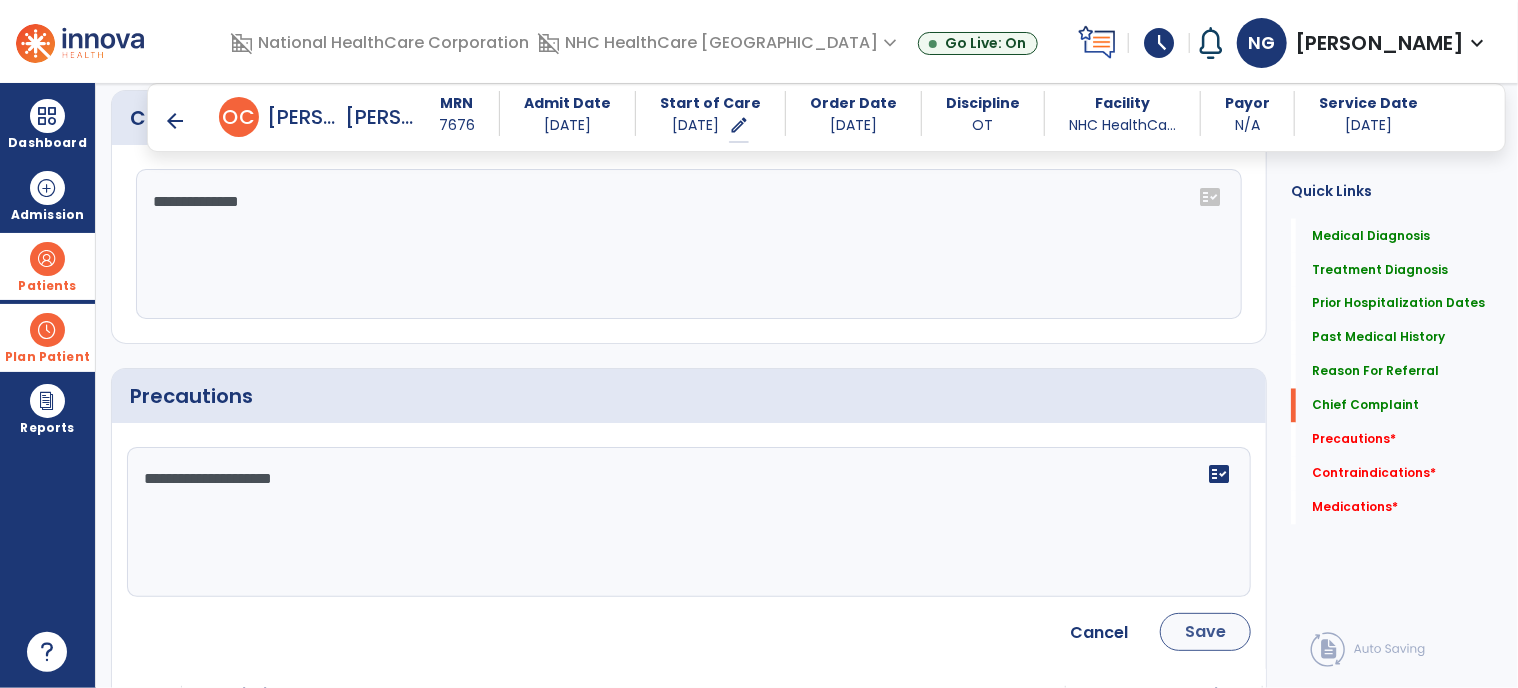 type on "**********" 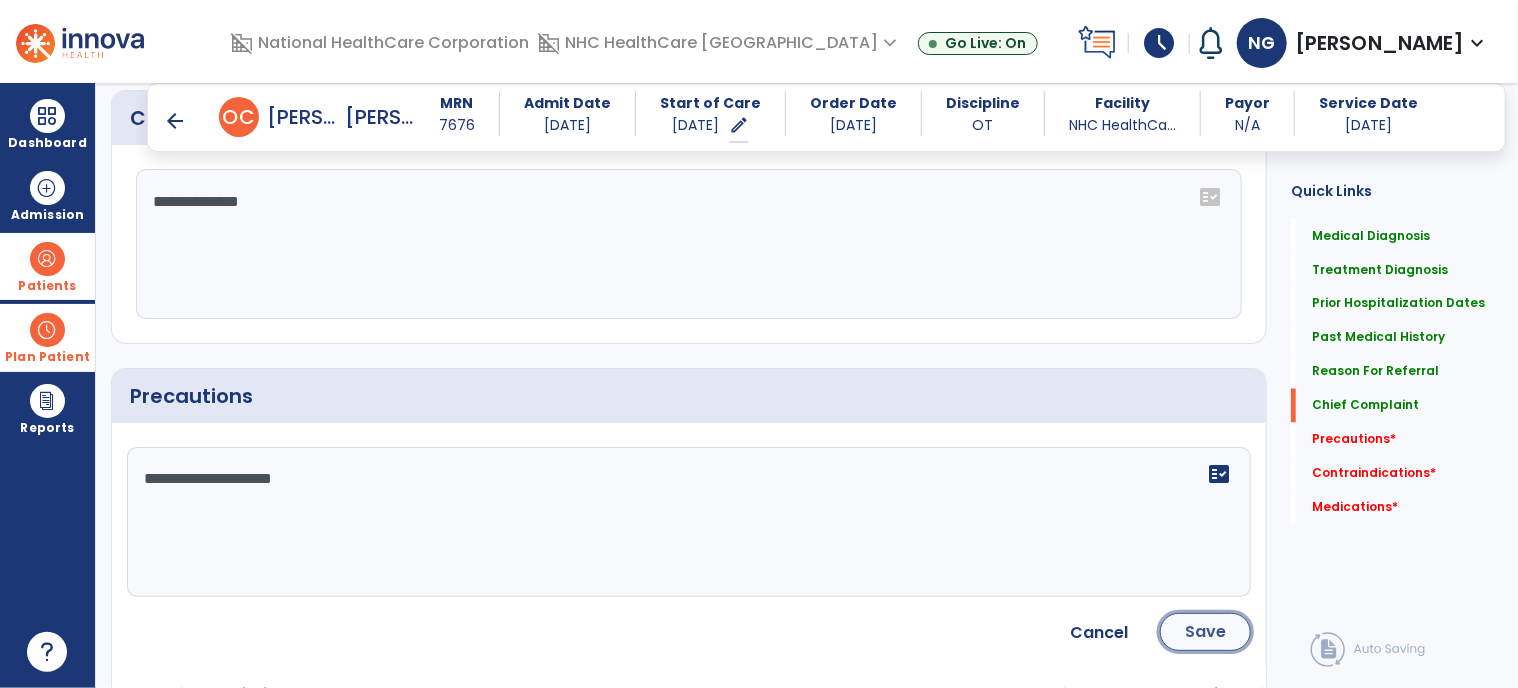 click on "Save" 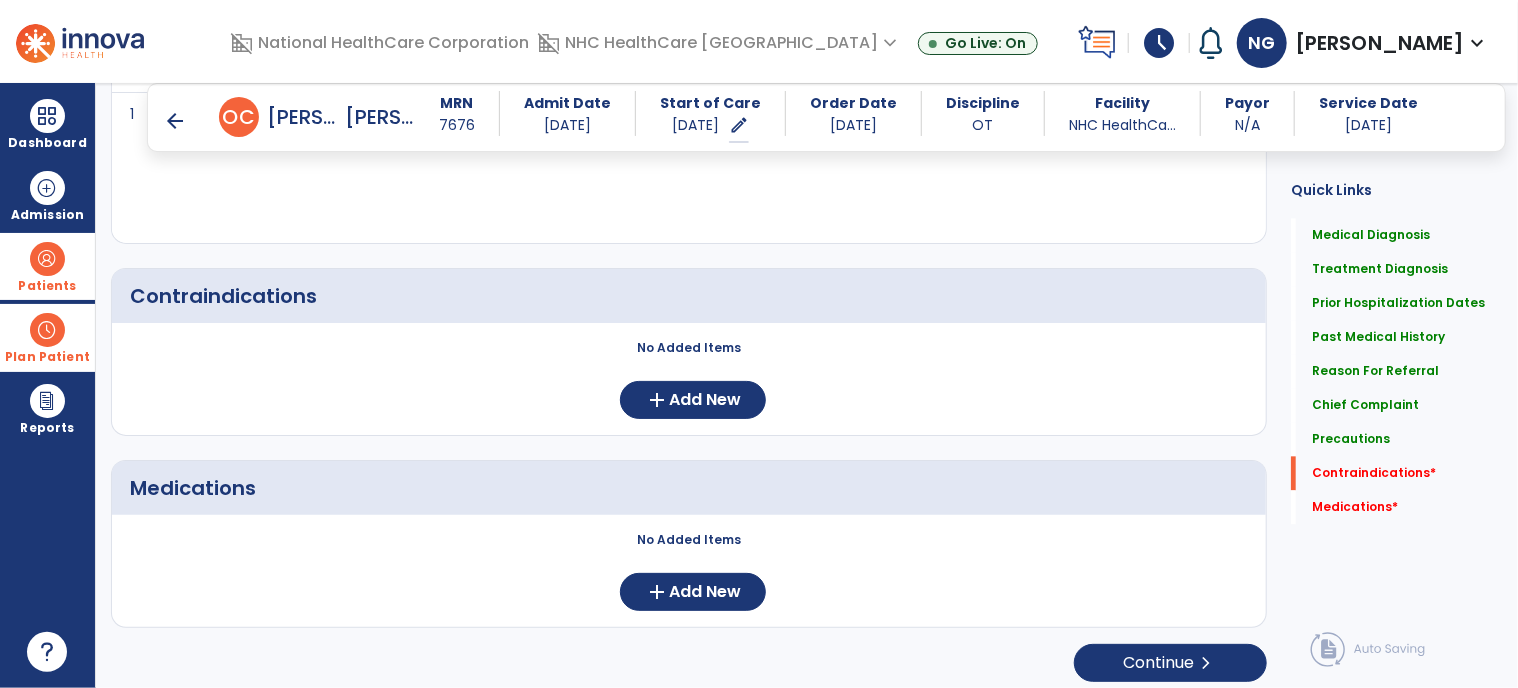 scroll, scrollTop: 2100, scrollLeft: 0, axis: vertical 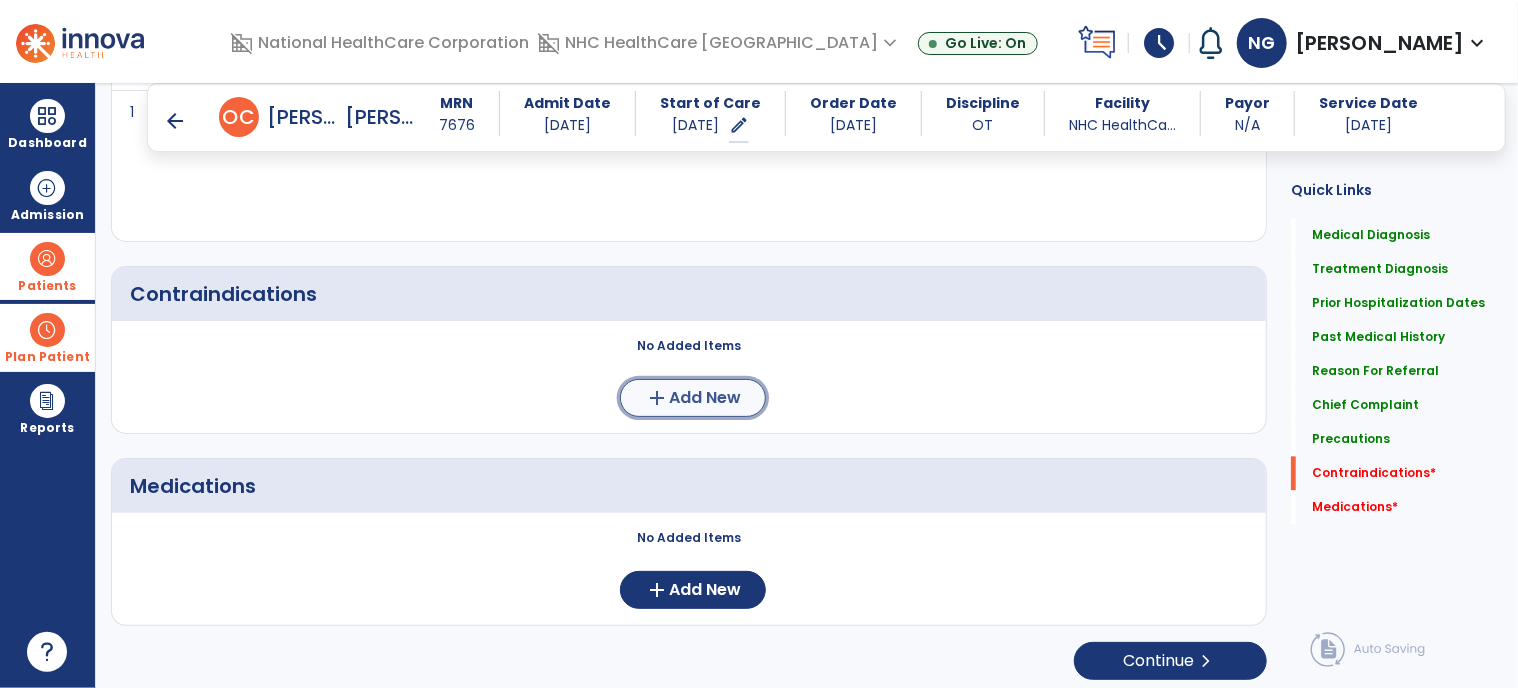 click on "Add New" 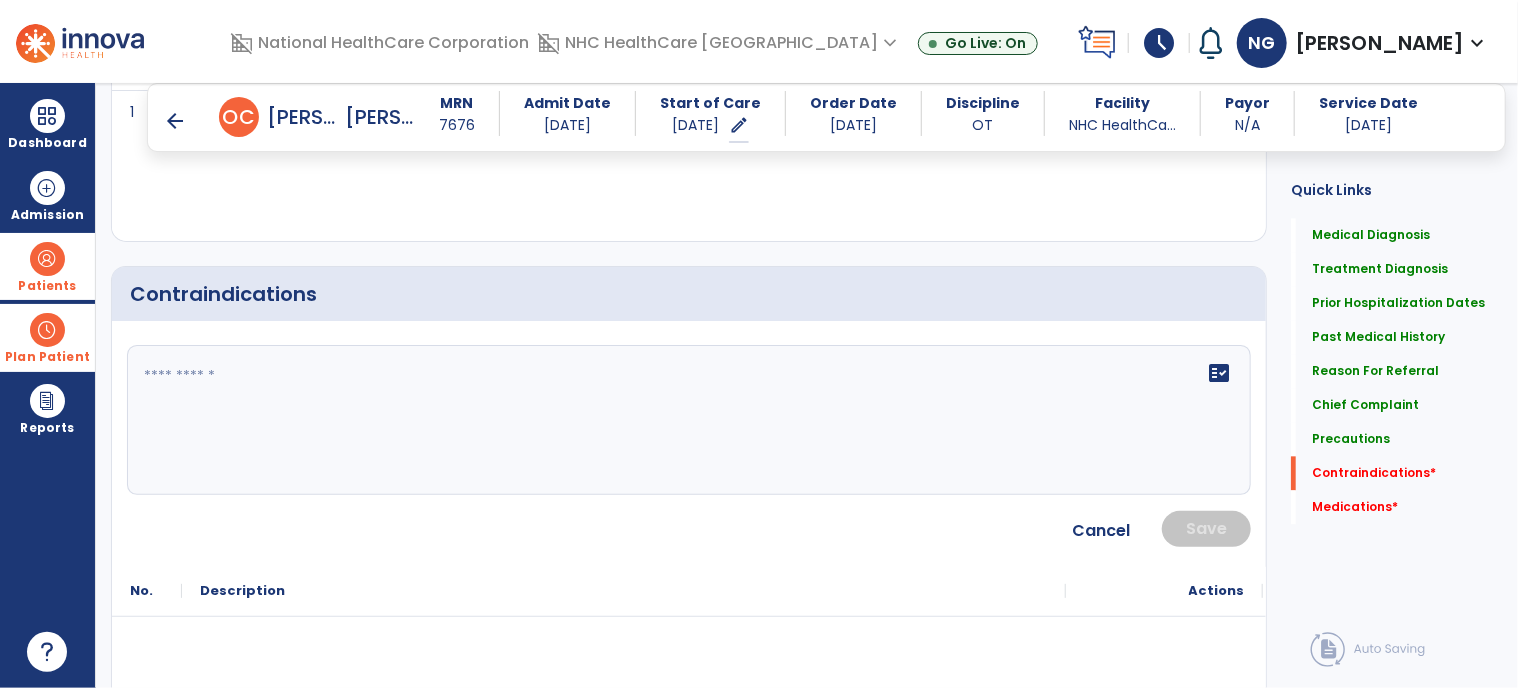 click on "fact_check" 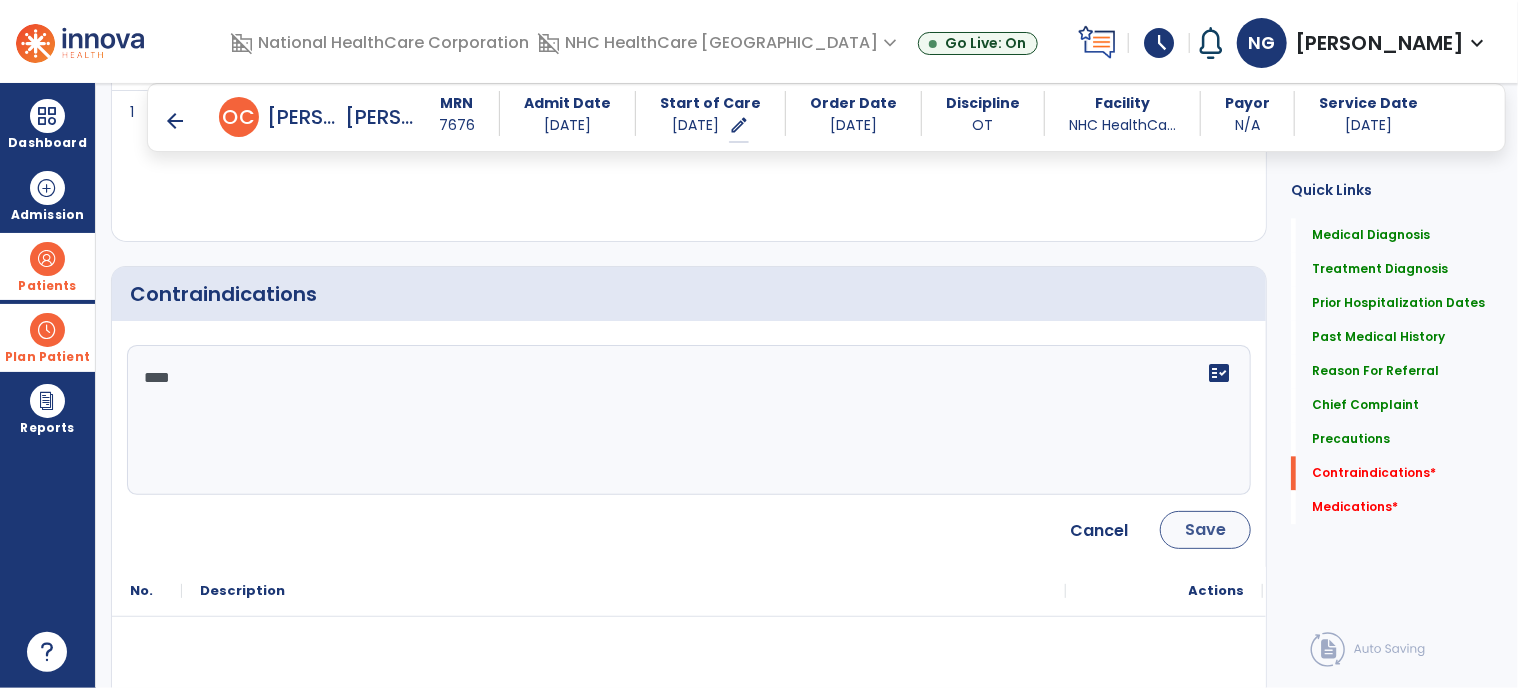 type on "****" 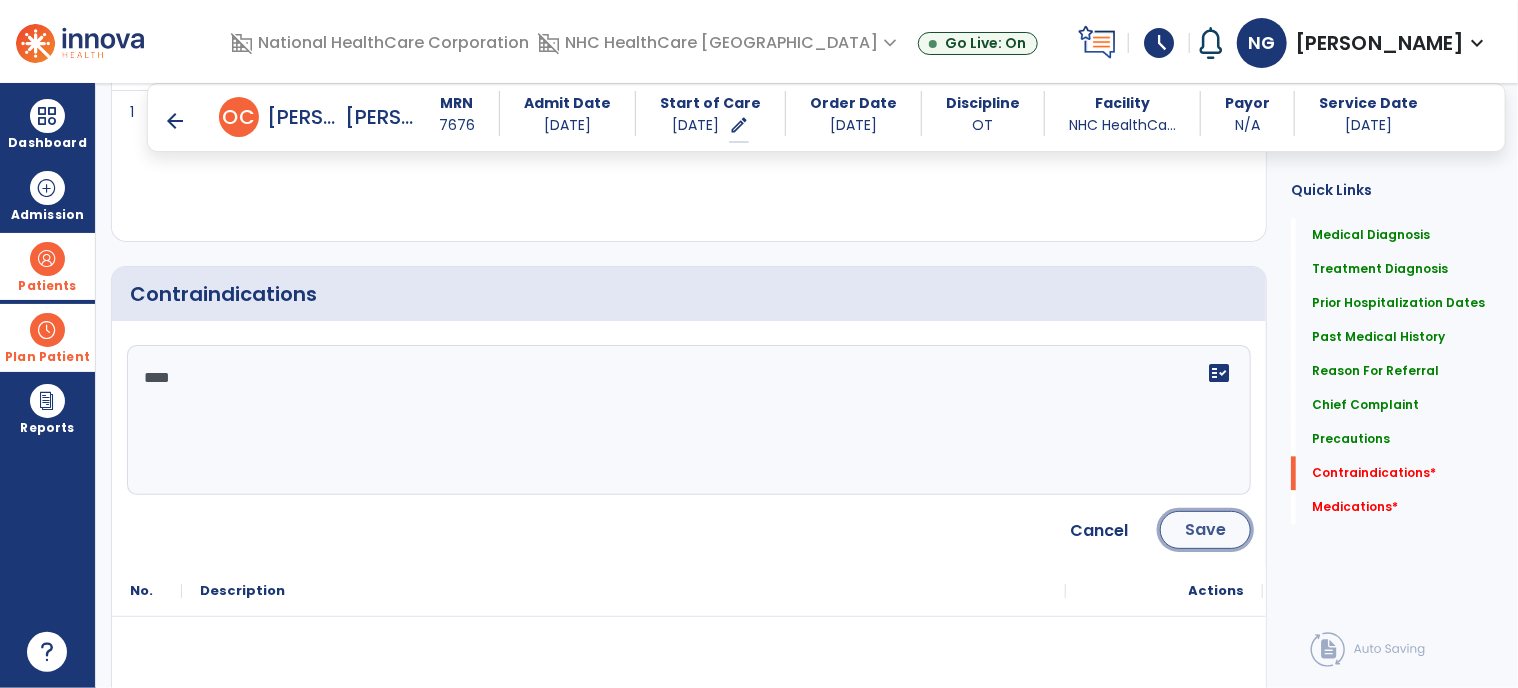 click on "Save" 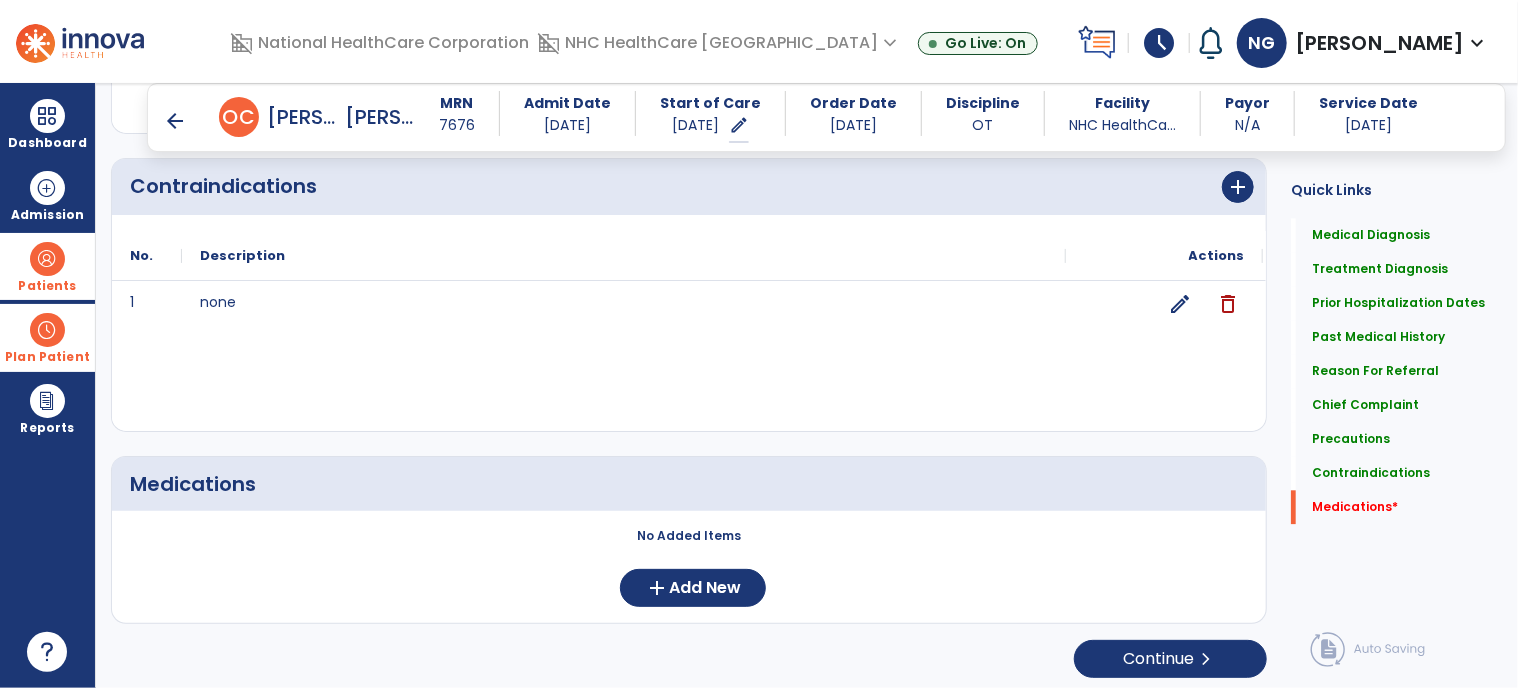 scroll, scrollTop: 2208, scrollLeft: 0, axis: vertical 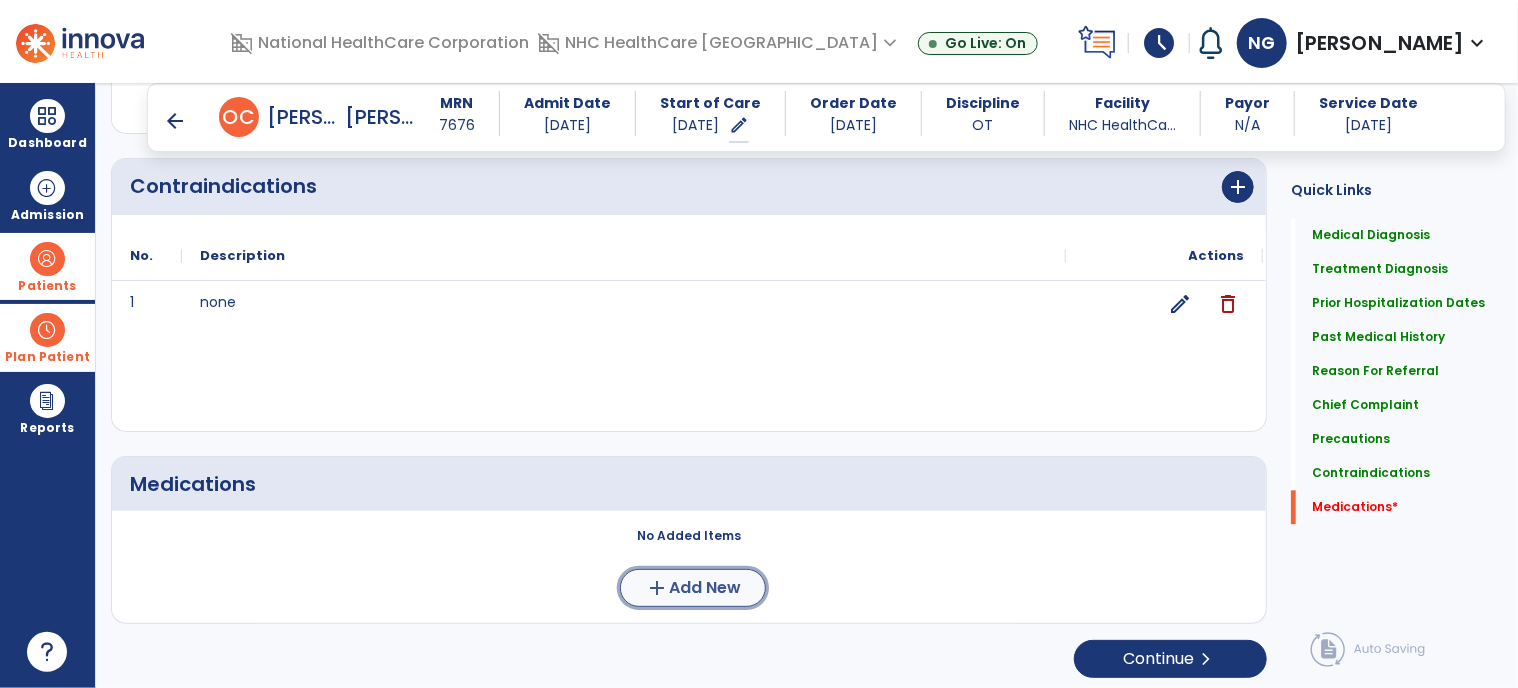 click on "Add New" 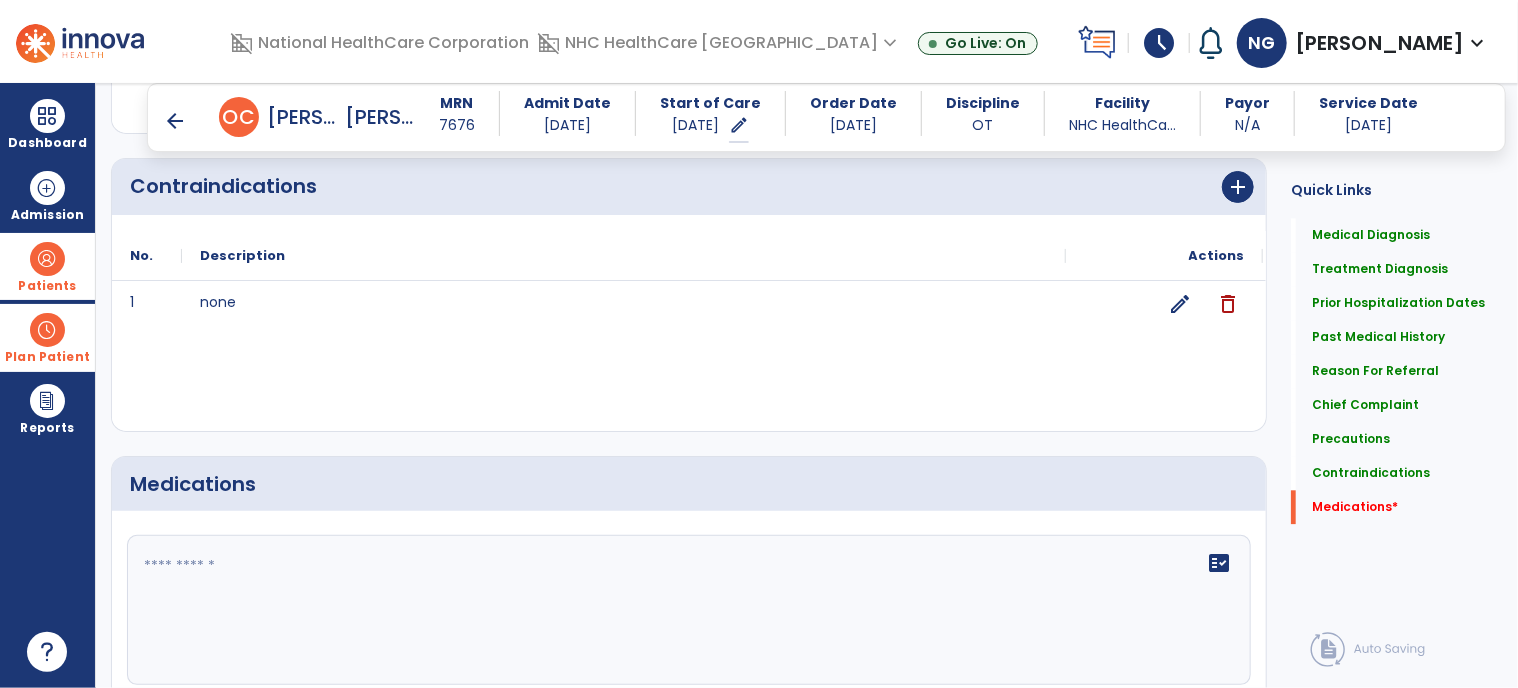 click on "fact_check" 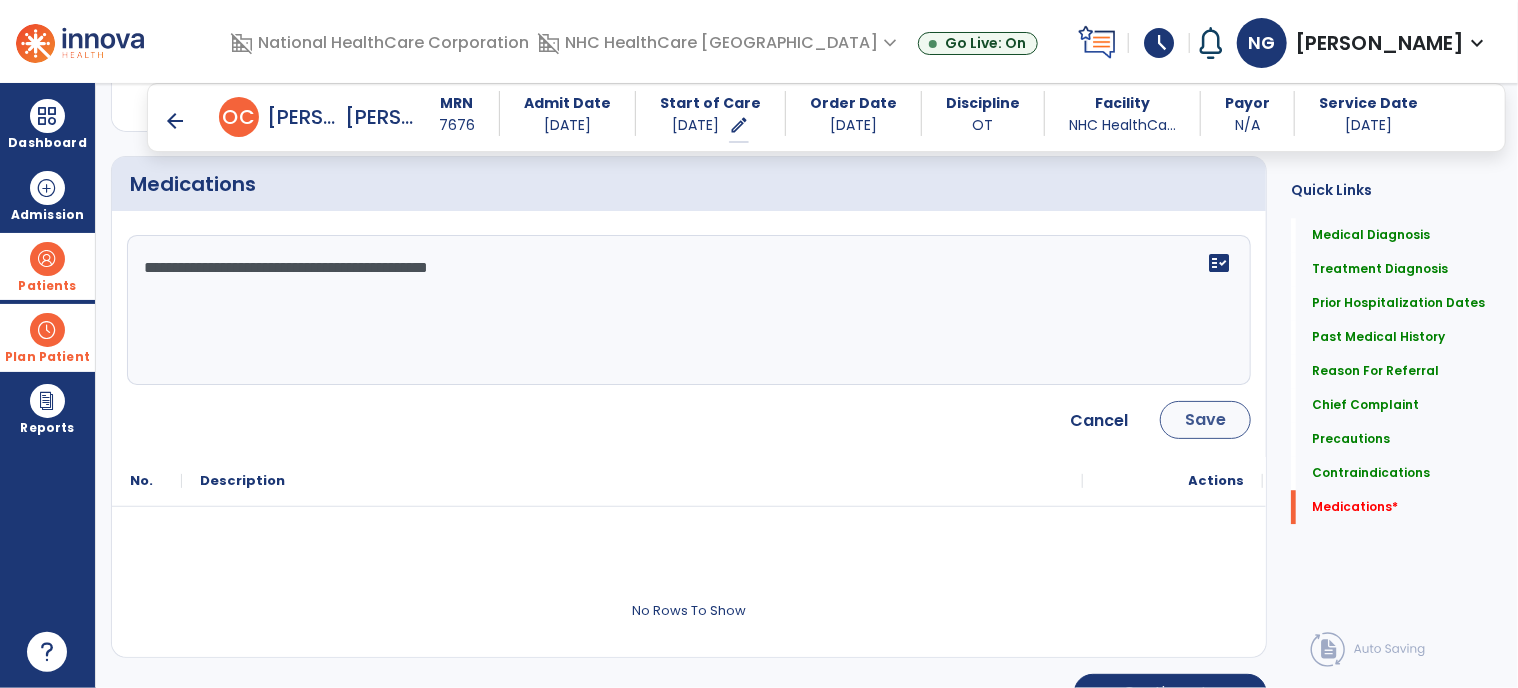 type on "**********" 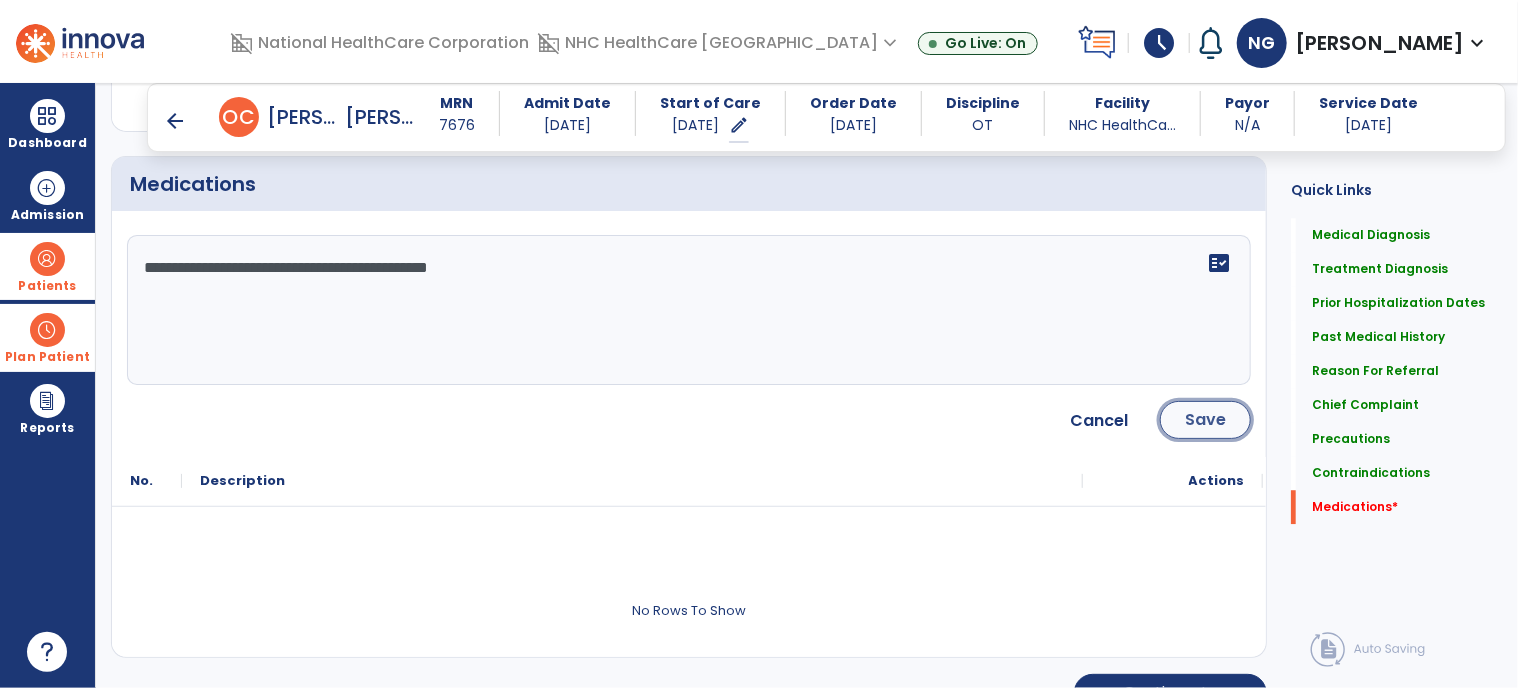 click on "Save" 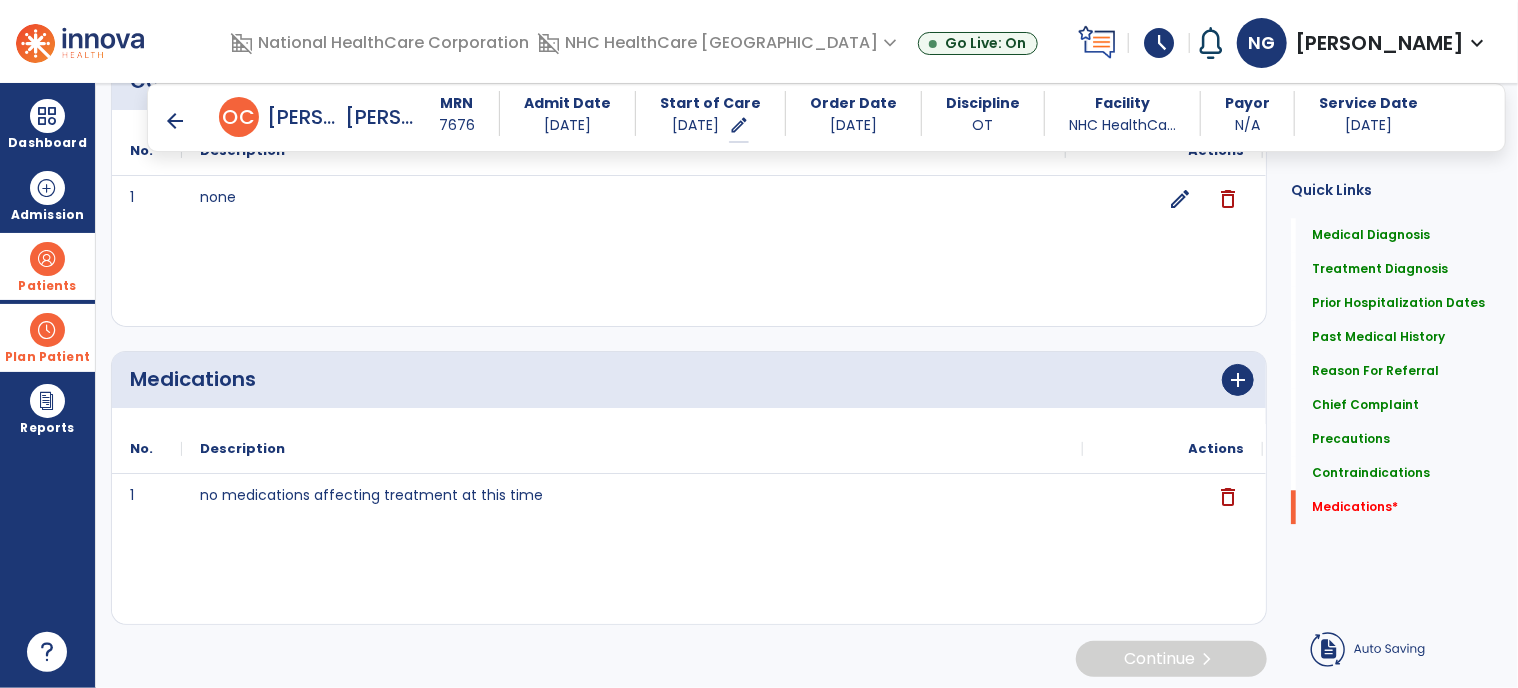 scroll, scrollTop: 2315, scrollLeft: 0, axis: vertical 